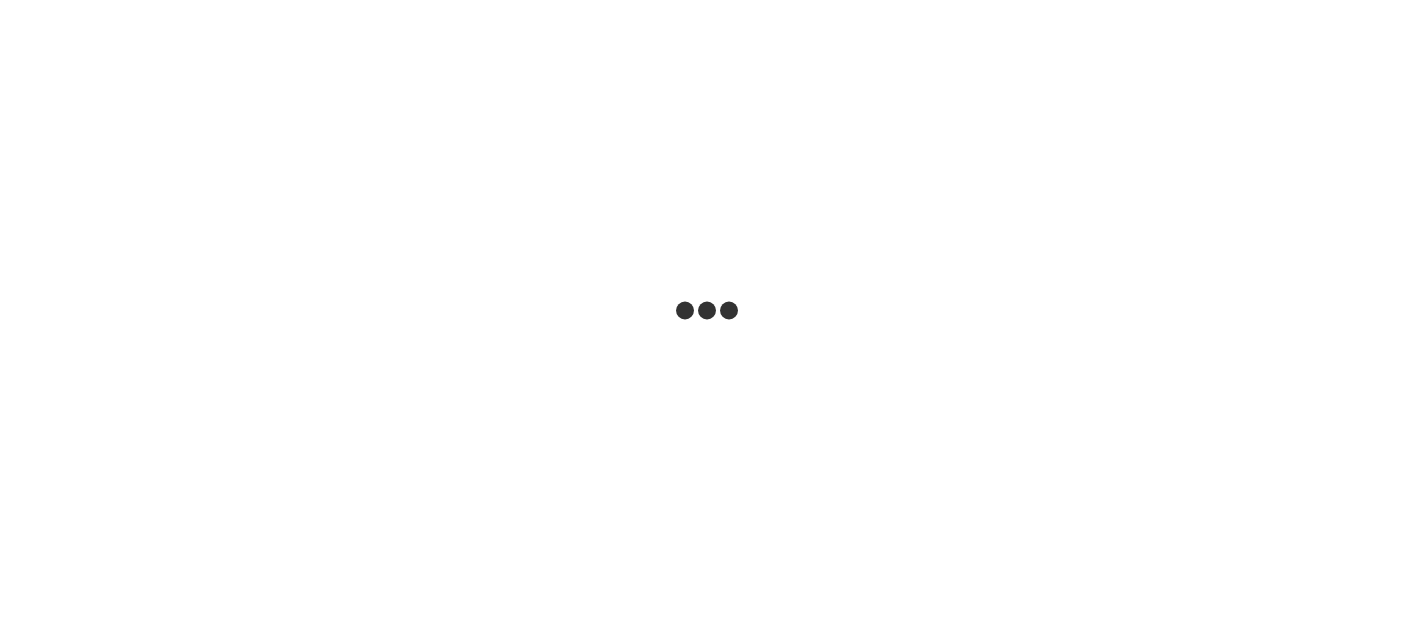 scroll, scrollTop: 0, scrollLeft: 0, axis: both 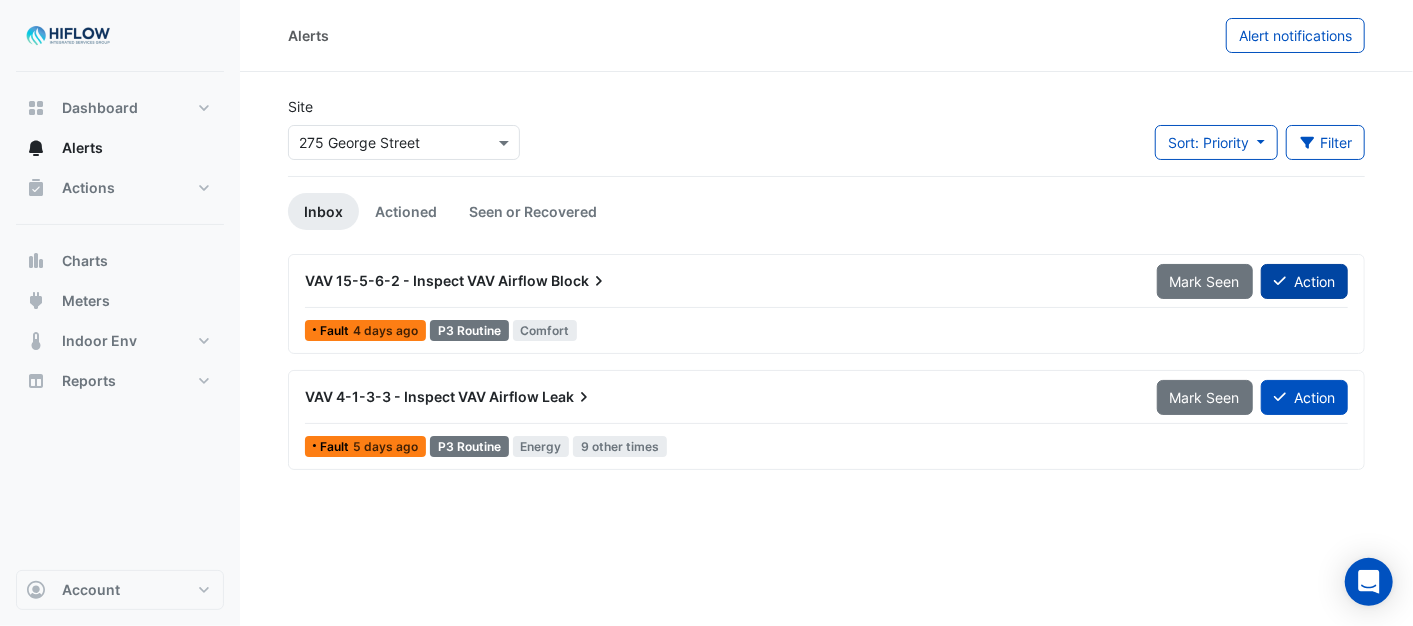 click 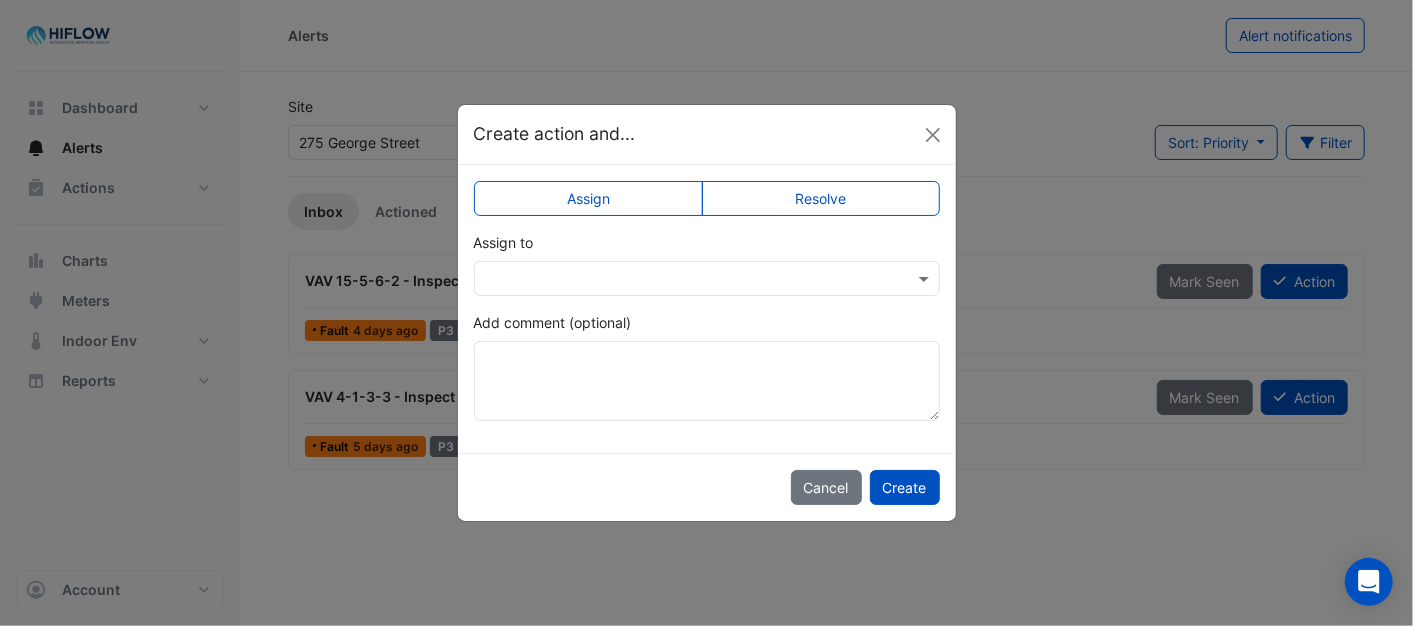 click at bounding box center [707, 278] 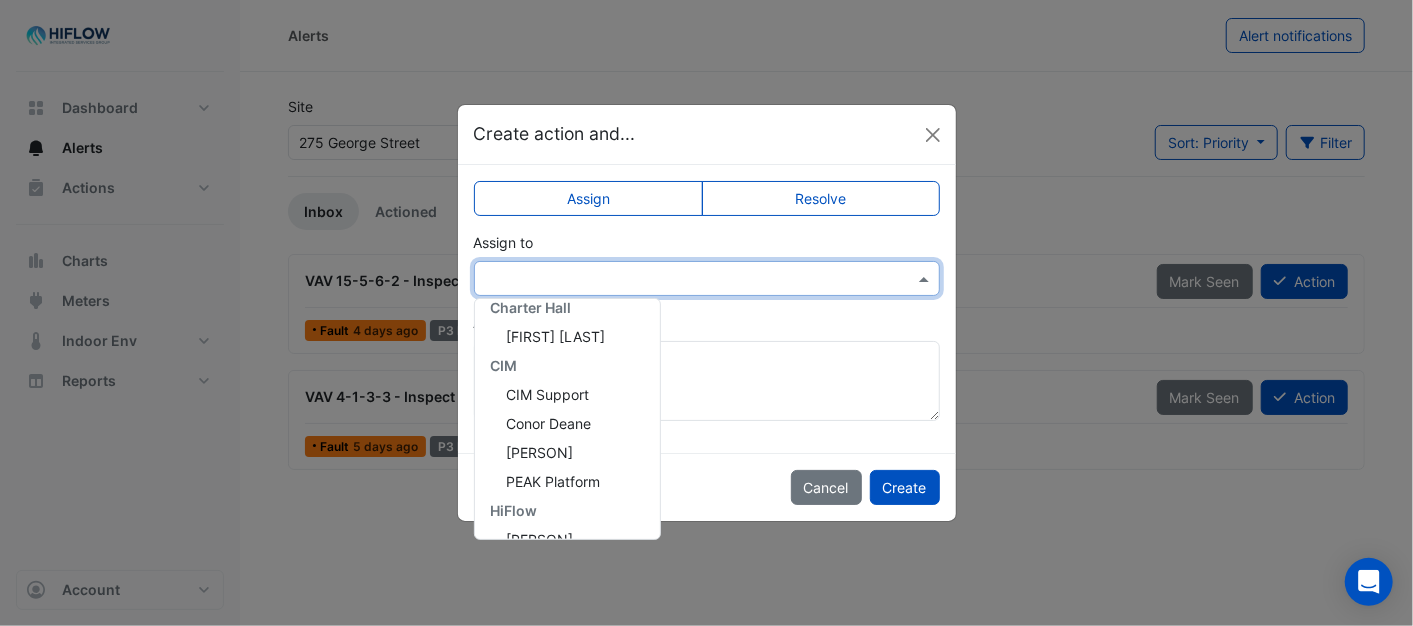 scroll, scrollTop: 240, scrollLeft: 0, axis: vertical 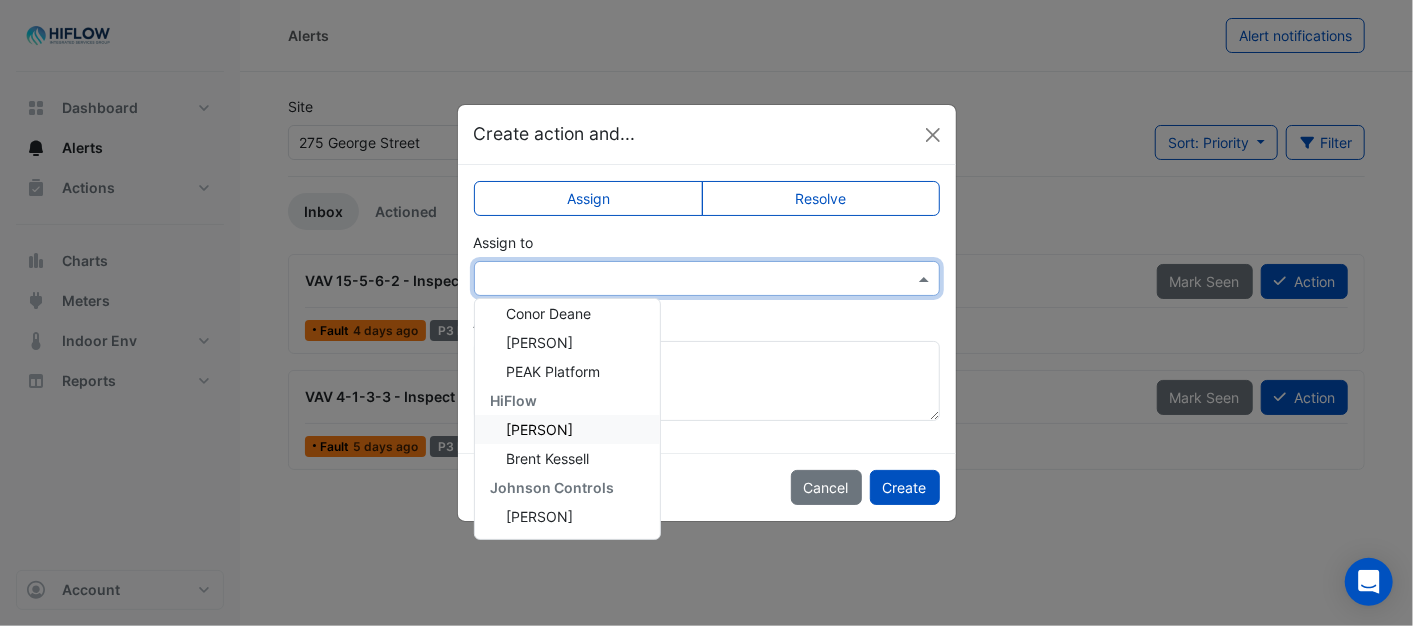 click on "[PERSON]" at bounding box center (540, 429) 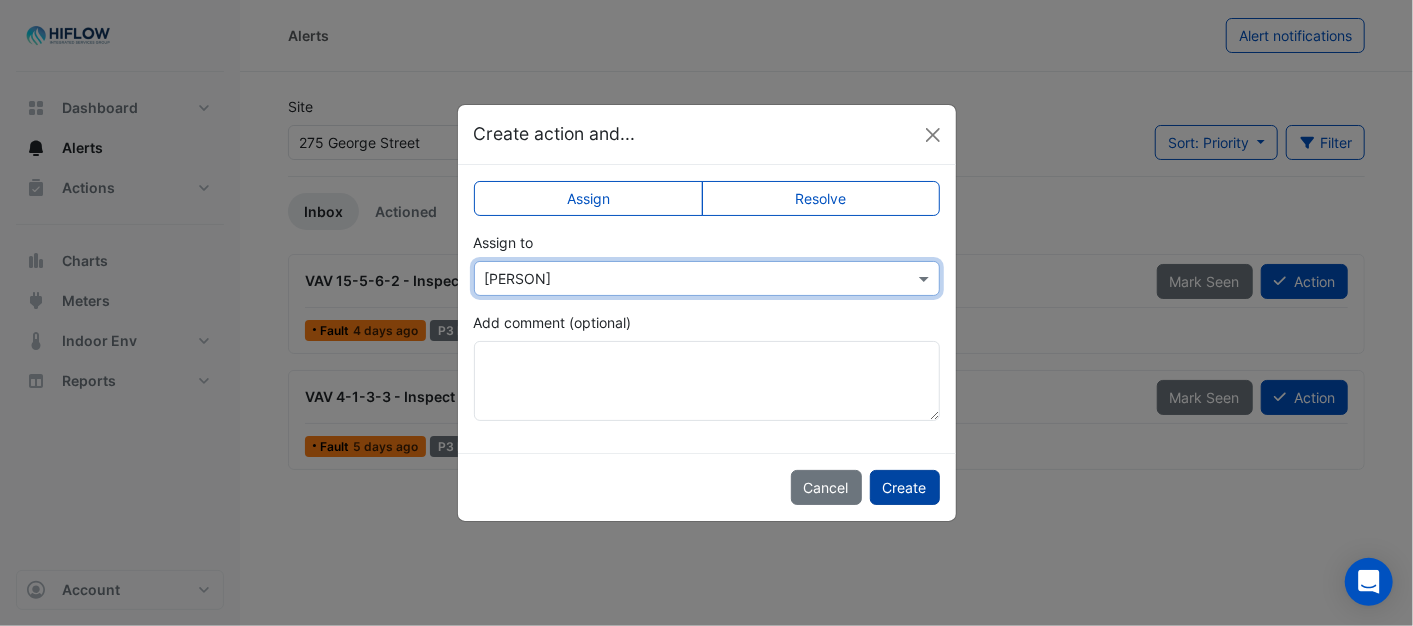 click on "Create" 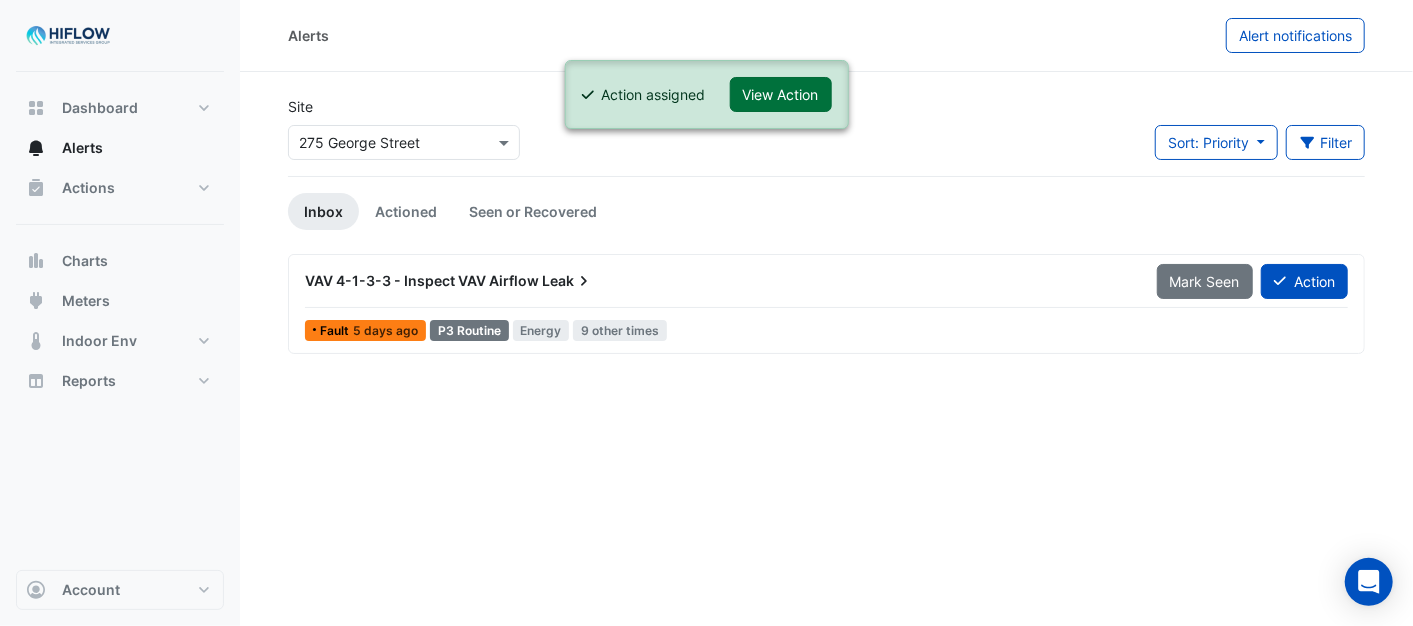 click on "View Action" 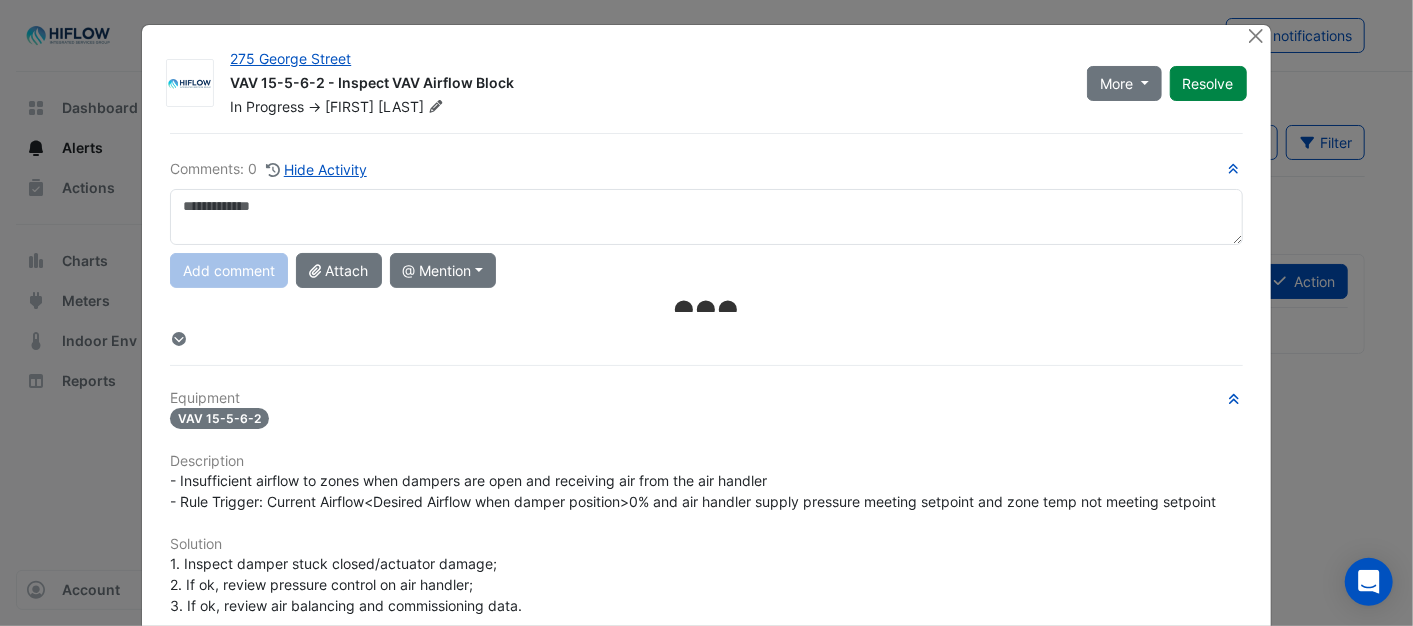 scroll, scrollTop: 0, scrollLeft: 0, axis: both 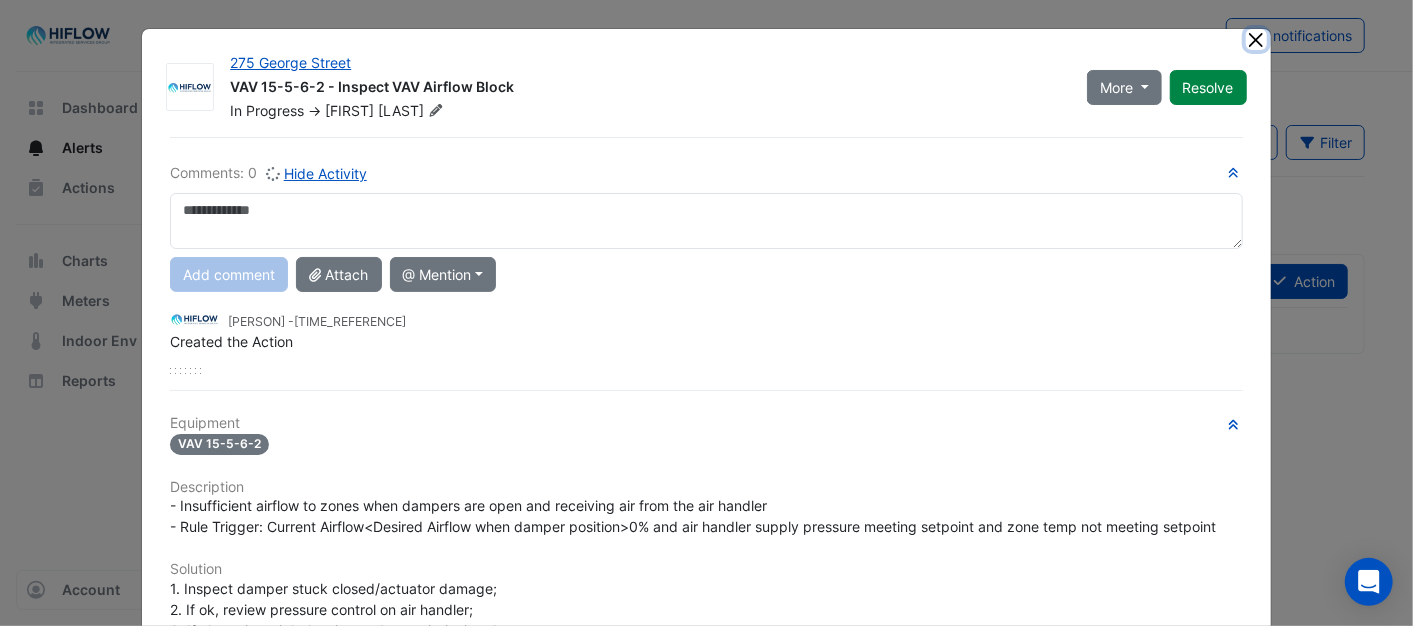 click 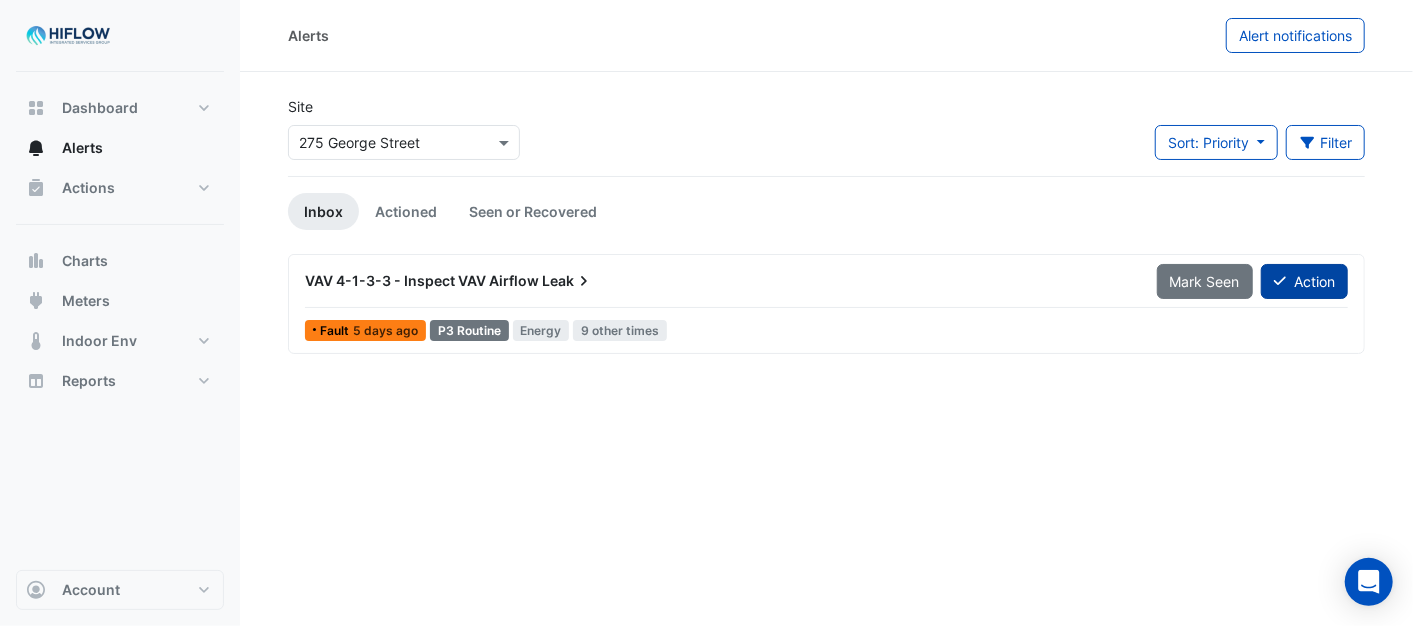 click on "Action" at bounding box center (1304, 281) 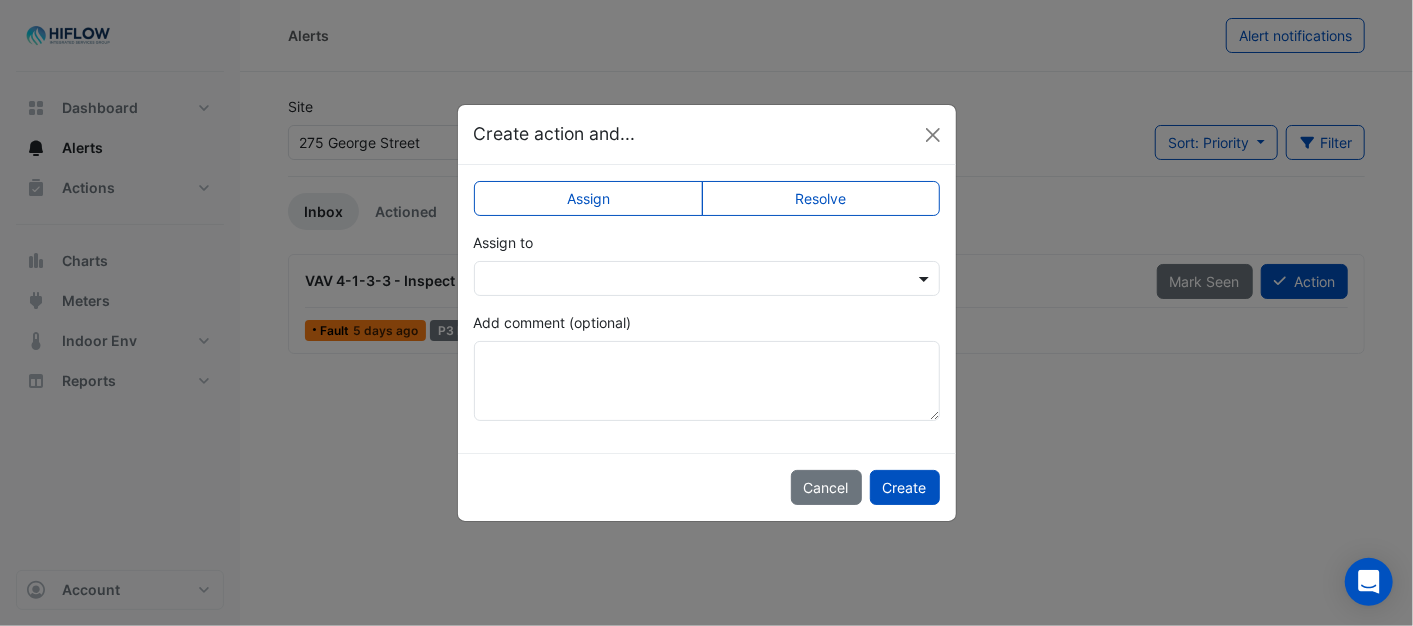 click at bounding box center (926, 278) 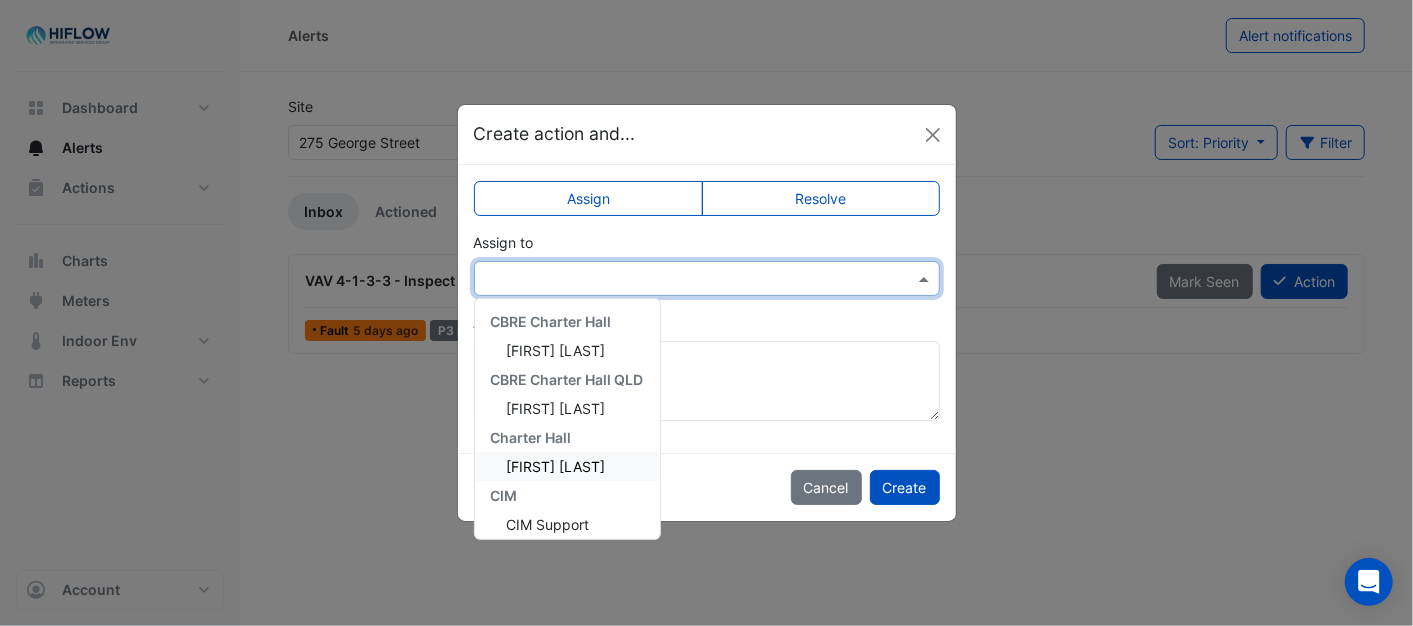 drag, startPoint x: 652, startPoint y: 462, endPoint x: 652, endPoint y: 475, distance: 13 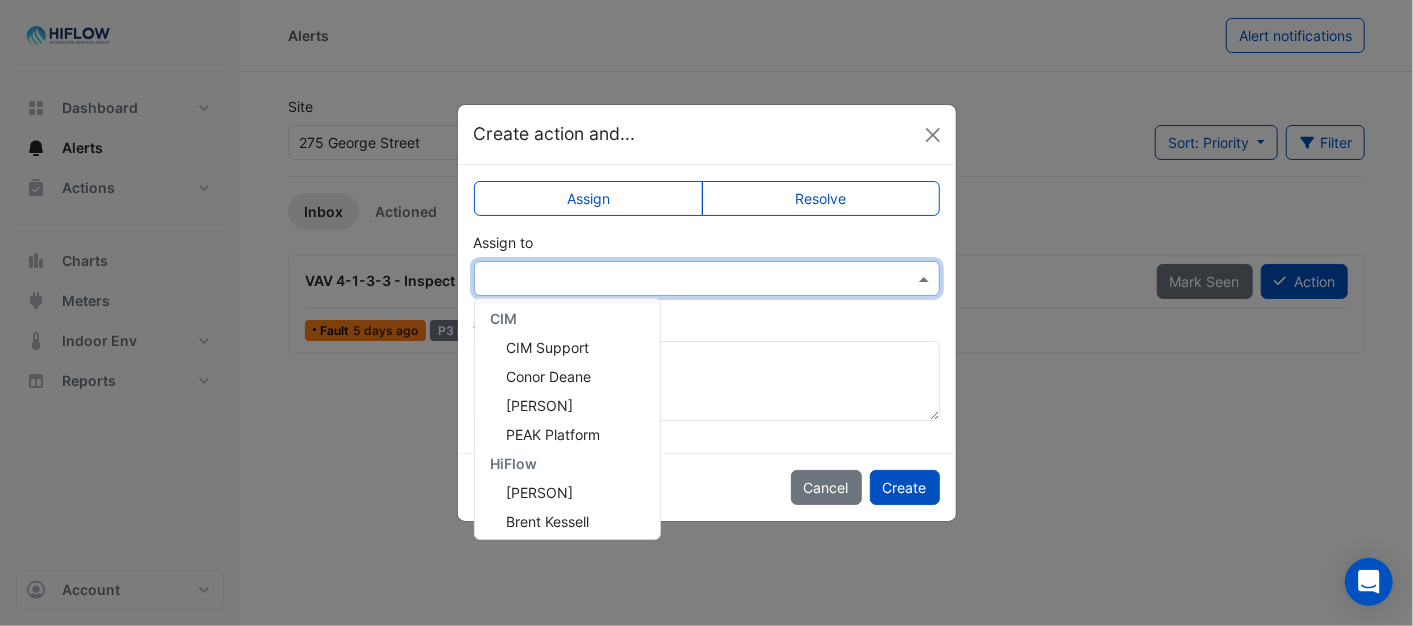 scroll, scrollTop: 240, scrollLeft: 0, axis: vertical 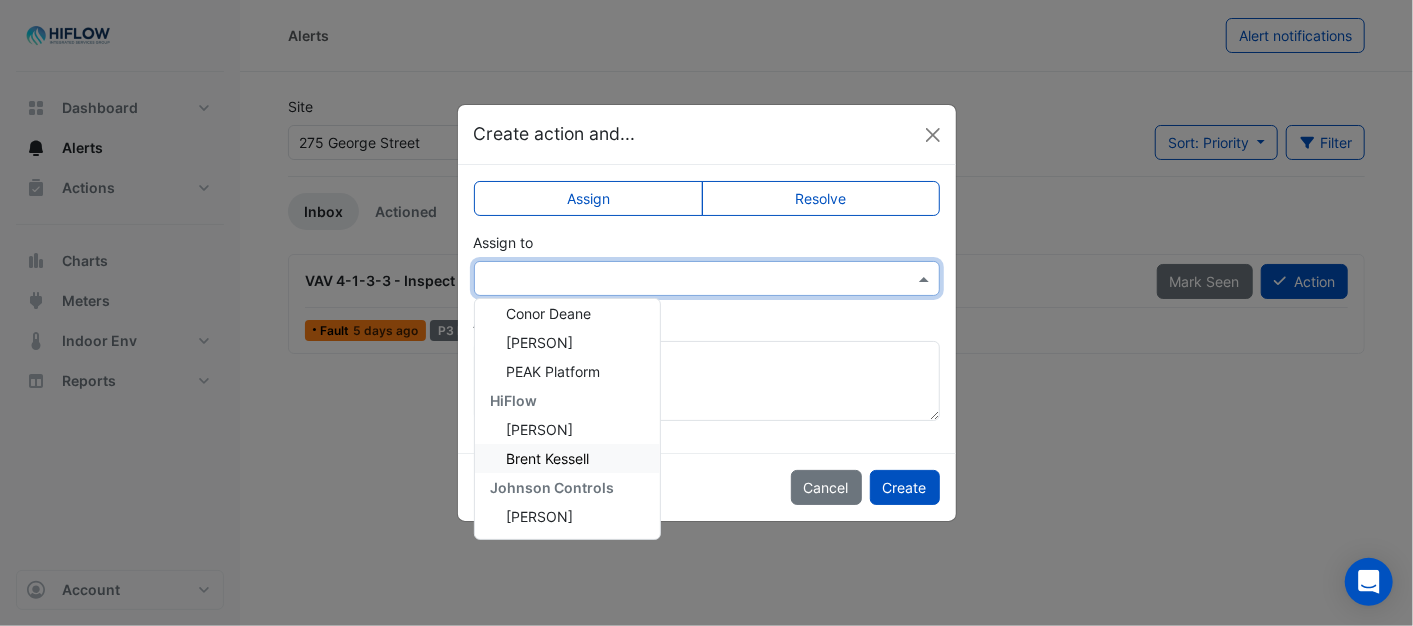 click on "Brent Kessell" at bounding box center [548, 458] 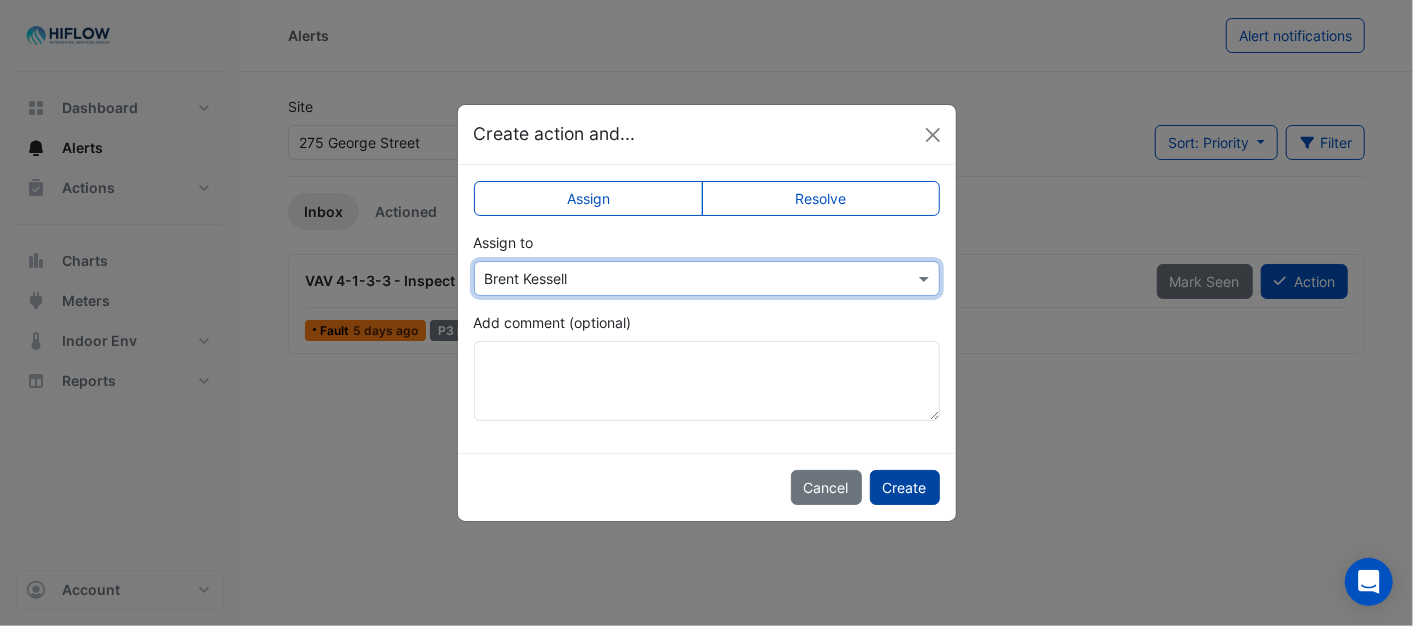 click on "Create" 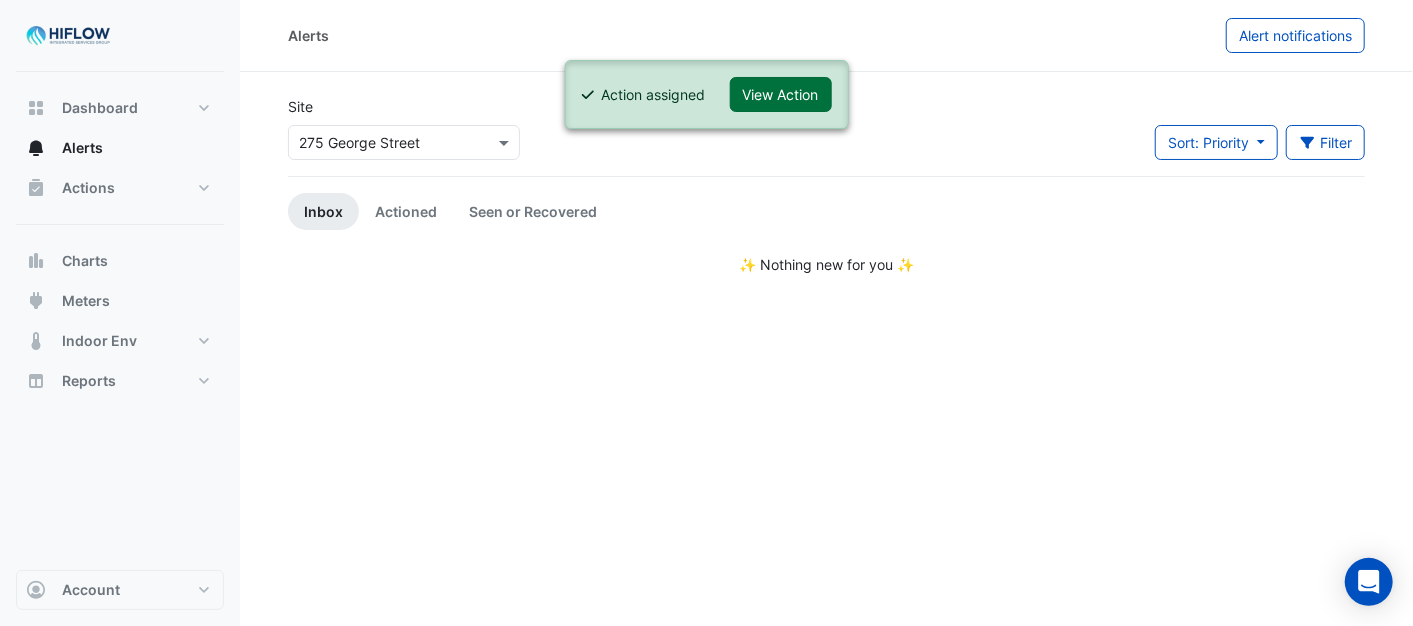 click on "View Action" 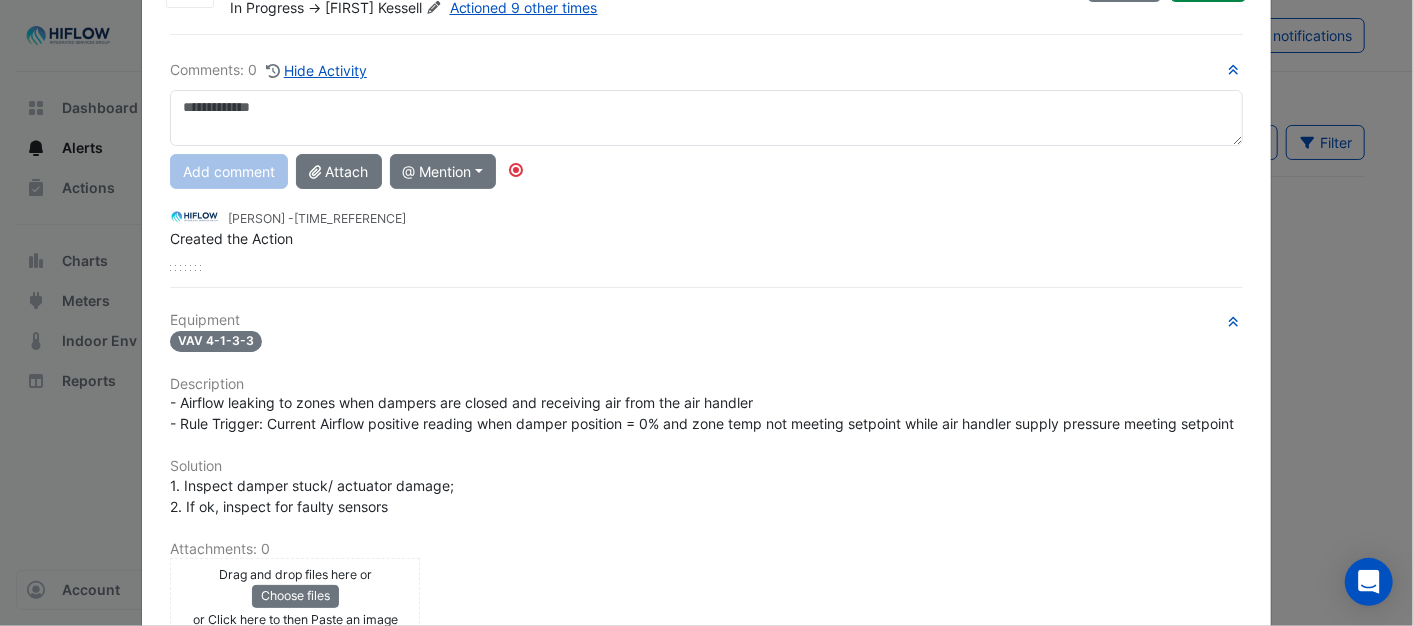 scroll, scrollTop: 0, scrollLeft: 0, axis: both 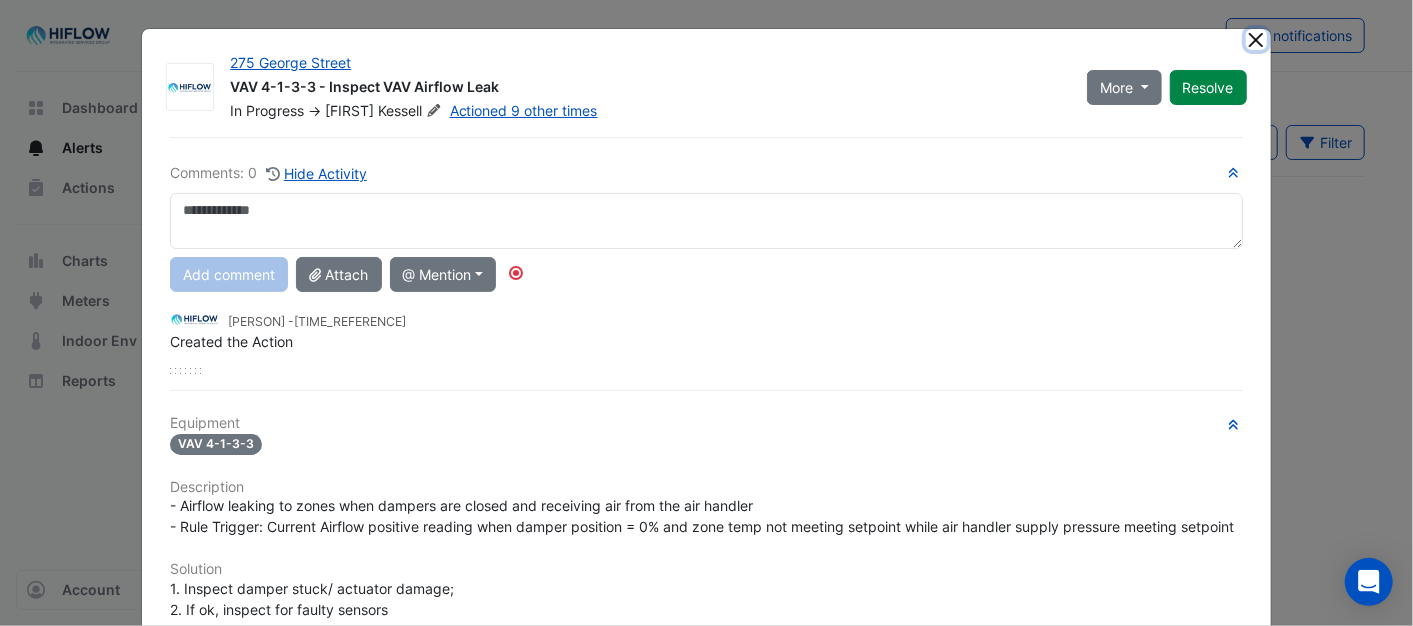 click 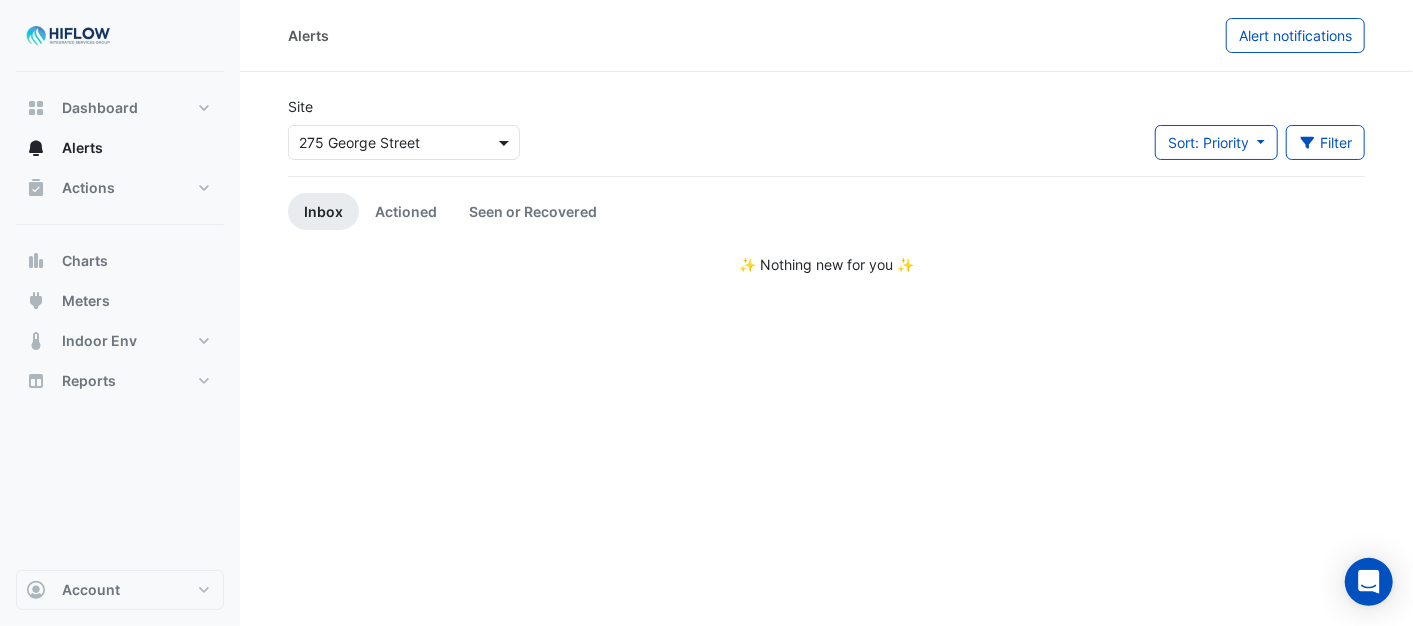 click at bounding box center (506, 142) 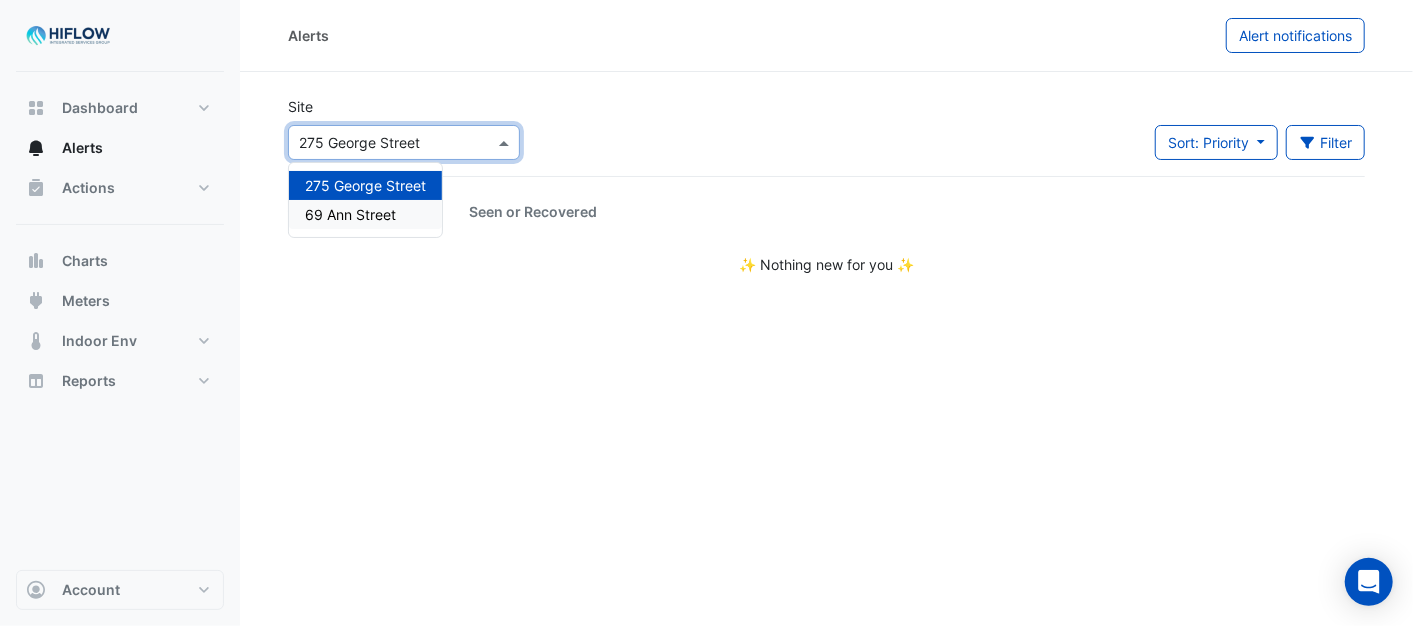 click on "69 Ann Street" at bounding box center [350, 214] 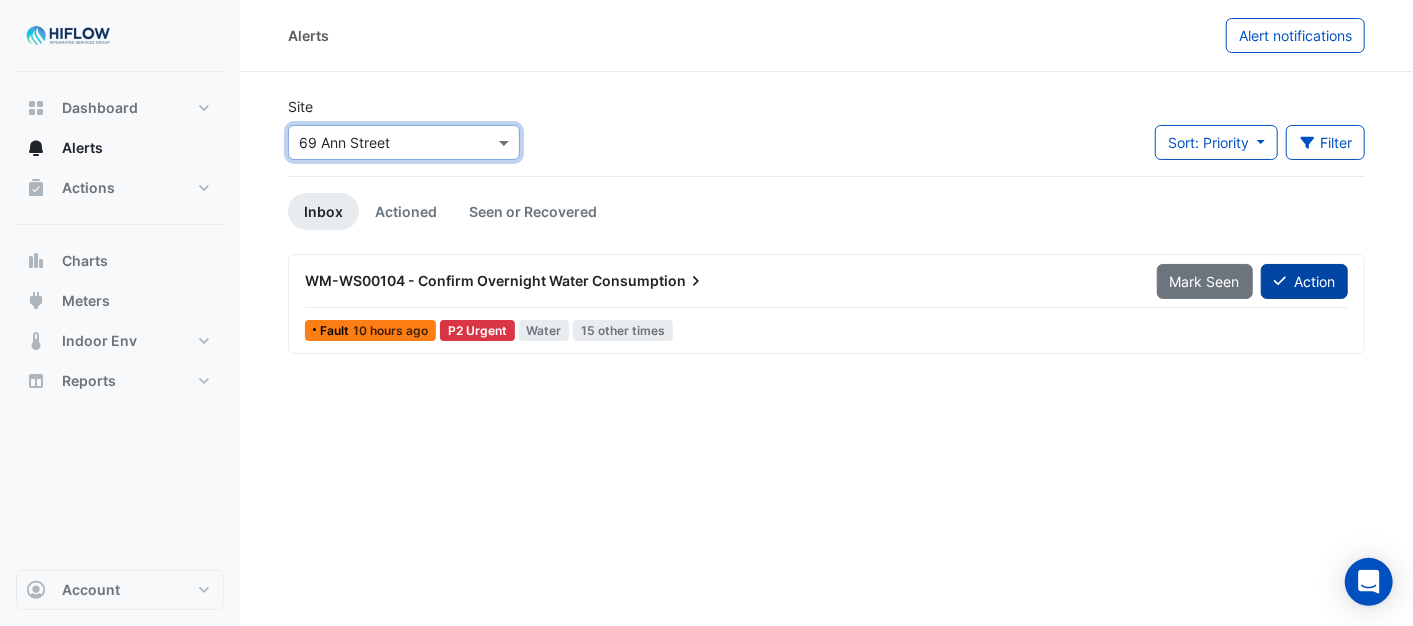 click on "Action" at bounding box center [1304, 281] 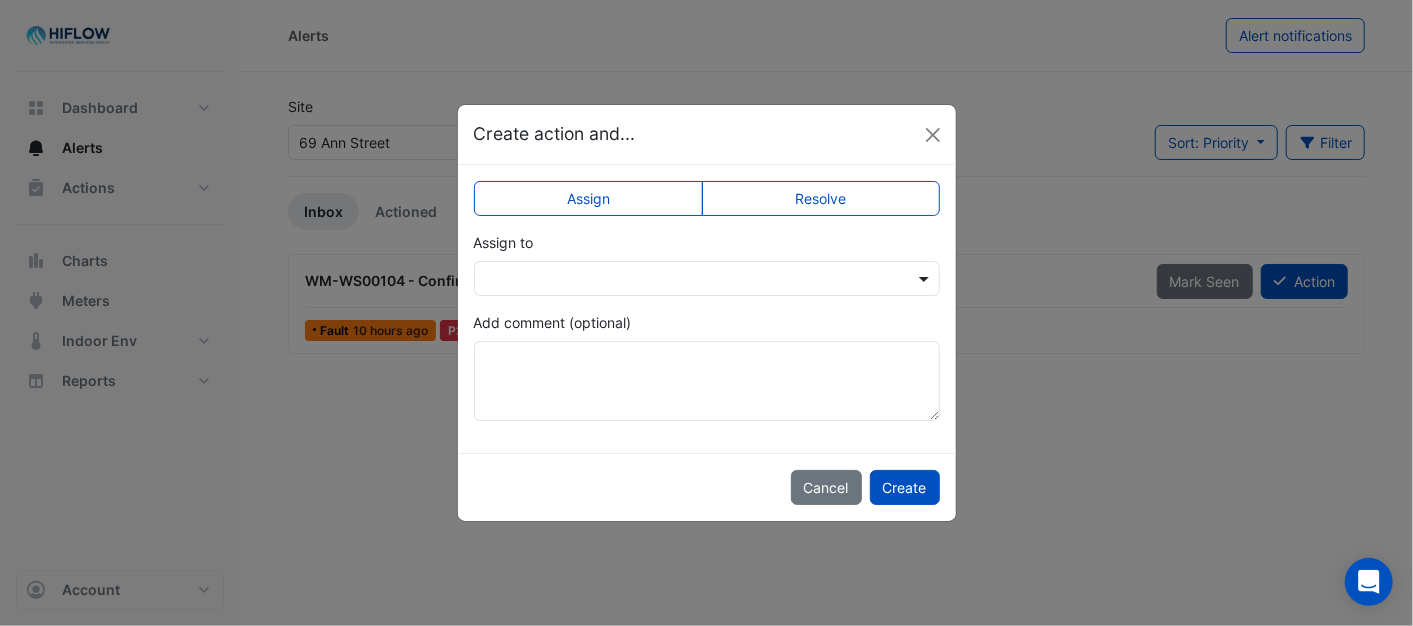 click at bounding box center [926, 278] 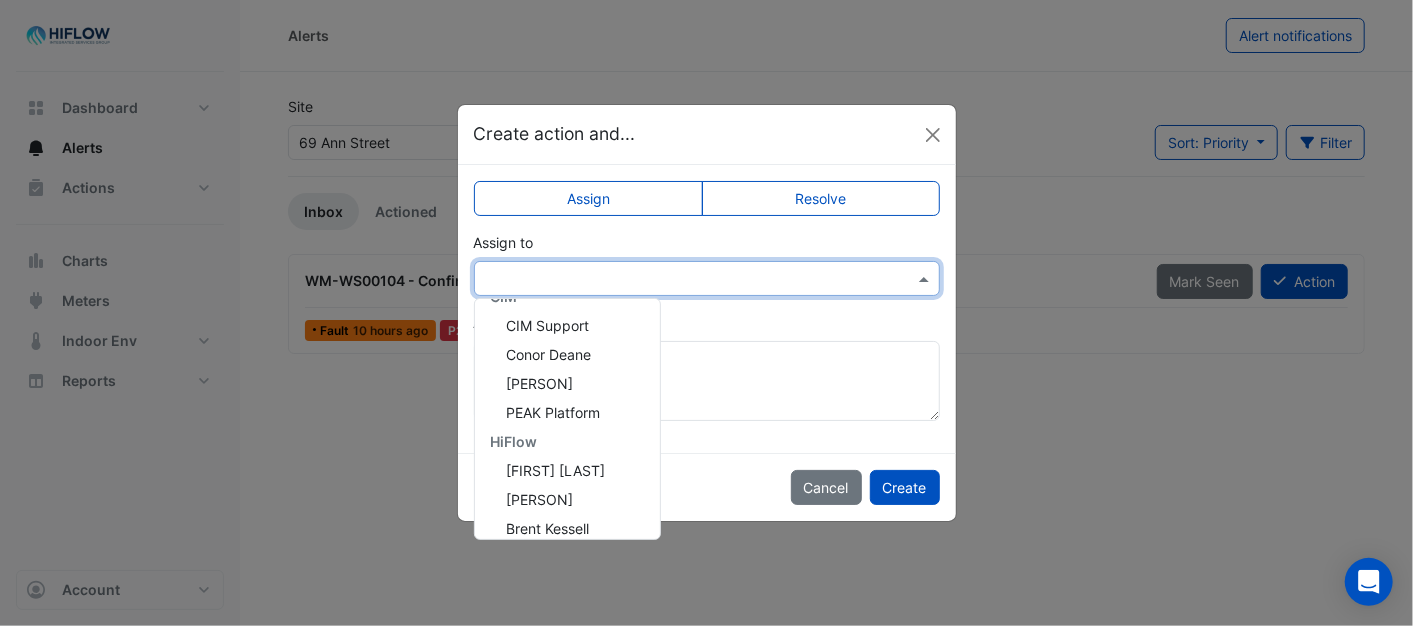 scroll, scrollTop: 384, scrollLeft: 0, axis: vertical 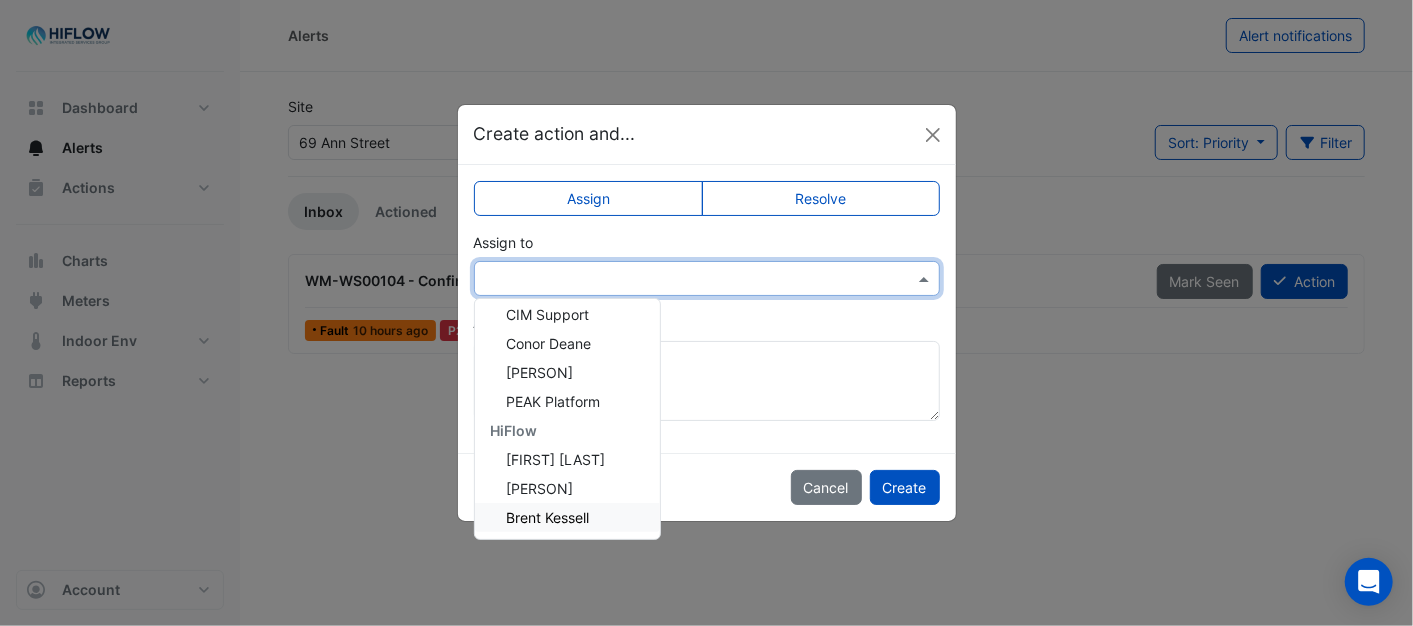 click on "Brent Kessell" at bounding box center (548, 517) 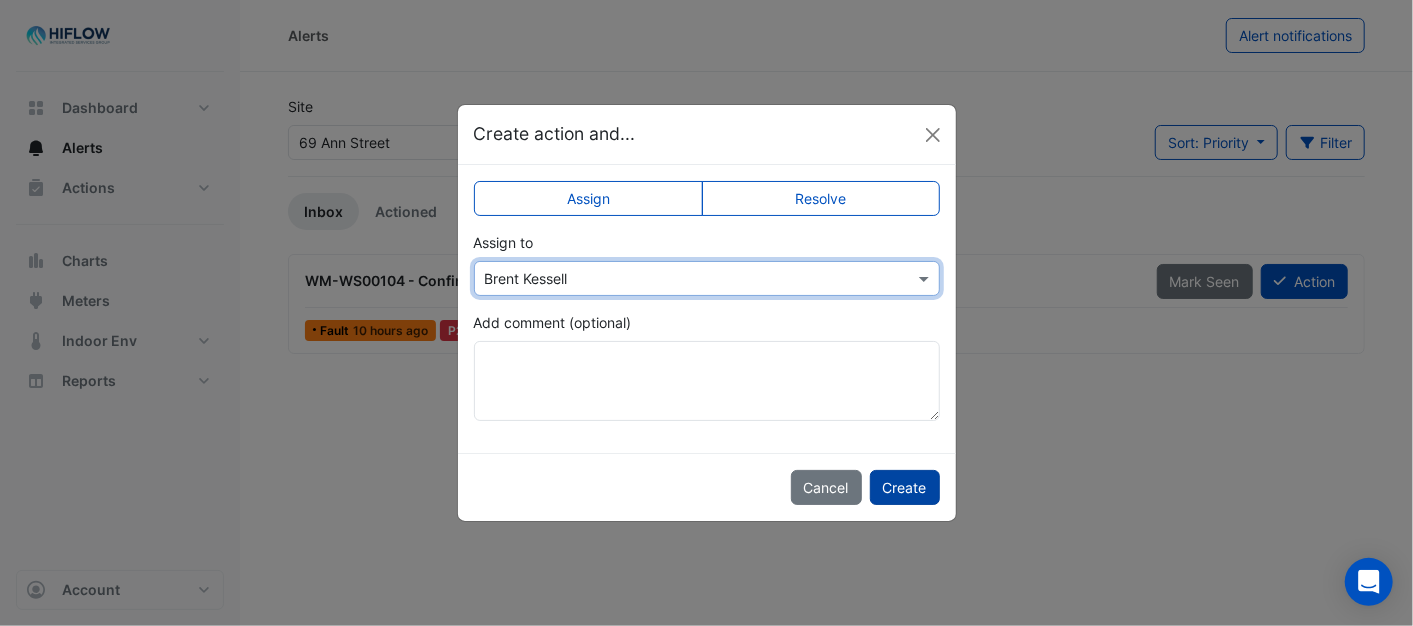 click on "Create" 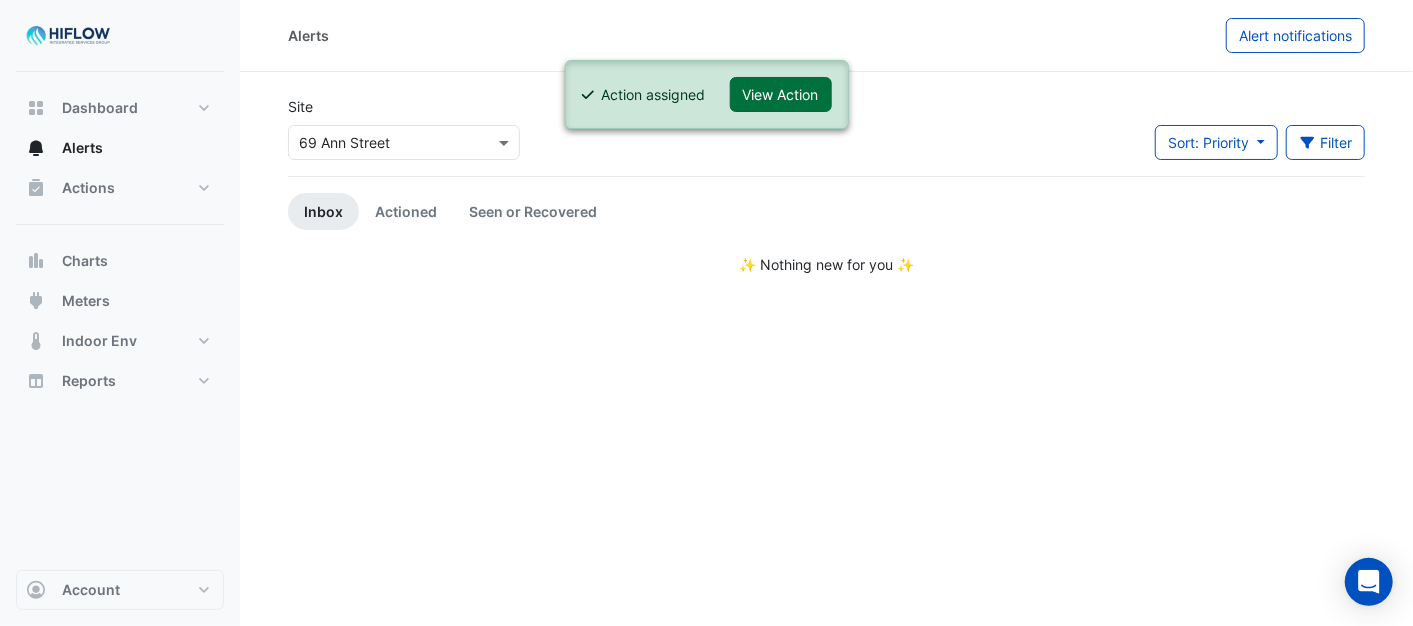 click on "View Action" 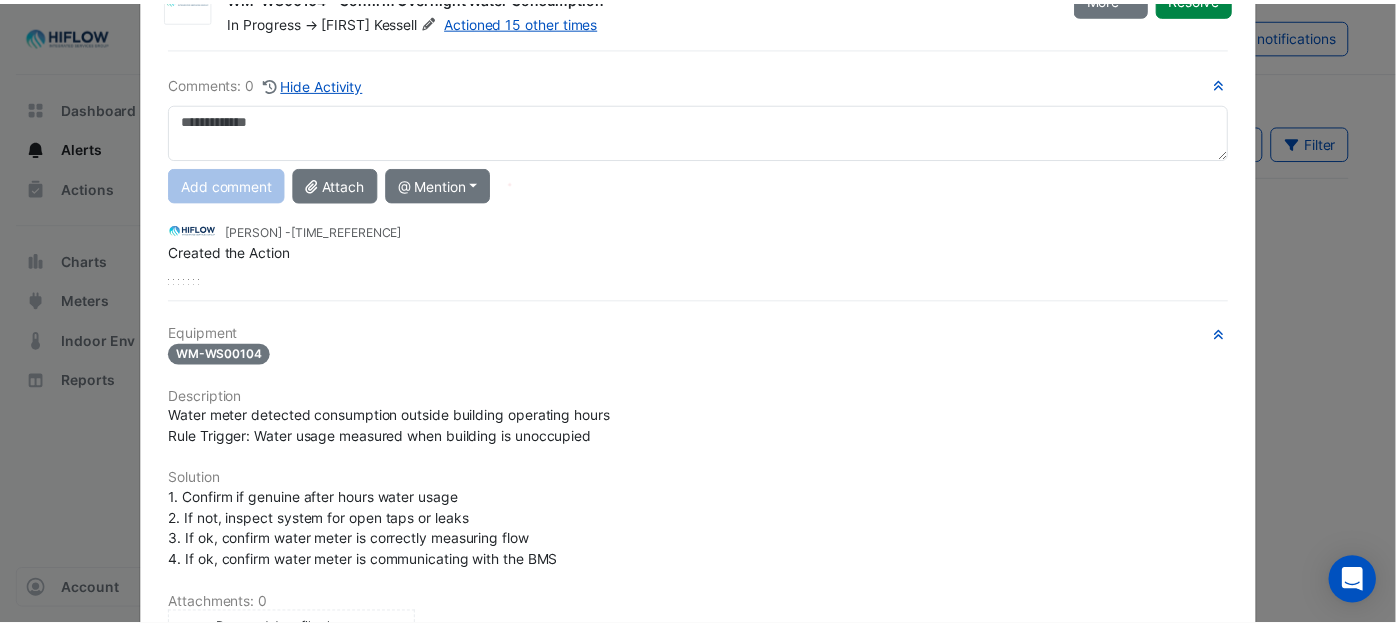 scroll, scrollTop: 0, scrollLeft: 0, axis: both 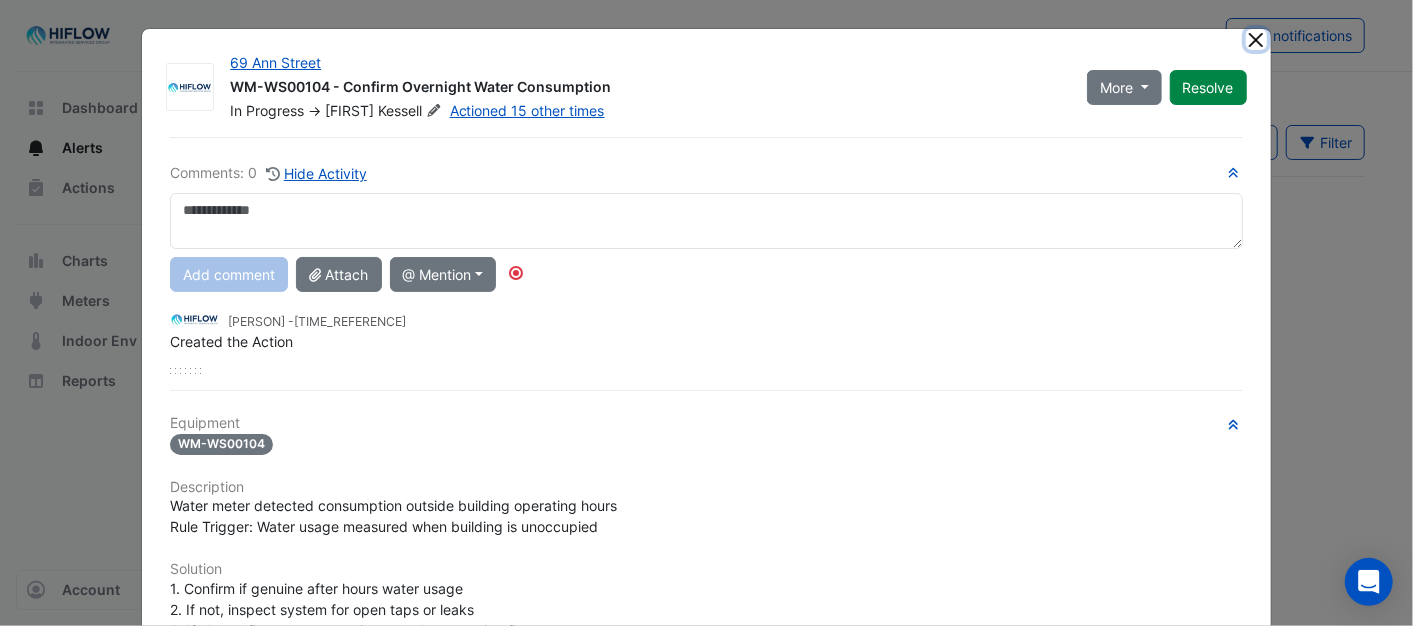 click 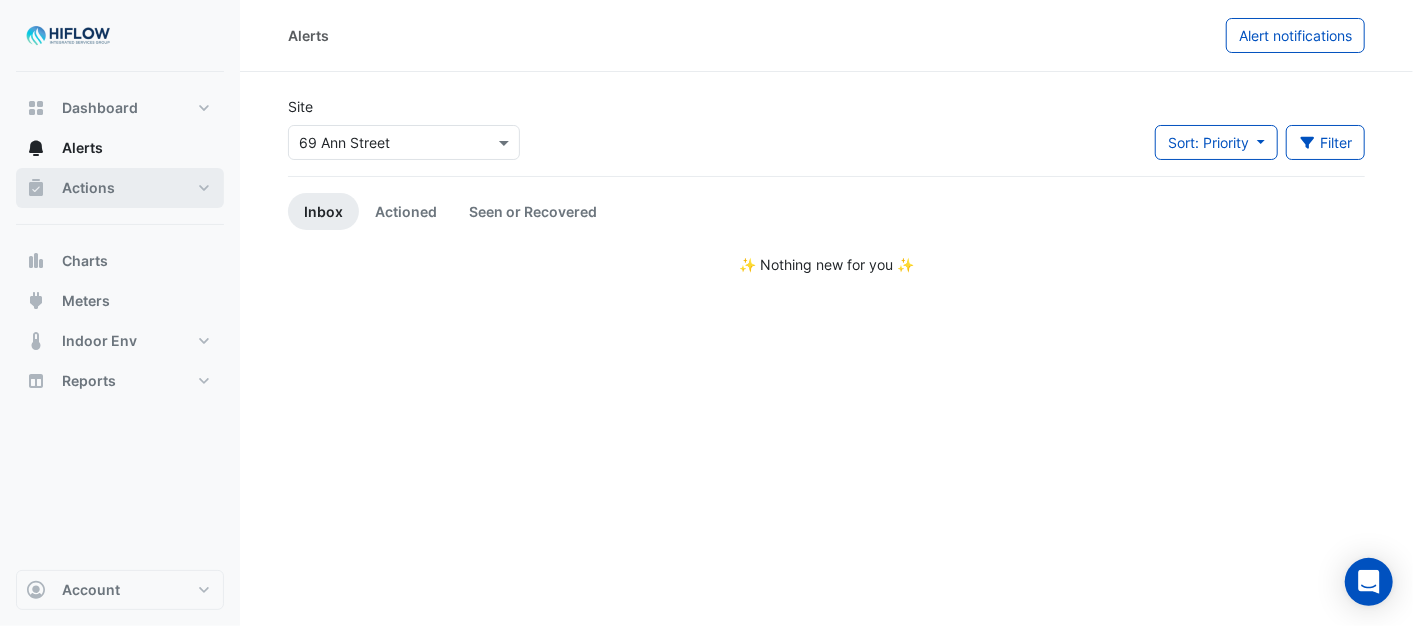 click on "Actions" at bounding box center (120, 188) 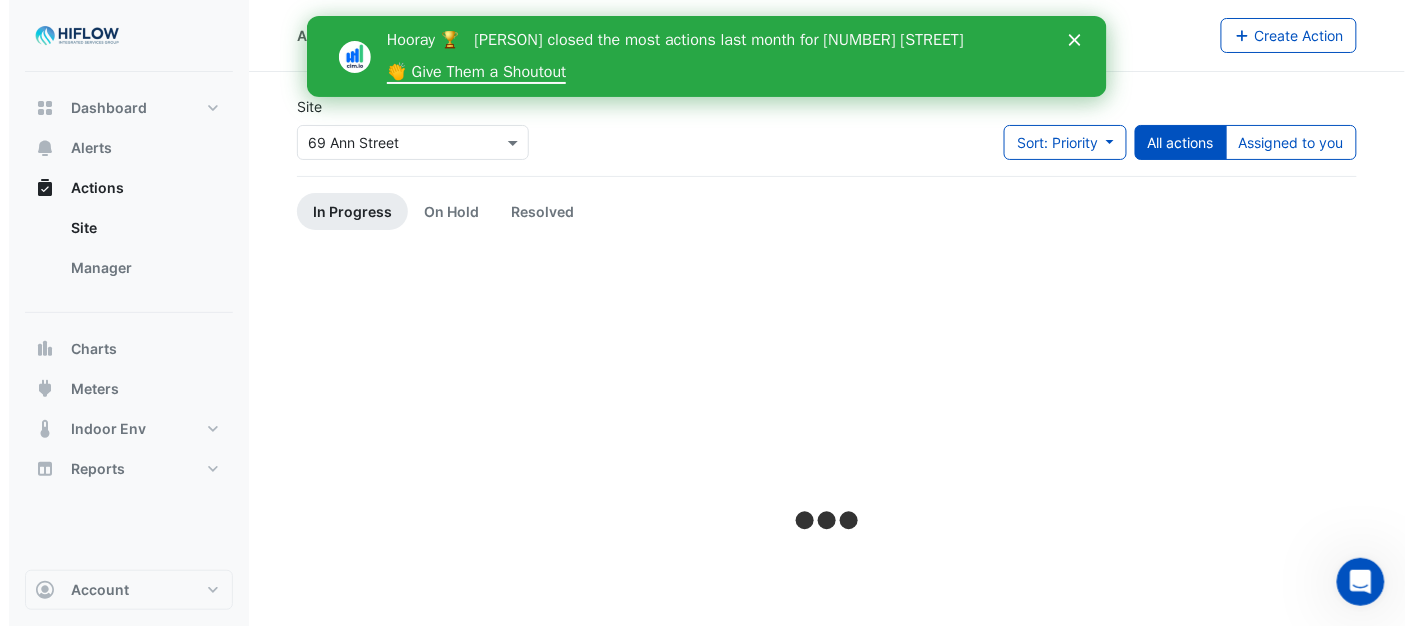 scroll, scrollTop: 0, scrollLeft: 0, axis: both 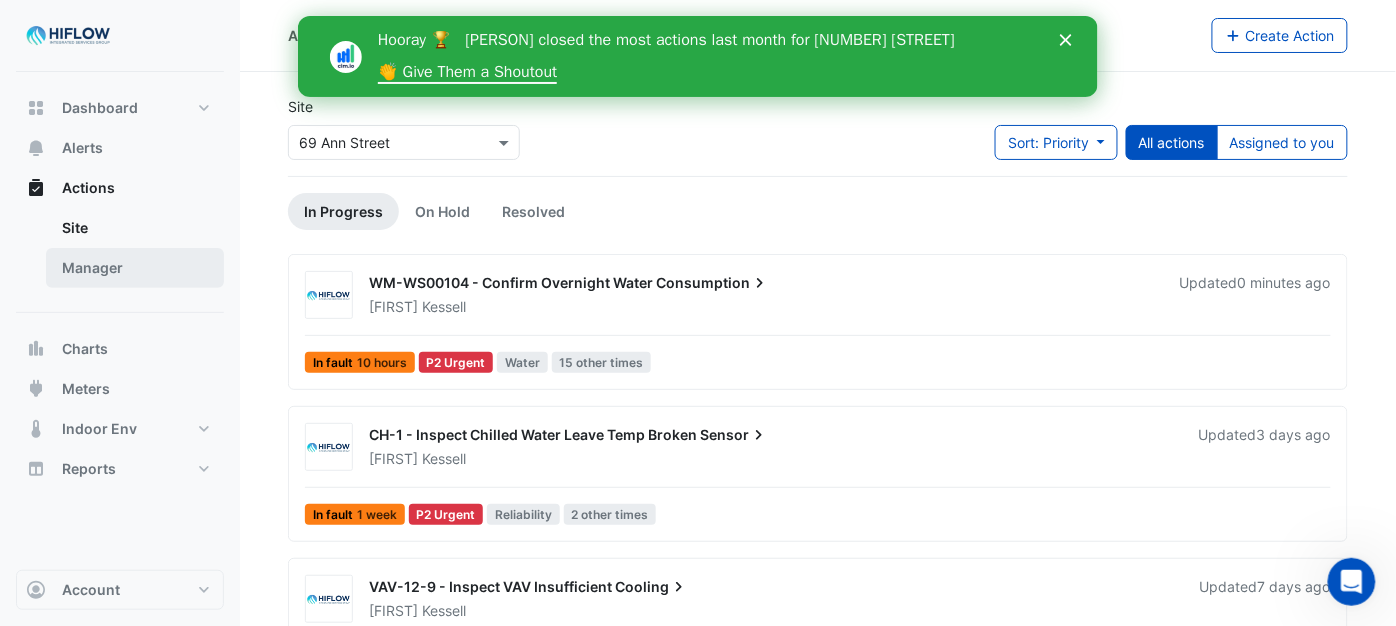 click on "Manager" at bounding box center (135, 268) 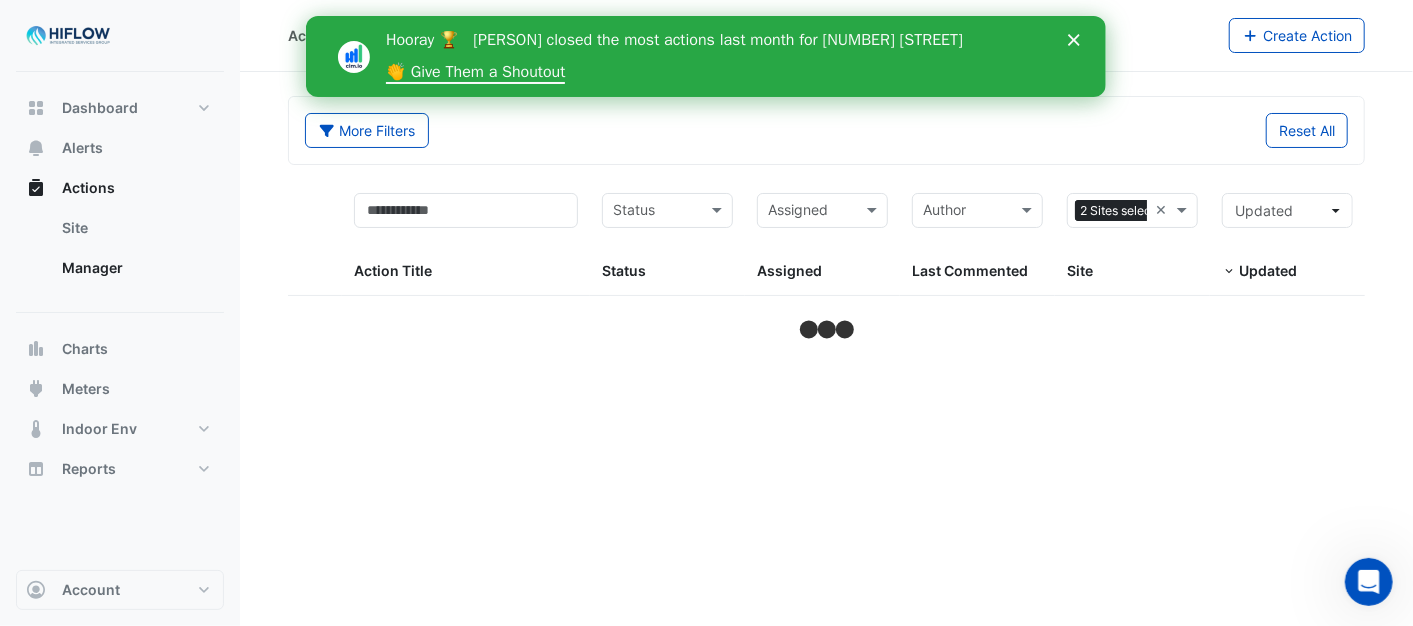 select on "***" 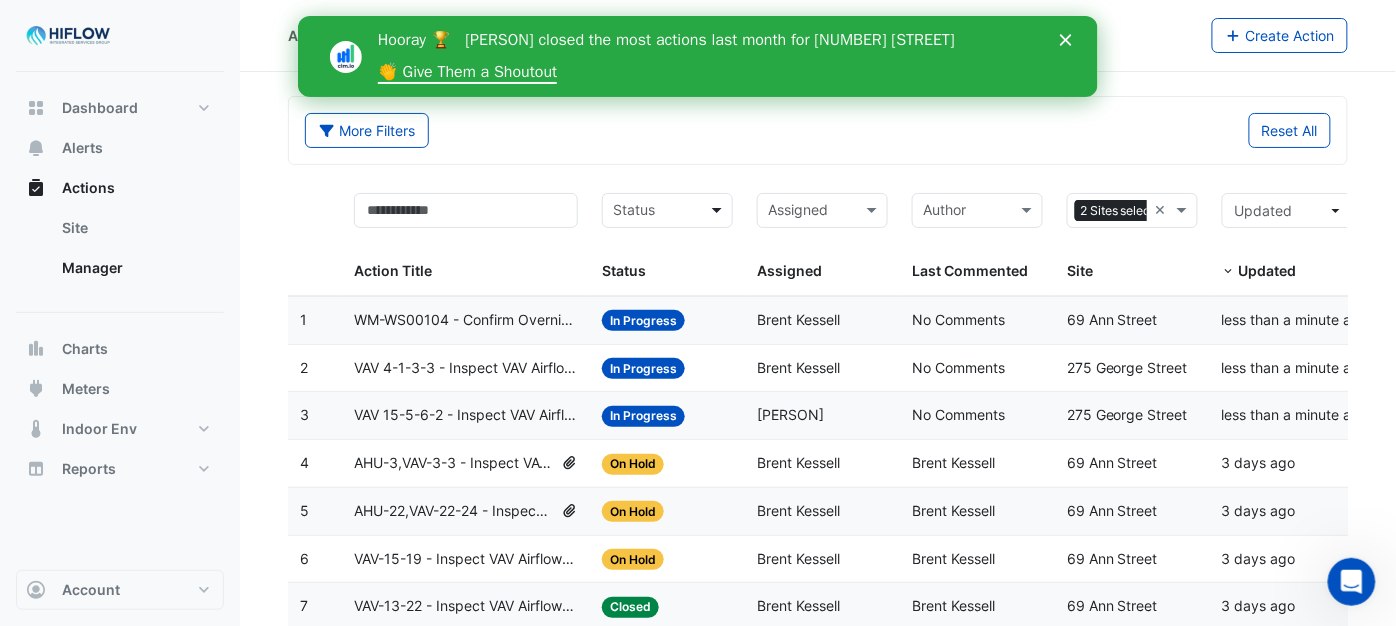 click at bounding box center (719, 210) 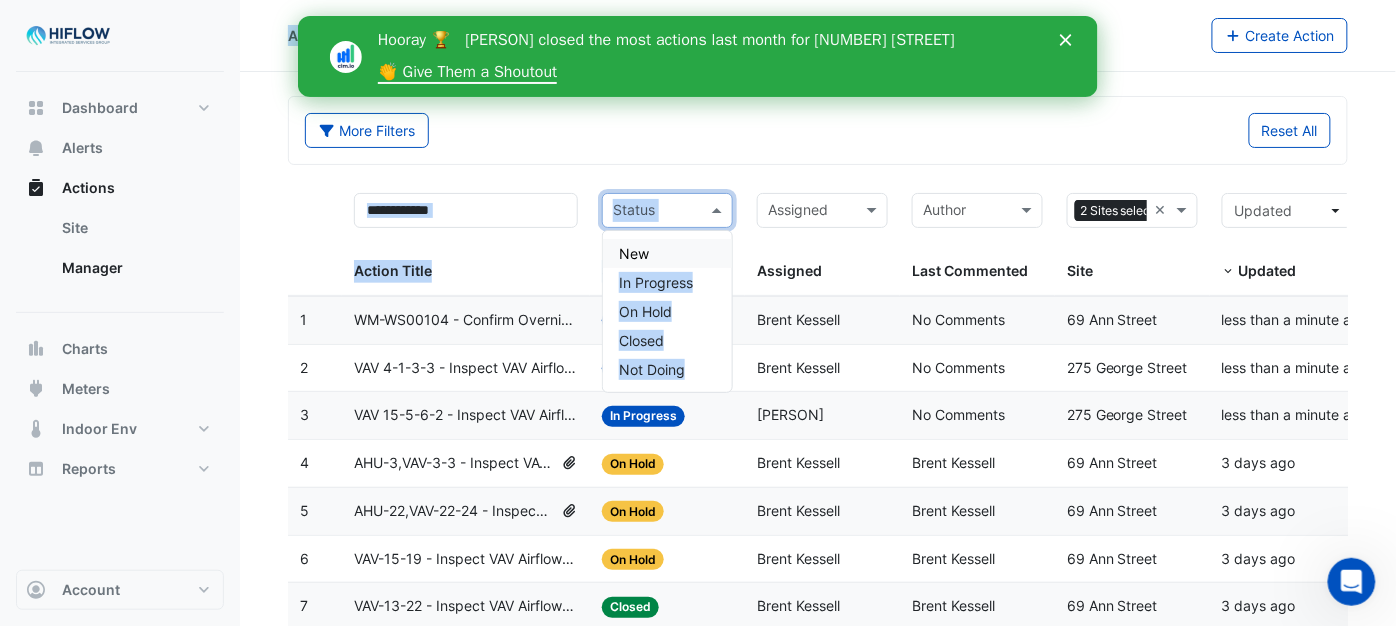 click on "New In Progress On Hold Closed Not Doing
Actions Manager
Create Action
More Filters
Reset All
Status
Assigned
Sites
2 Sites selected
×
Action Title
Status
Status" at bounding box center (698, 2562) 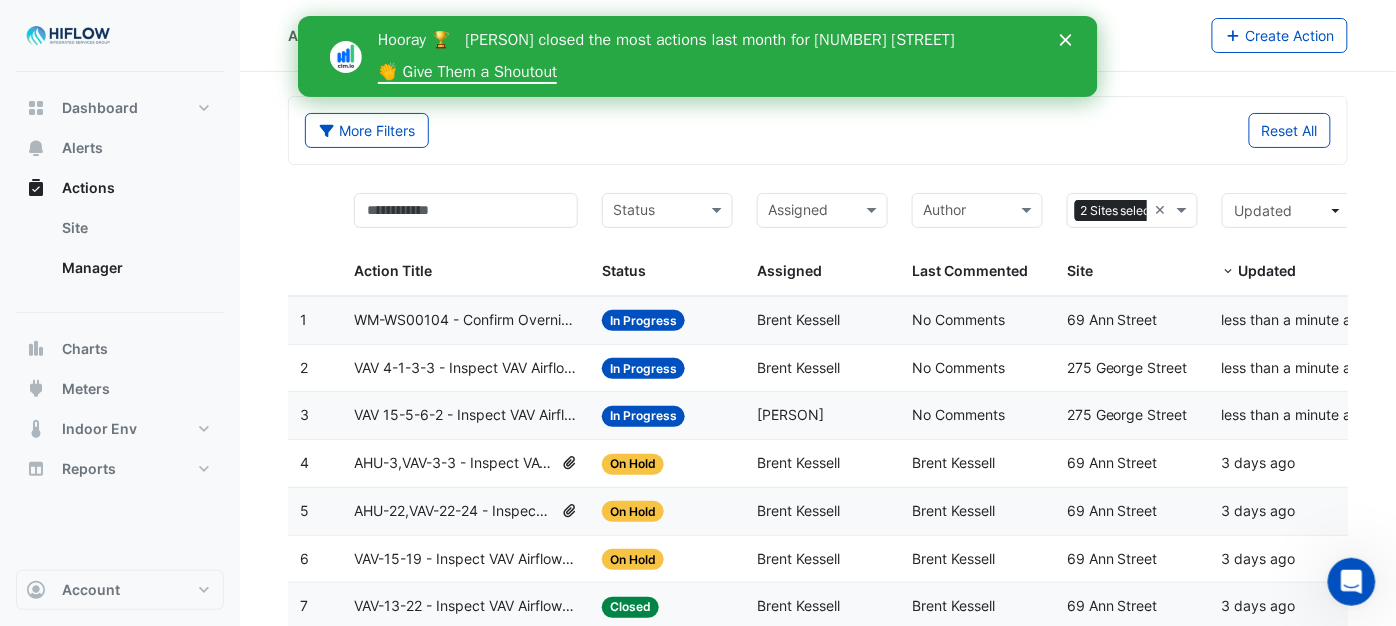 click on "More Filters
Reset All
Status
Assigned
Sites
2 Sites selected
×
Action Title
Status
Status
Assigned
Assigned
Author
Last Commented
Sites" 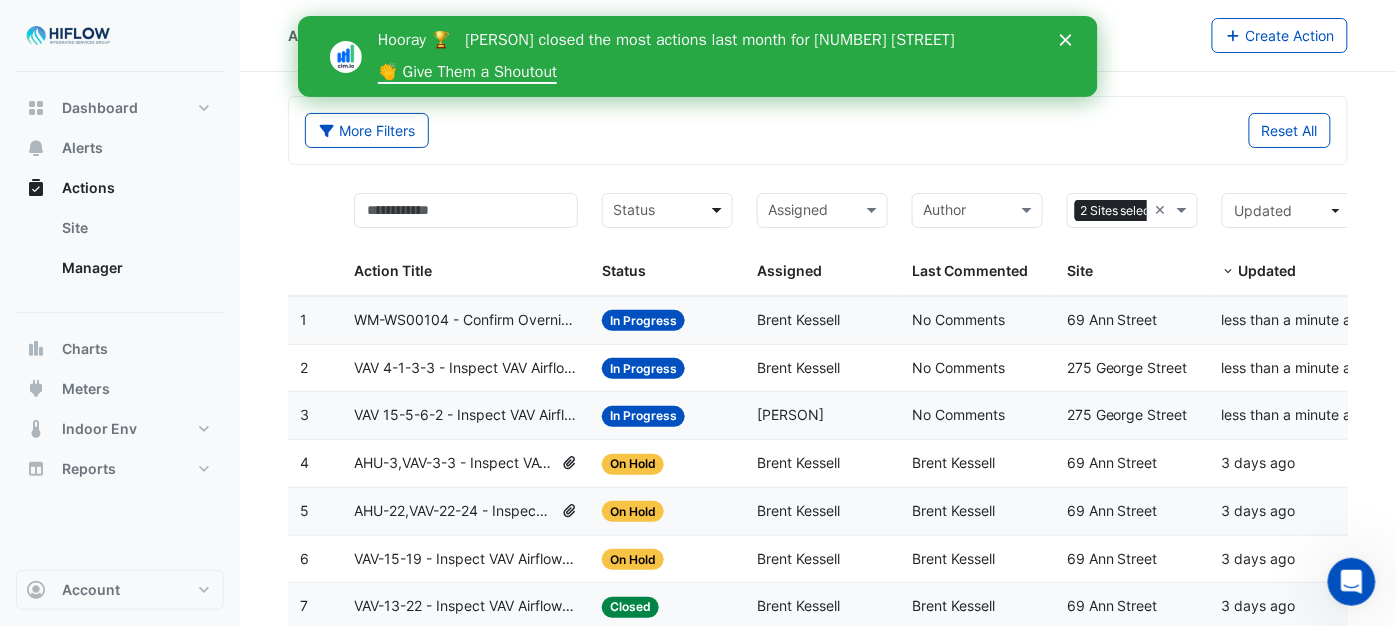 click at bounding box center [719, 210] 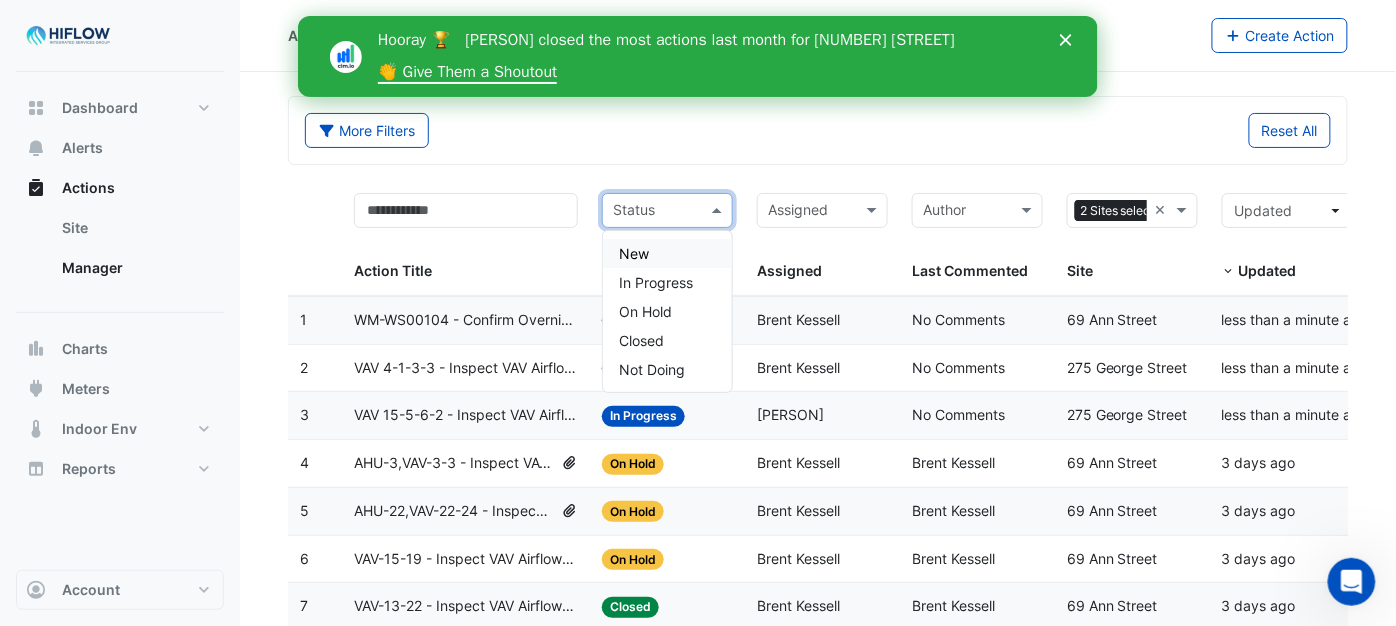 click on "New" at bounding box center [667, 253] 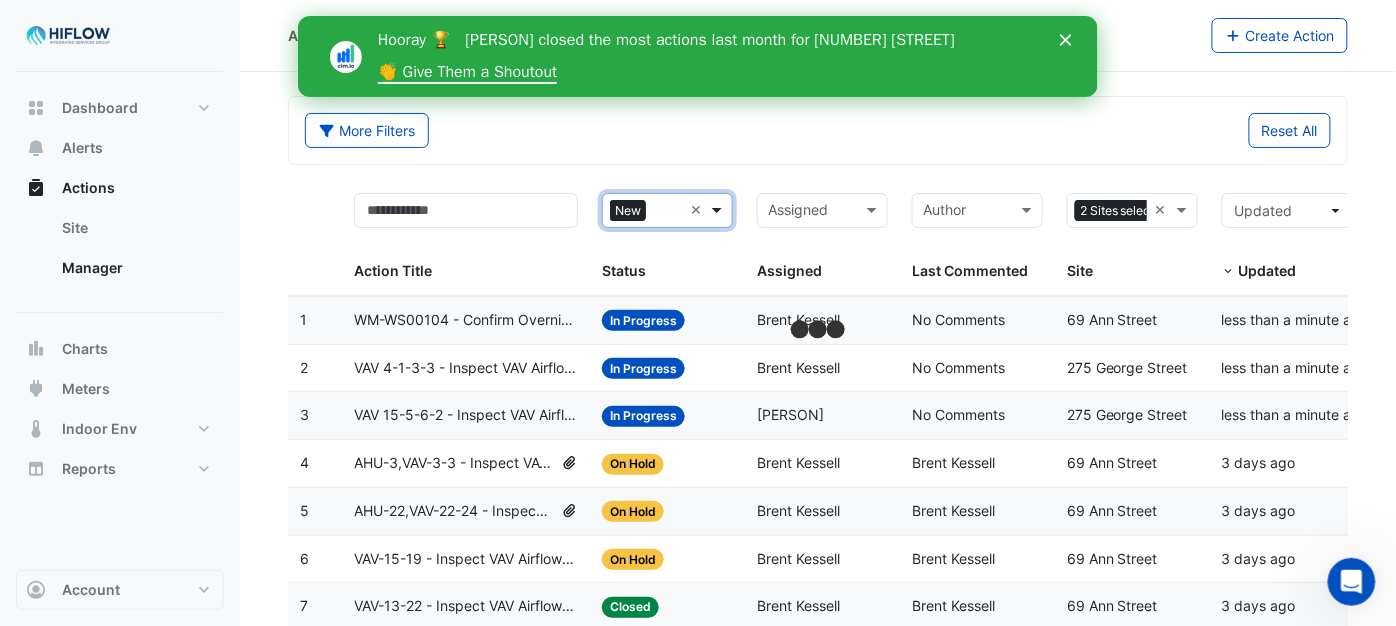 click at bounding box center (719, 210) 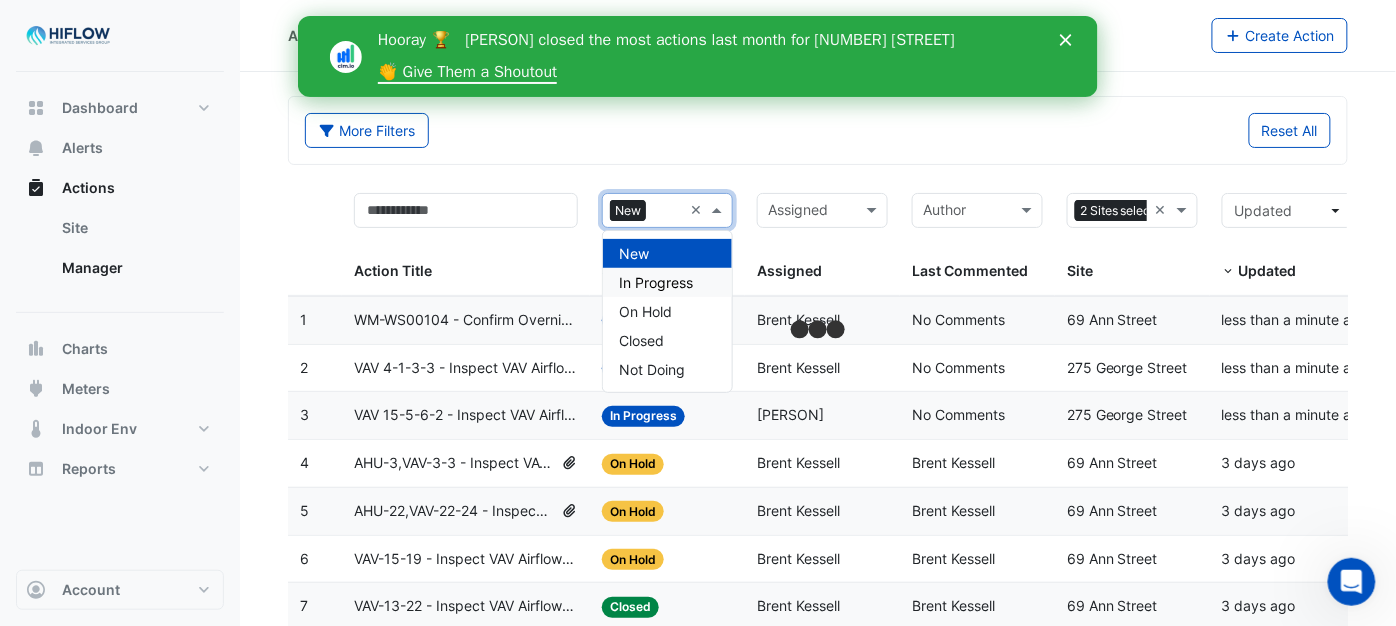 click on "In Progress" at bounding box center (656, 282) 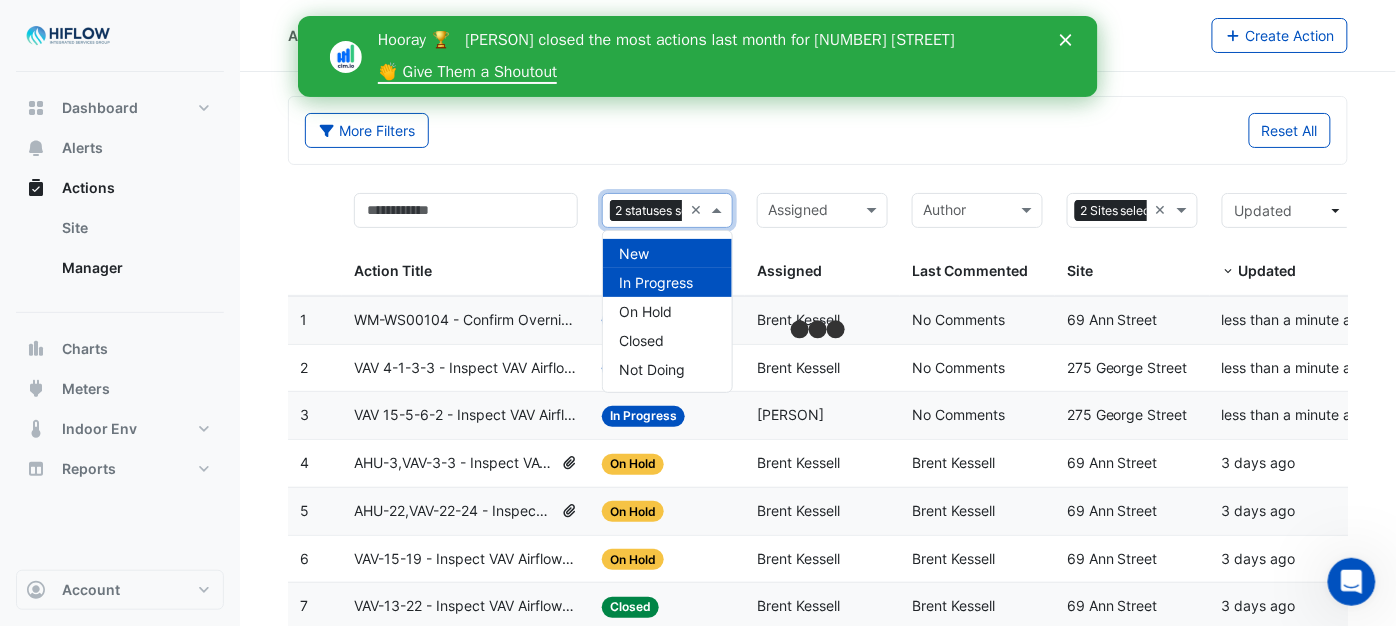 click at bounding box center [719, 210] 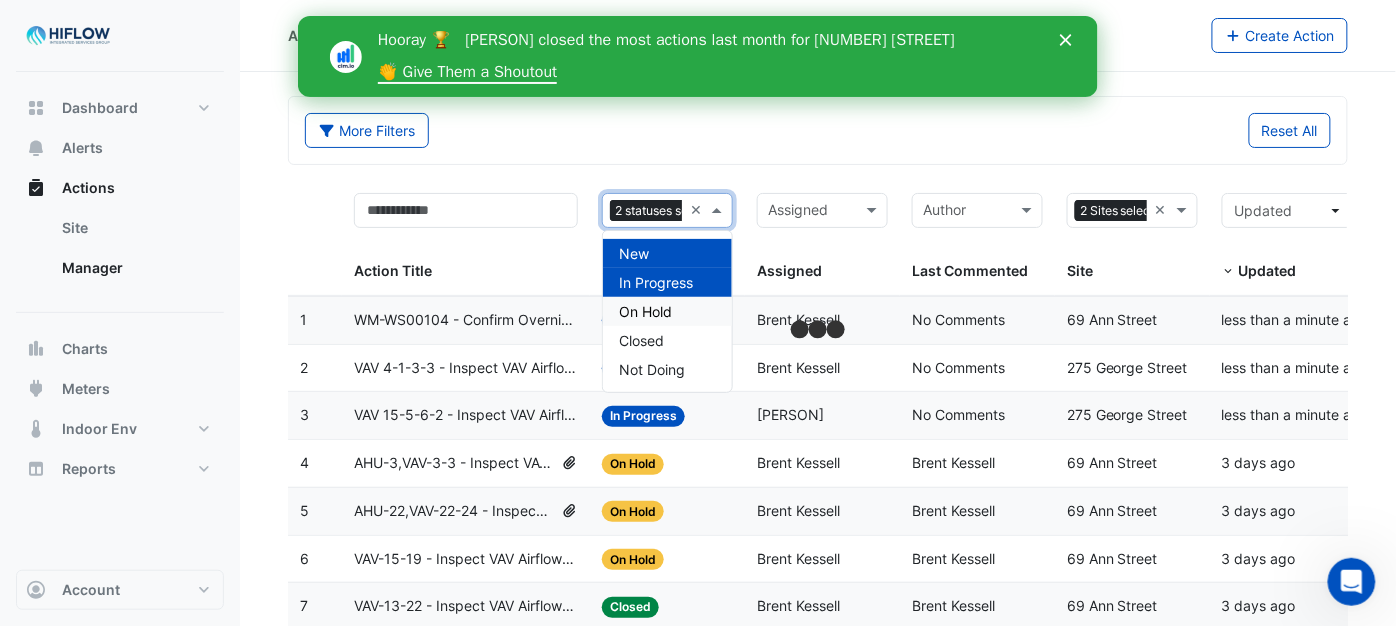 click on "On Hold" at bounding box center (667, 311) 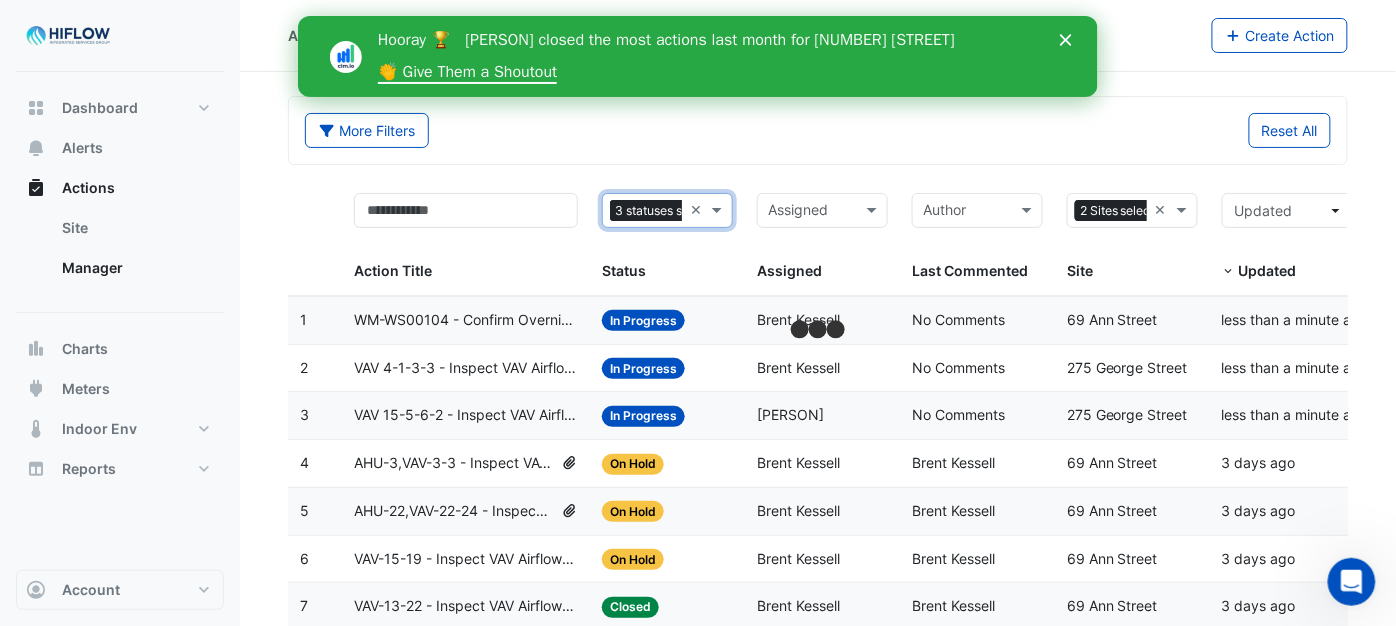 click on "VAV 15-5-6-2 - Inspect VAV Airflow Block" 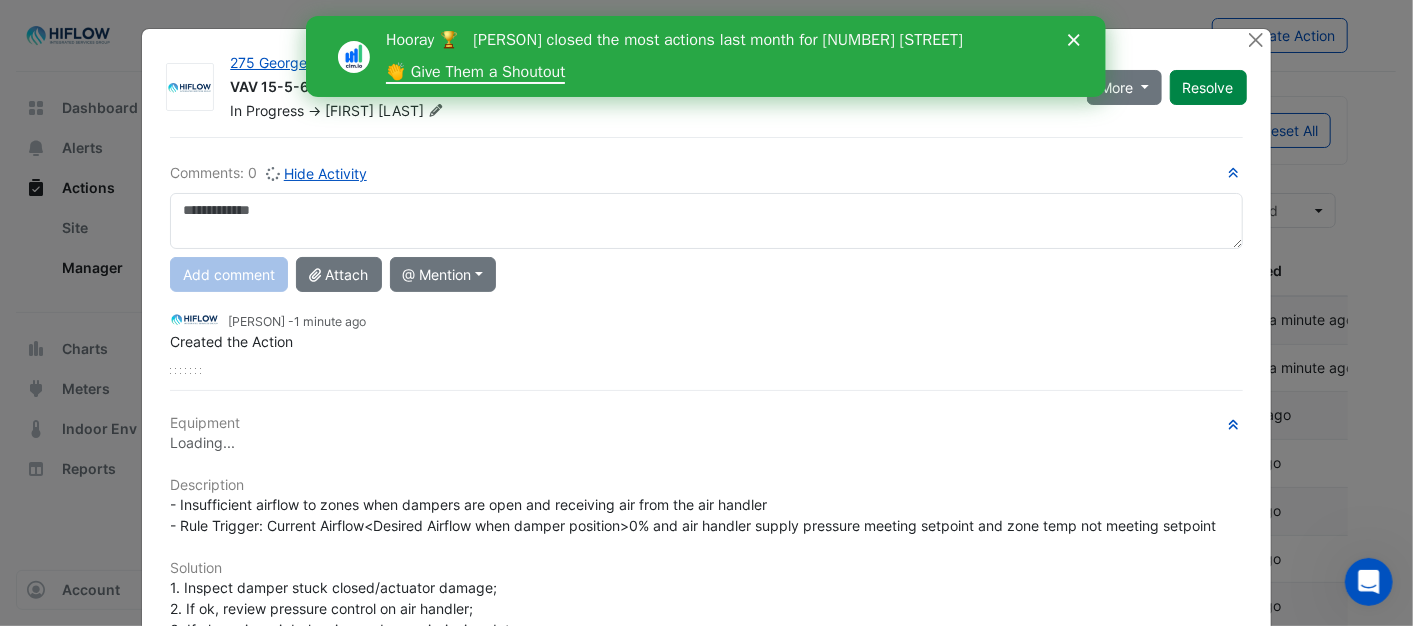 click 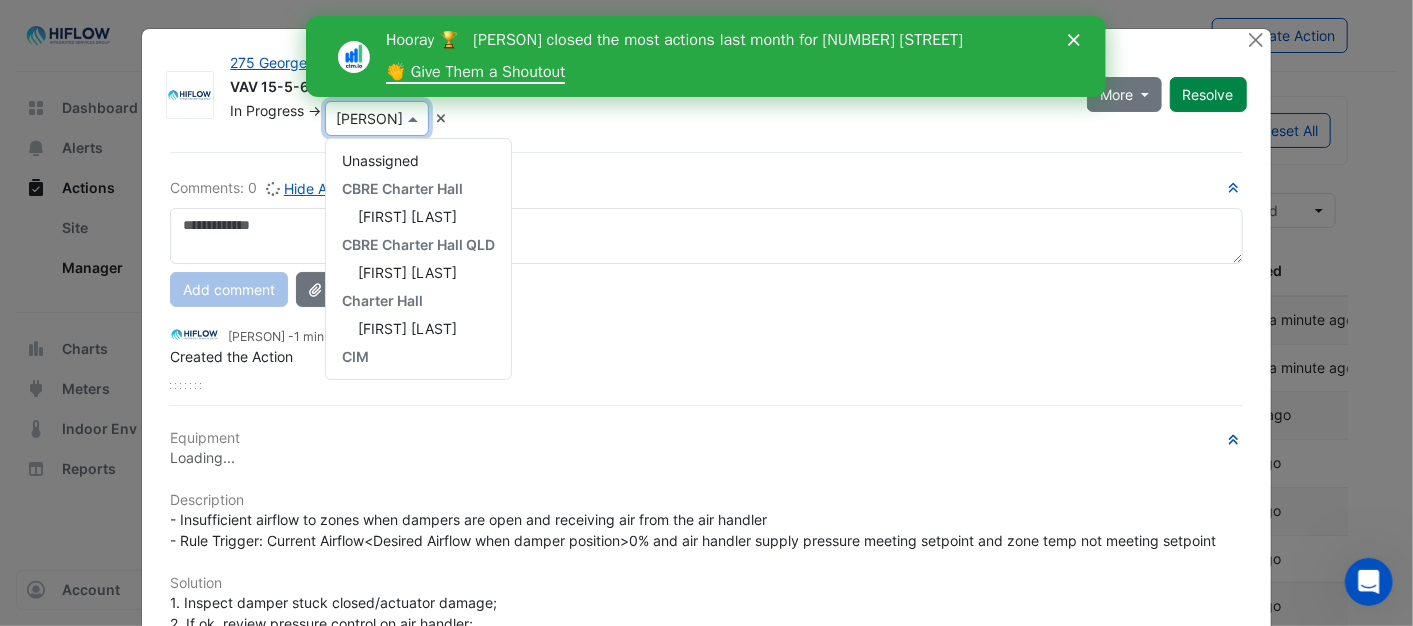 scroll, scrollTop: 252, scrollLeft: 0, axis: vertical 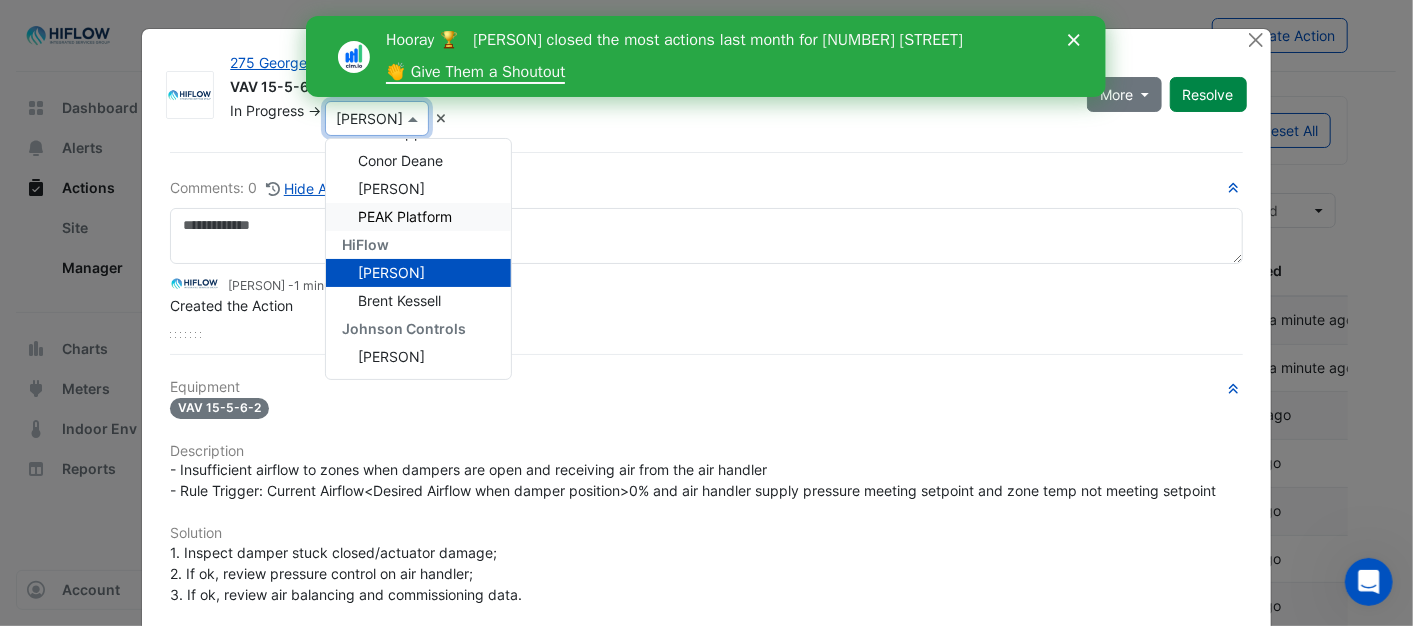 click 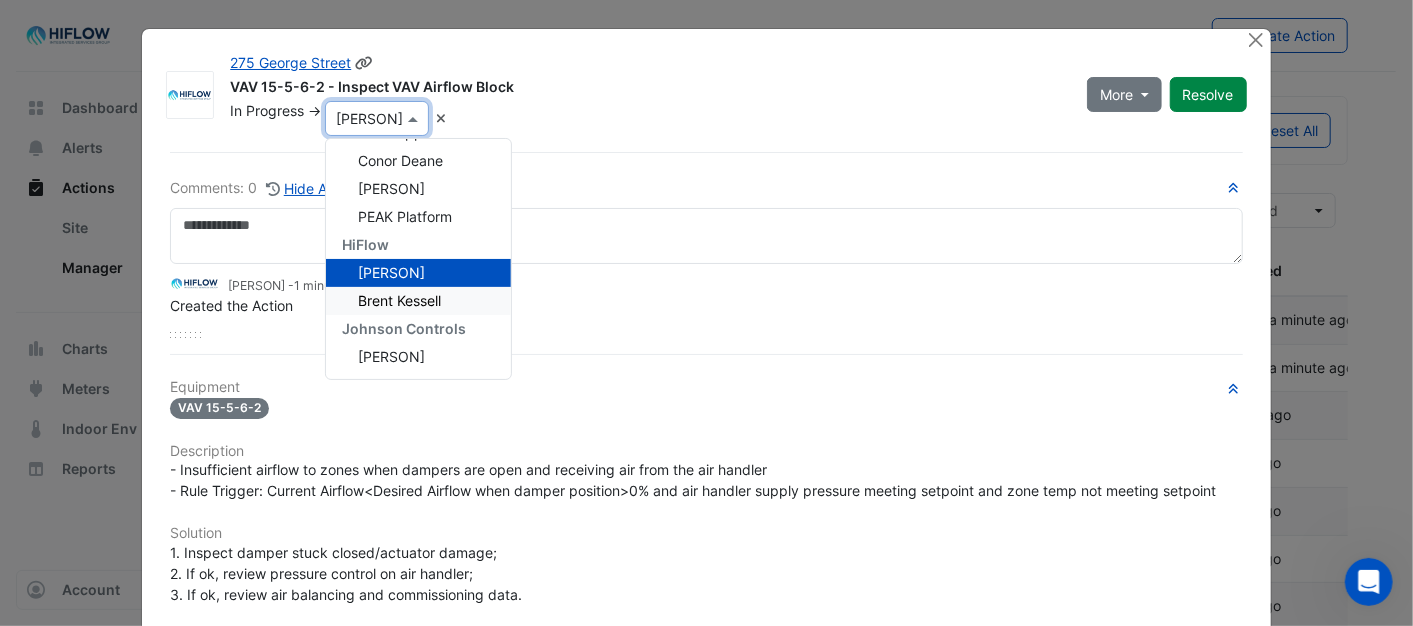 click on "Brent Kessell" at bounding box center [418, 301] 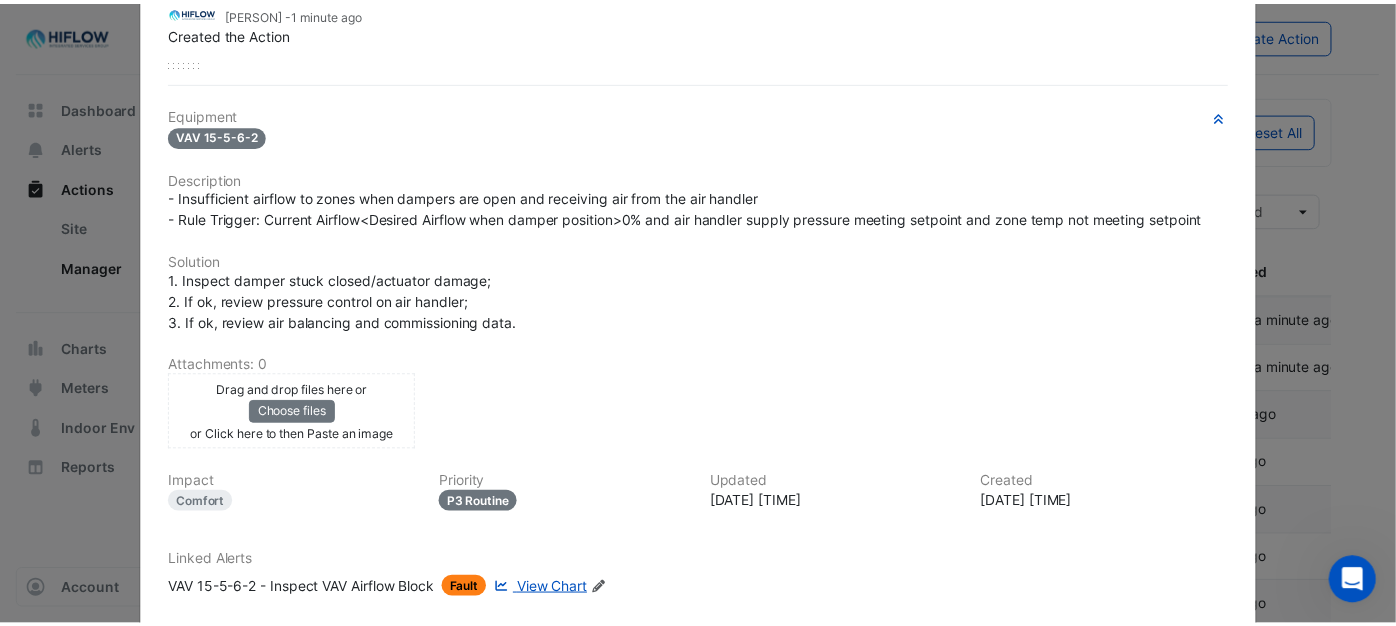 scroll, scrollTop: 0, scrollLeft: 0, axis: both 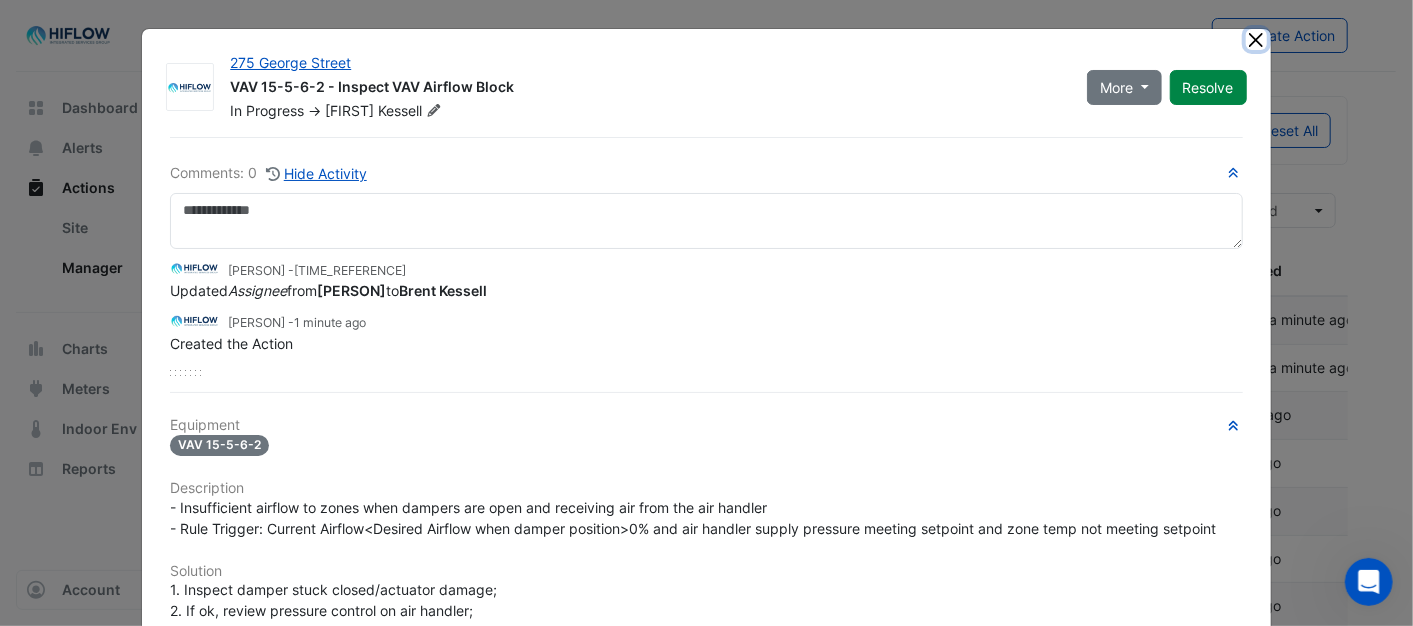 click 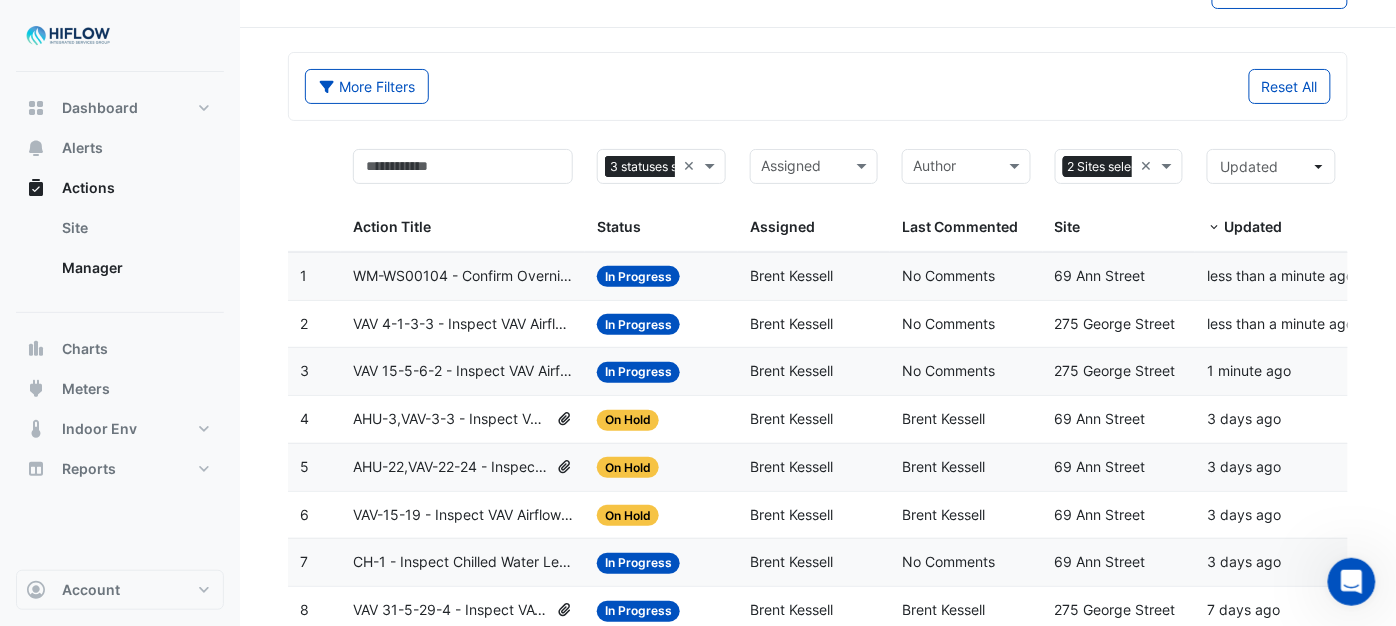 scroll, scrollTop: 0, scrollLeft: 0, axis: both 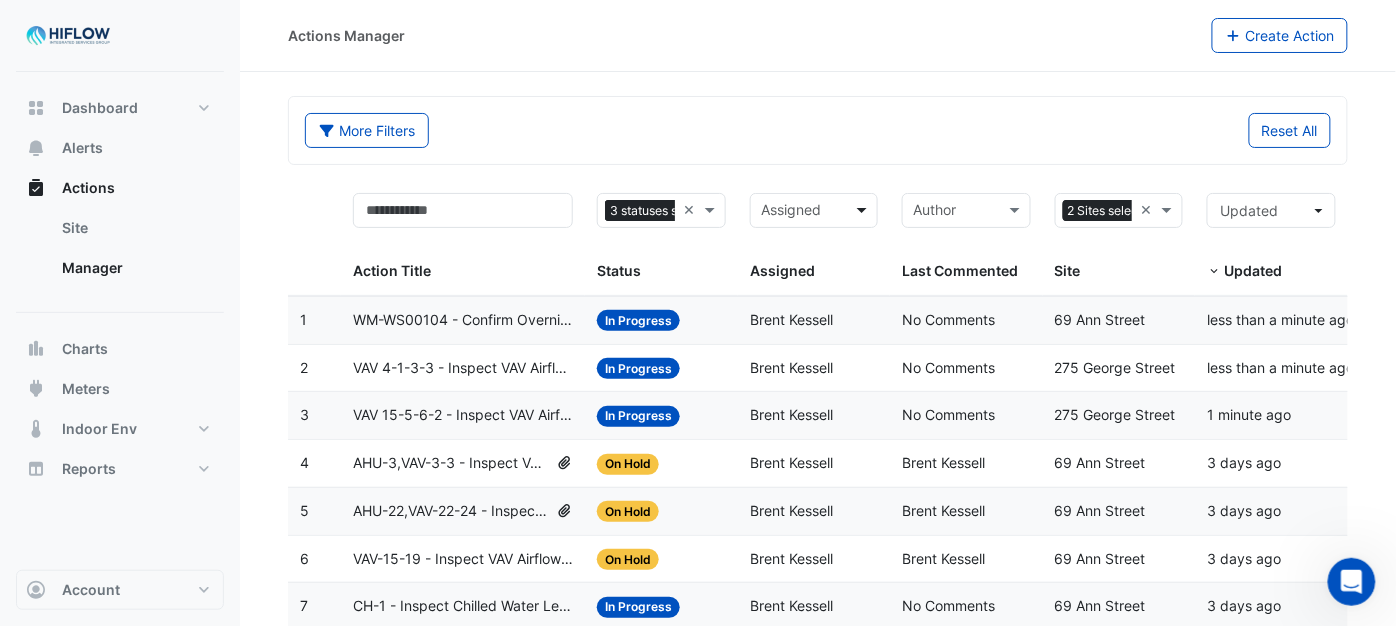 click at bounding box center (864, 210) 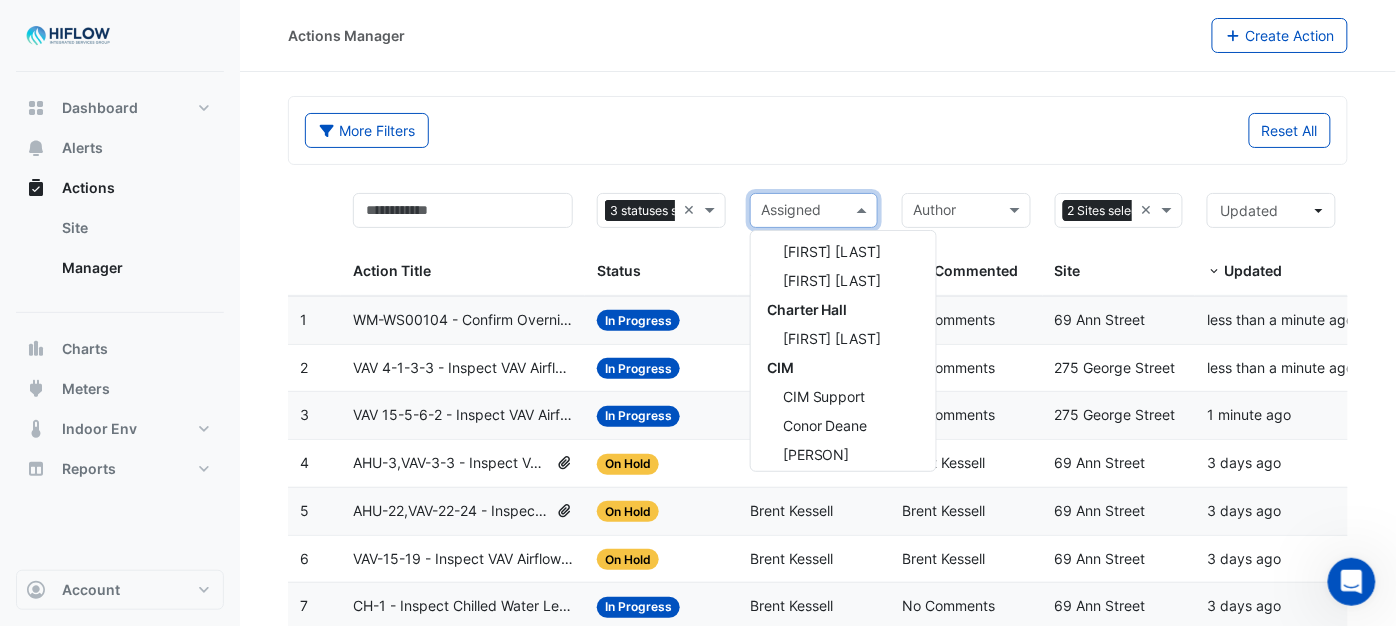 scroll, scrollTop: 528, scrollLeft: 0, axis: vertical 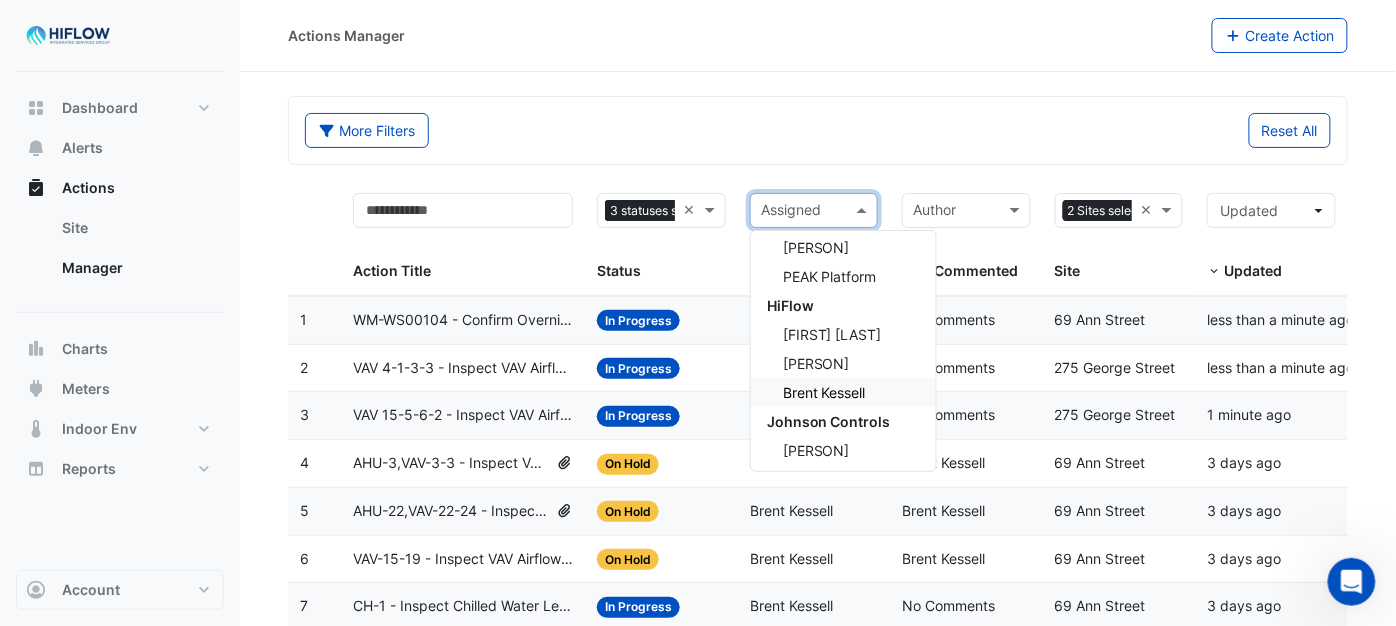 click on "Brent Kessell" at bounding box center [824, 392] 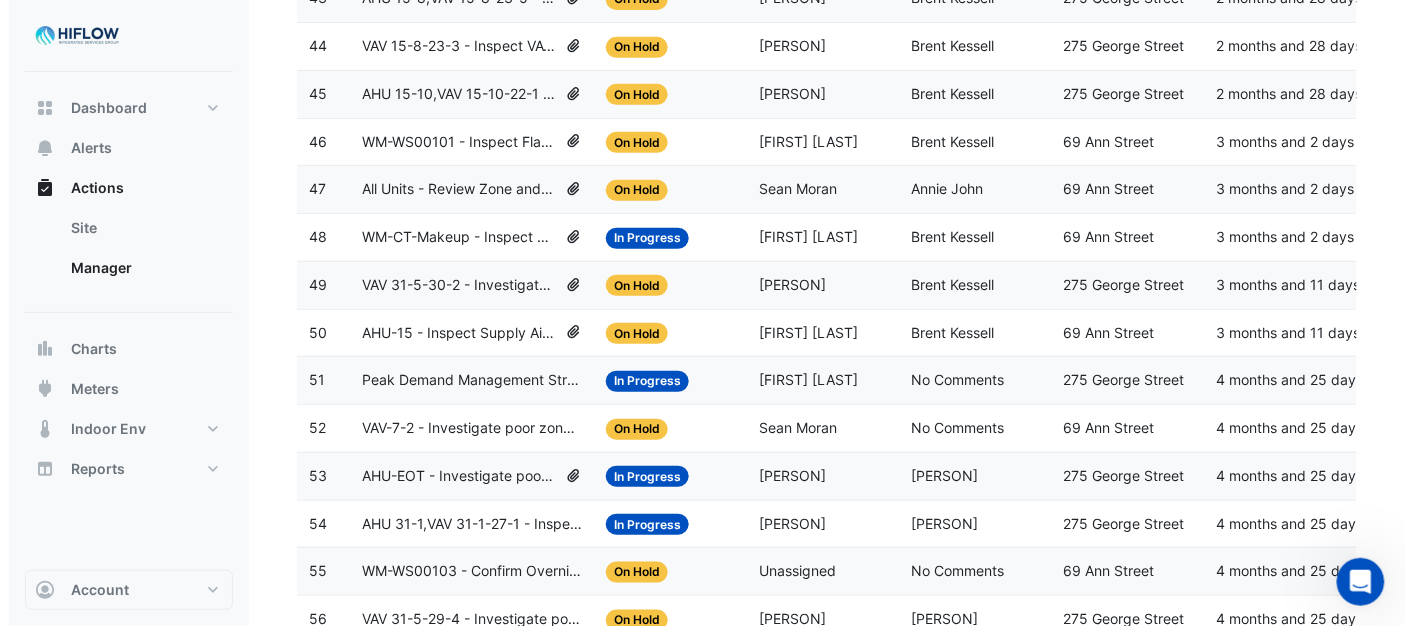 scroll, scrollTop: 835, scrollLeft: 0, axis: vertical 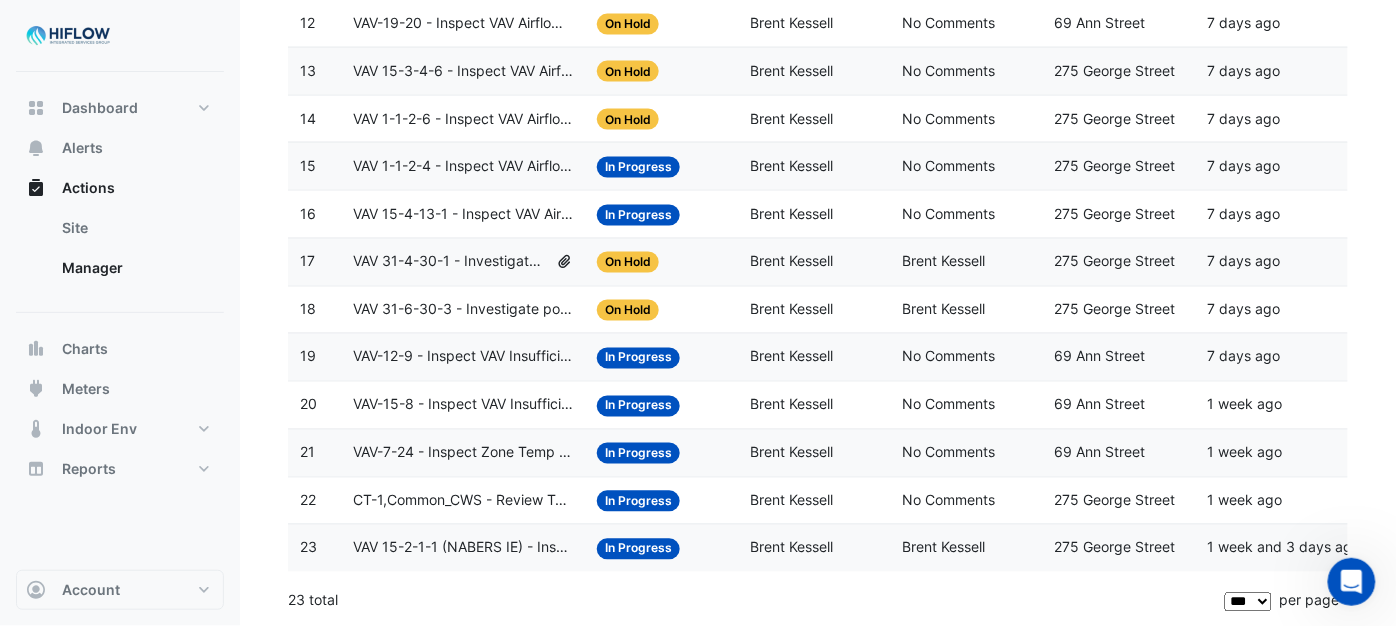 click on "VAV 15-2-1-1 (NABERS IE) - Inspect Critical Sensor Broken" 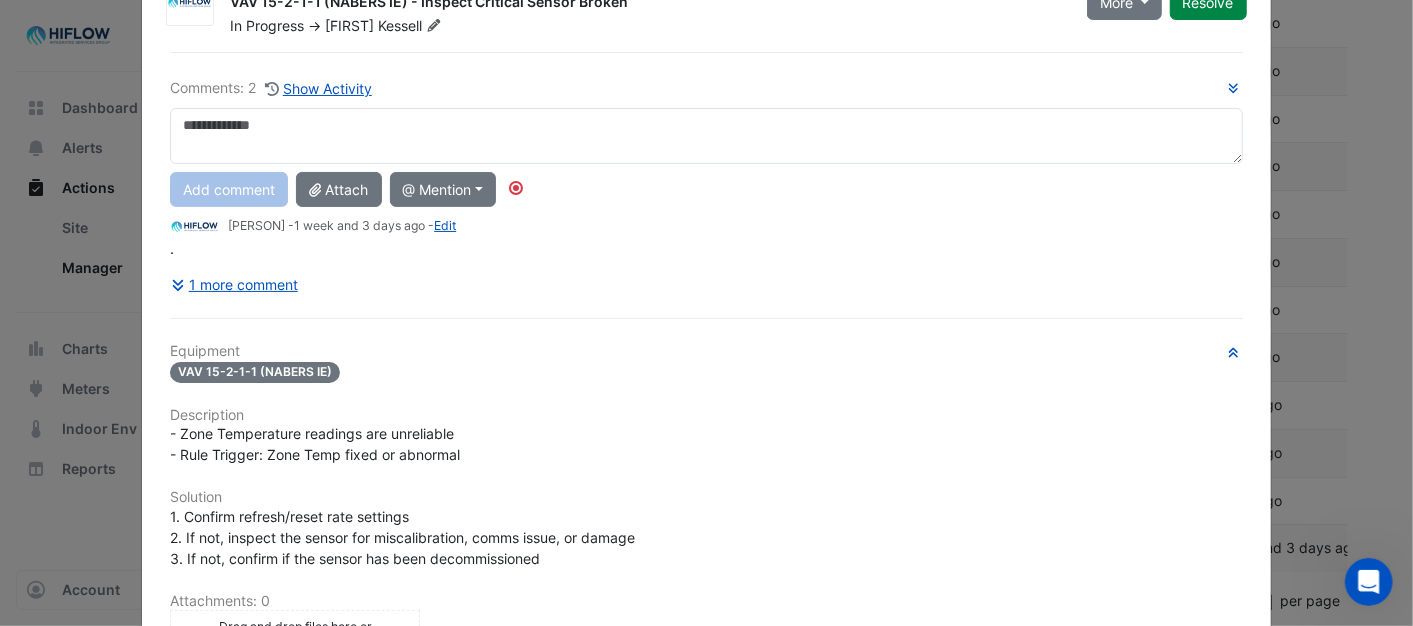 scroll, scrollTop: 0, scrollLeft: 0, axis: both 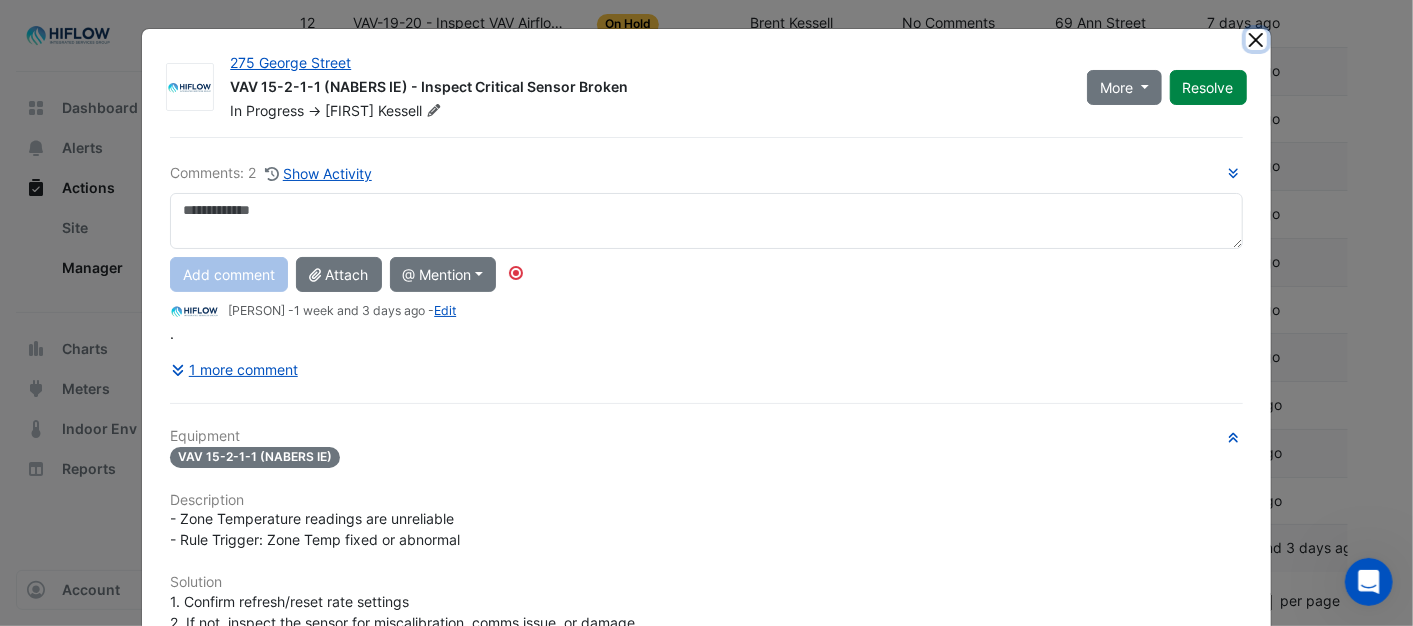 click 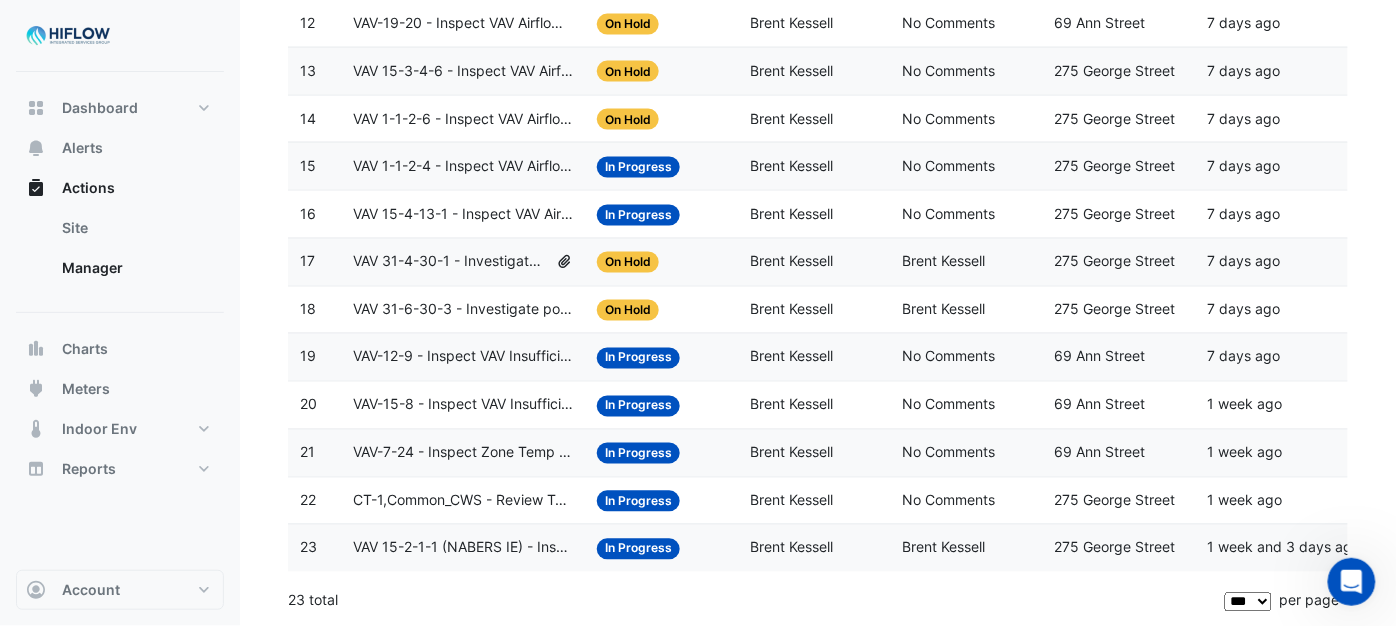 click on "CT-1,Common_CWS - Review Tower Overcooling (Energy Waste)" 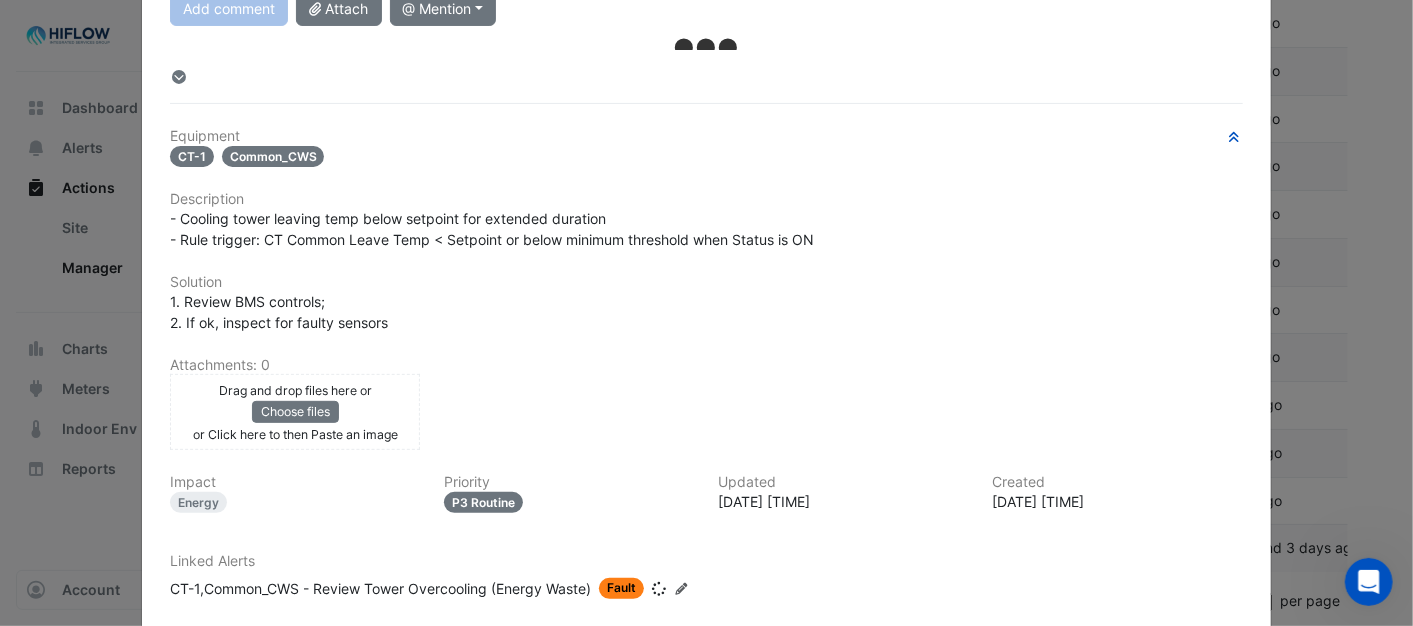scroll, scrollTop: 0, scrollLeft: 0, axis: both 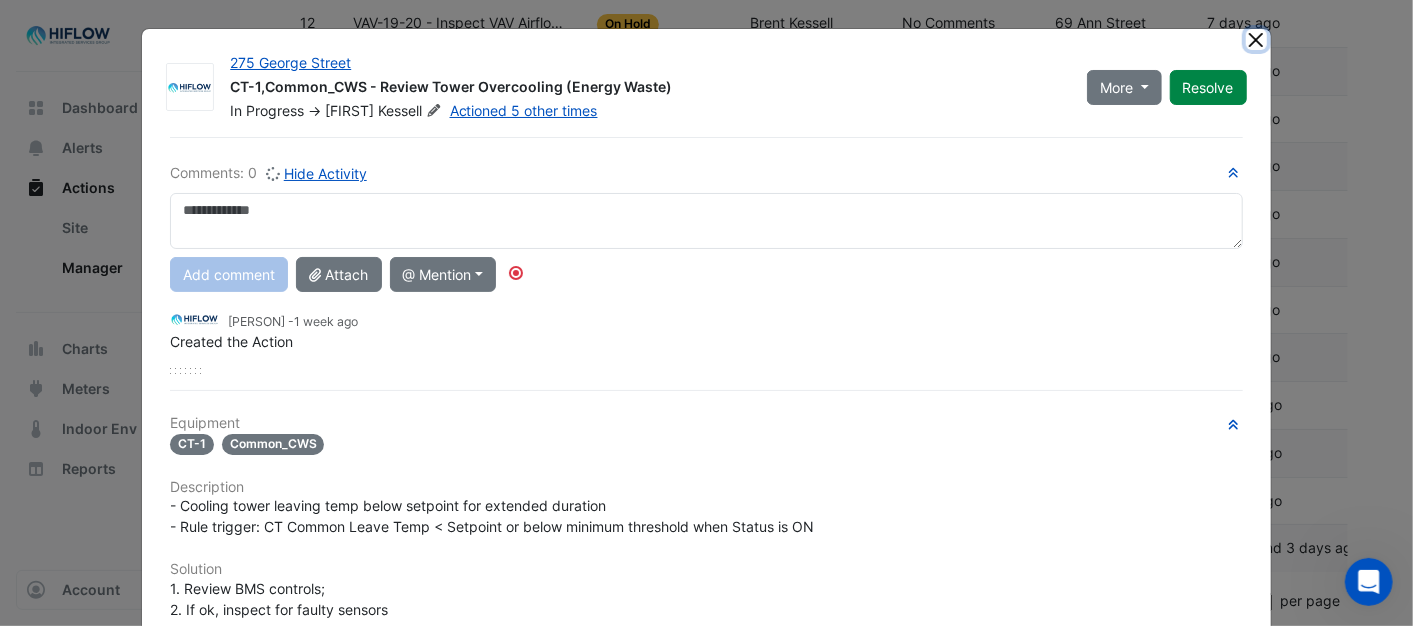 click 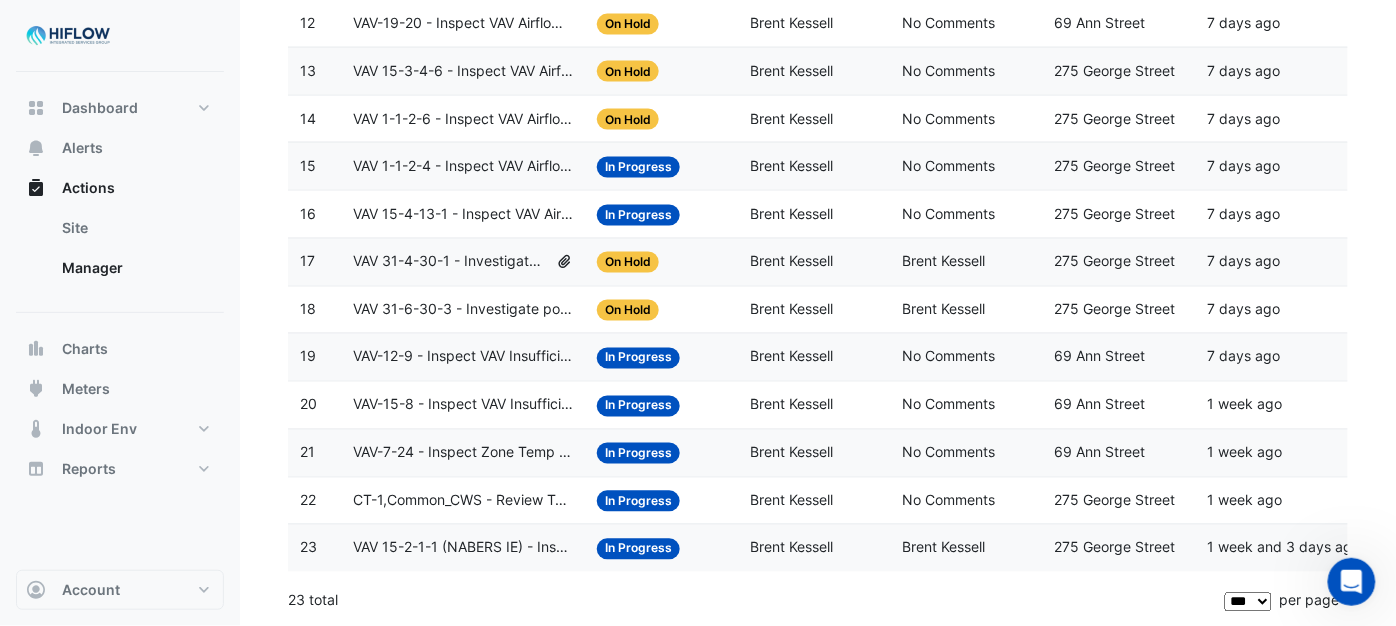 click on "VAV-7-24 - Inspect Zone Temp Broken Sensor" 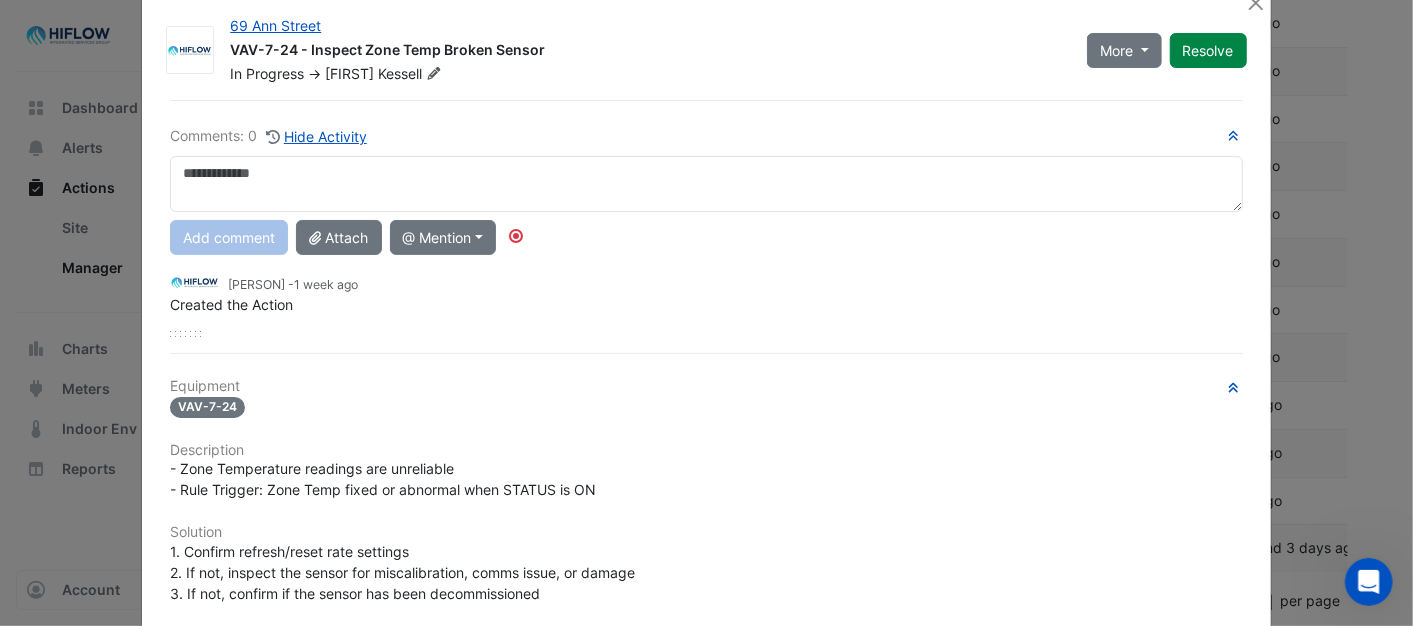 scroll, scrollTop: 0, scrollLeft: 0, axis: both 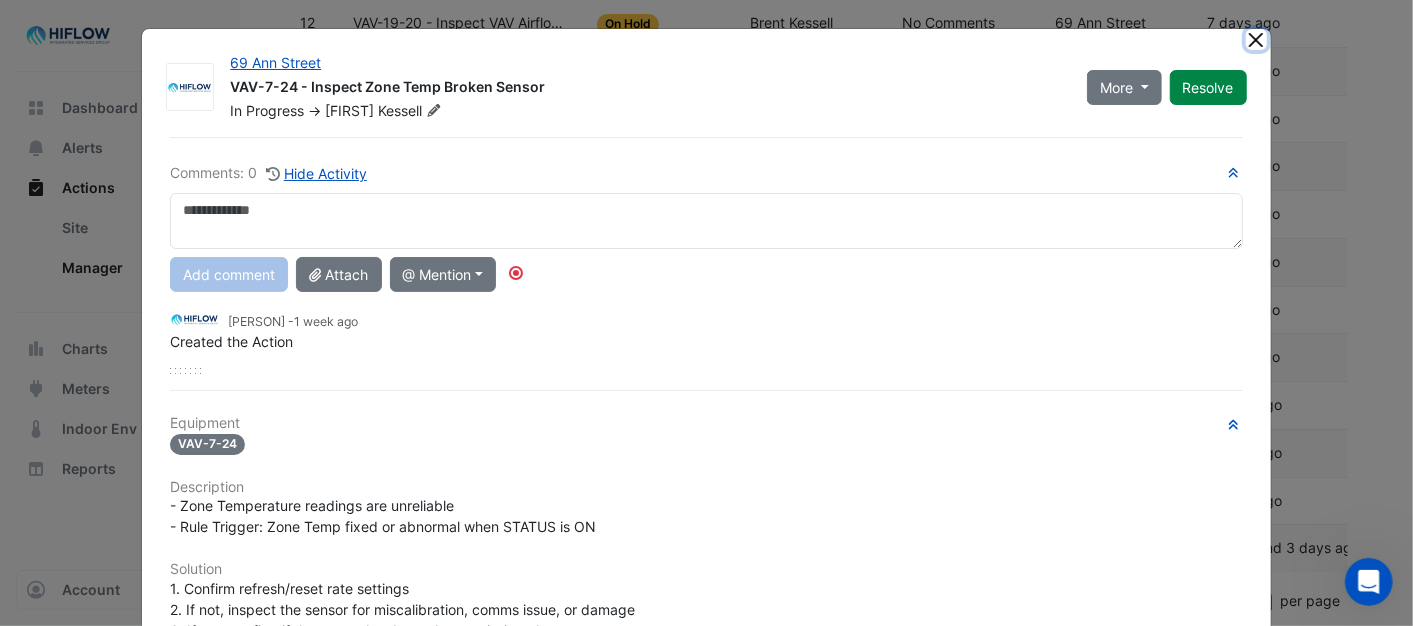 click 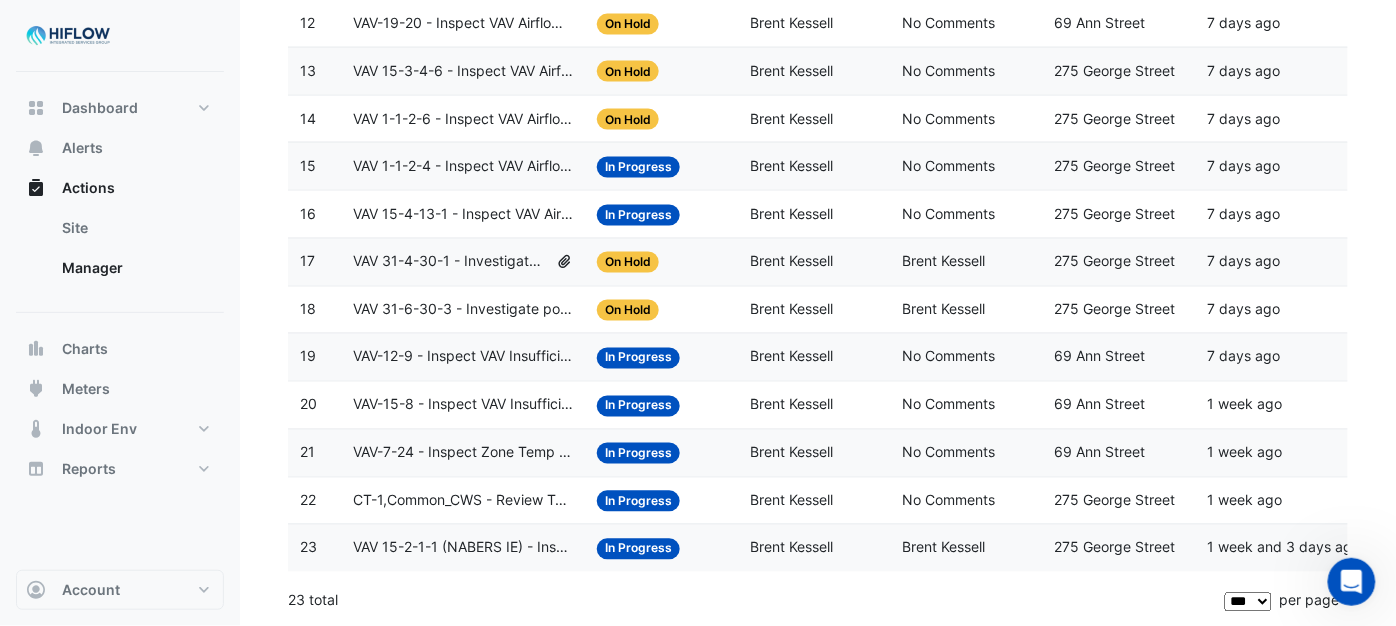 click on "VAV-15-8 - Inspect VAV Insufficient Cooling" 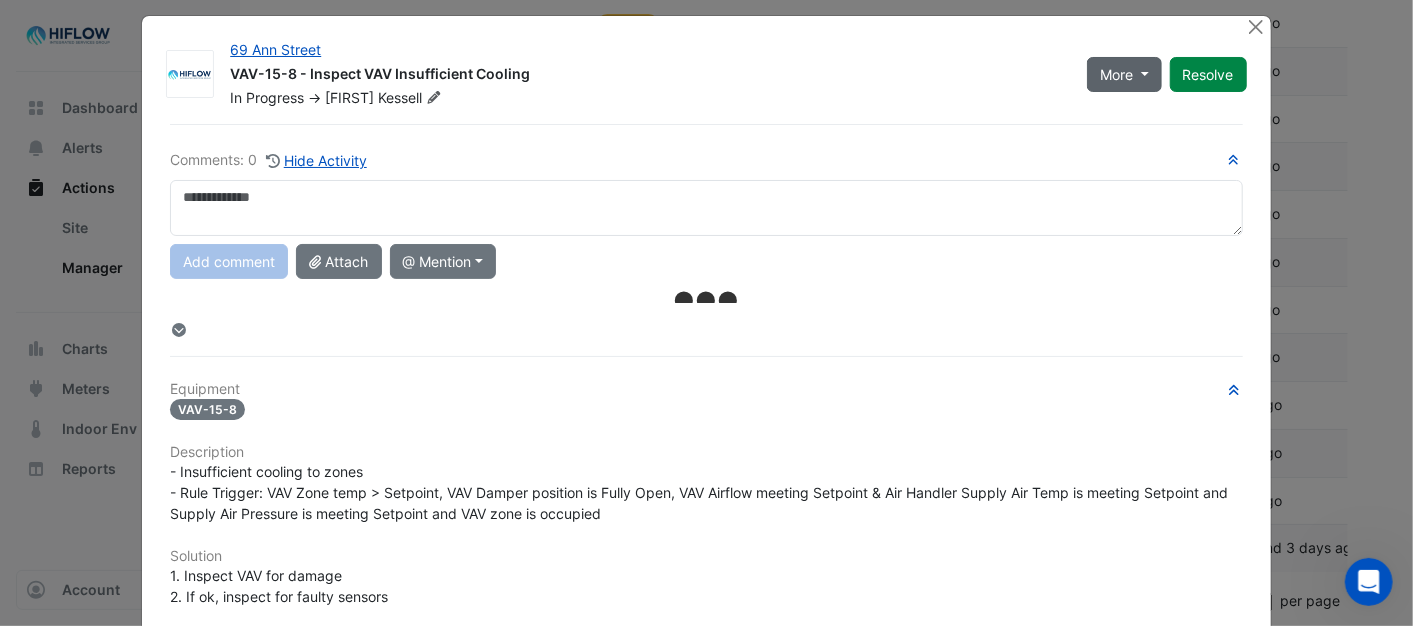 scroll, scrollTop: 0, scrollLeft: 0, axis: both 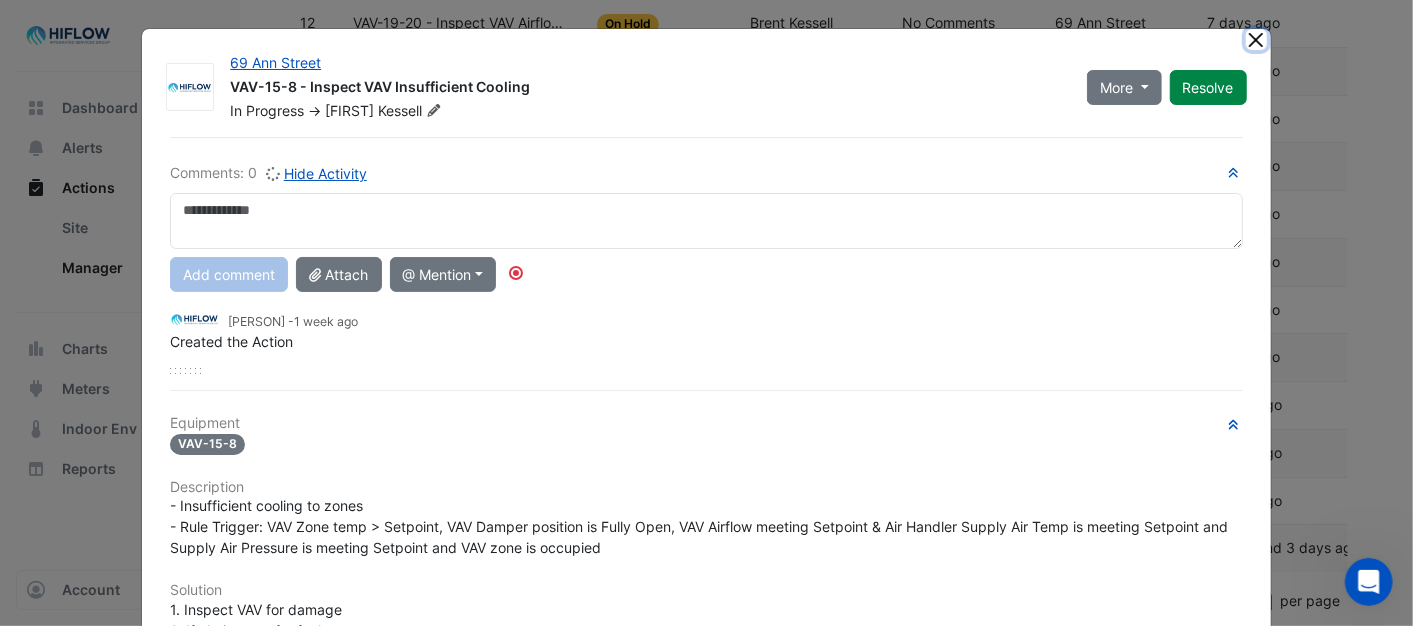 click 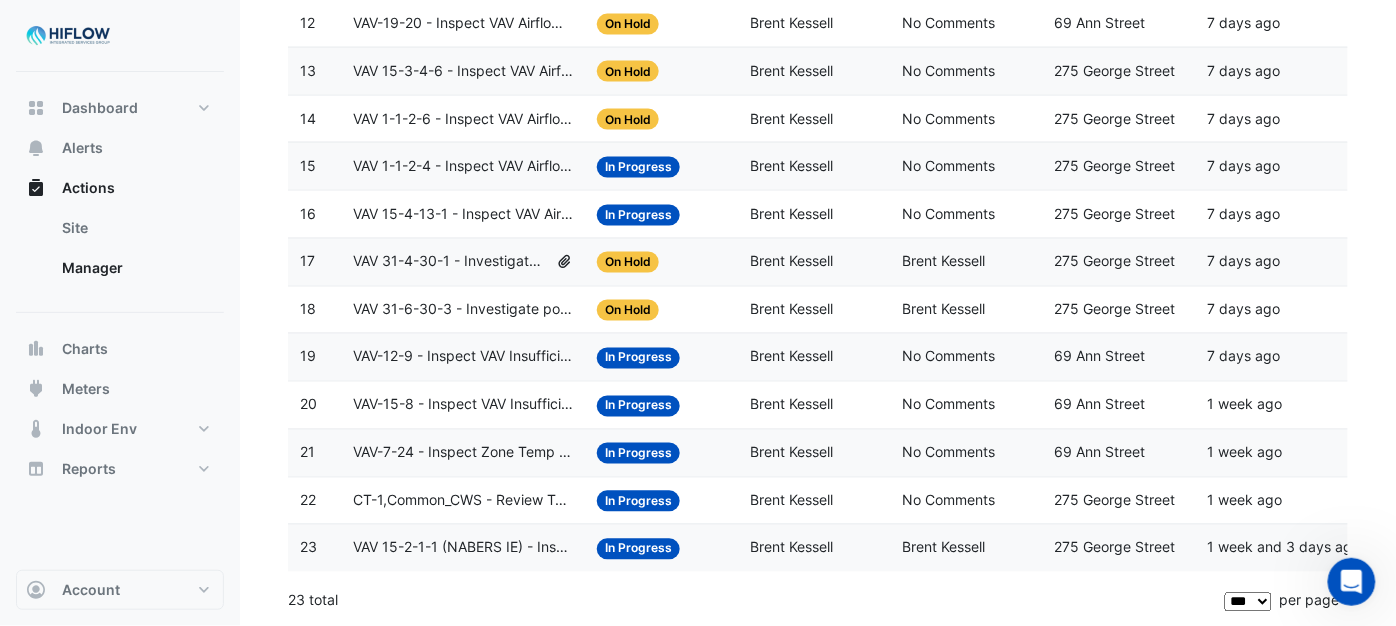 click on "VAV-12-9 - Inspect VAV Insufficient Cooling" 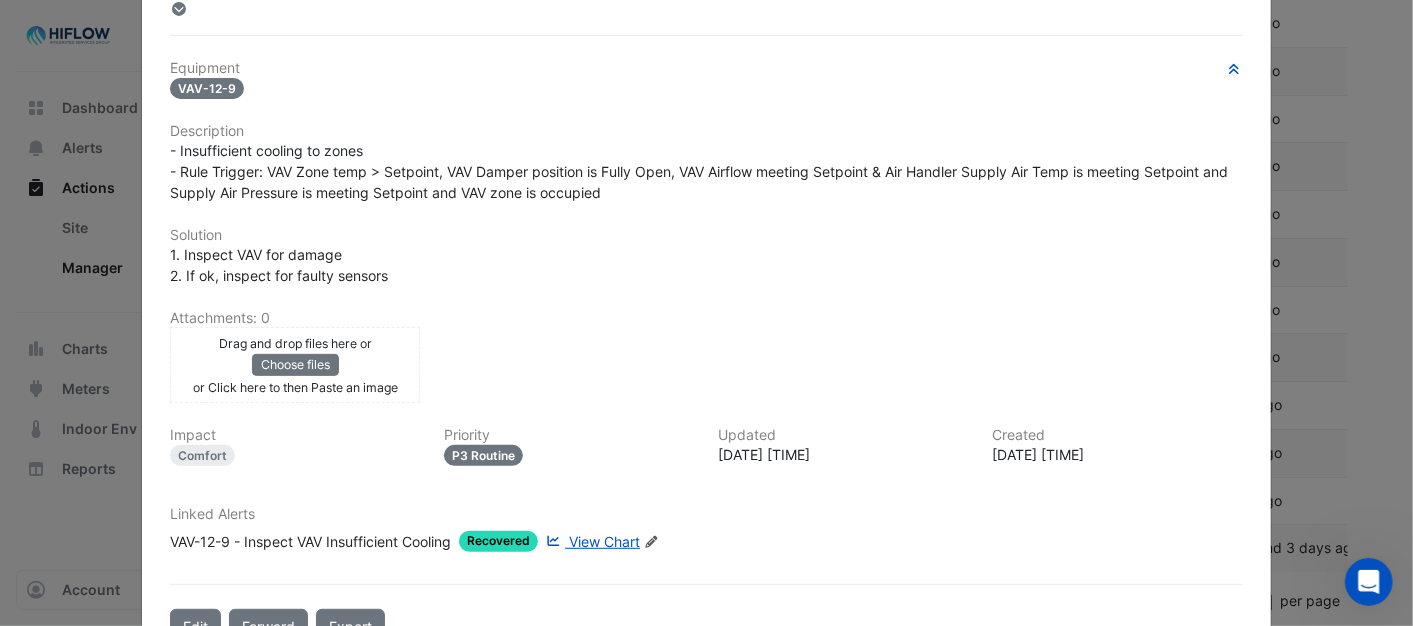 scroll, scrollTop: 0, scrollLeft: 0, axis: both 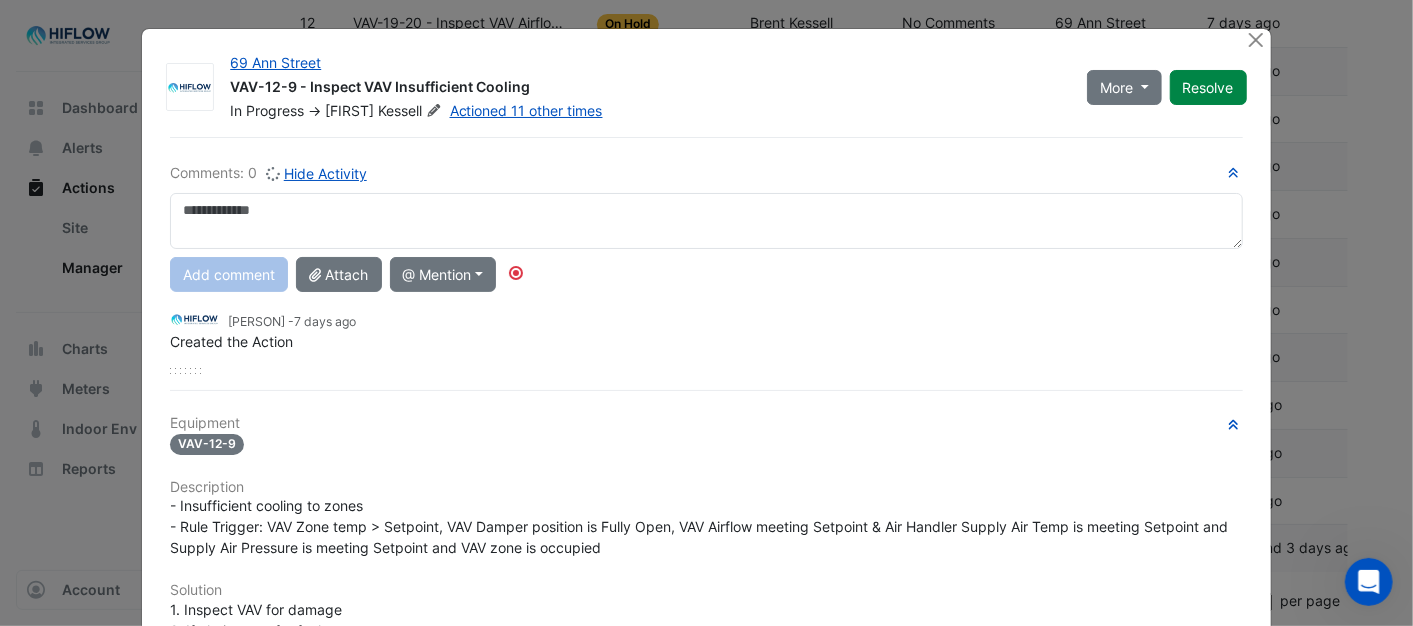 click at bounding box center [706, 221] 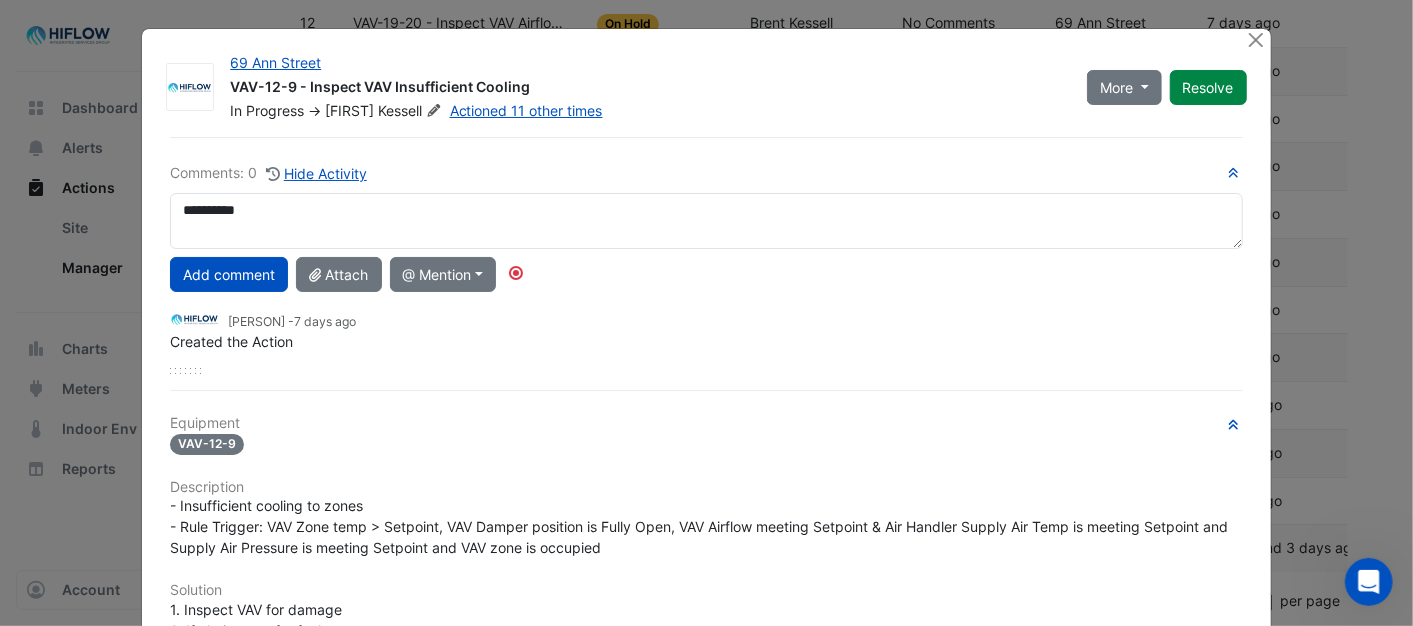 drag, startPoint x: 235, startPoint y: 215, endPoint x: 137, endPoint y: 211, distance: 98.0816 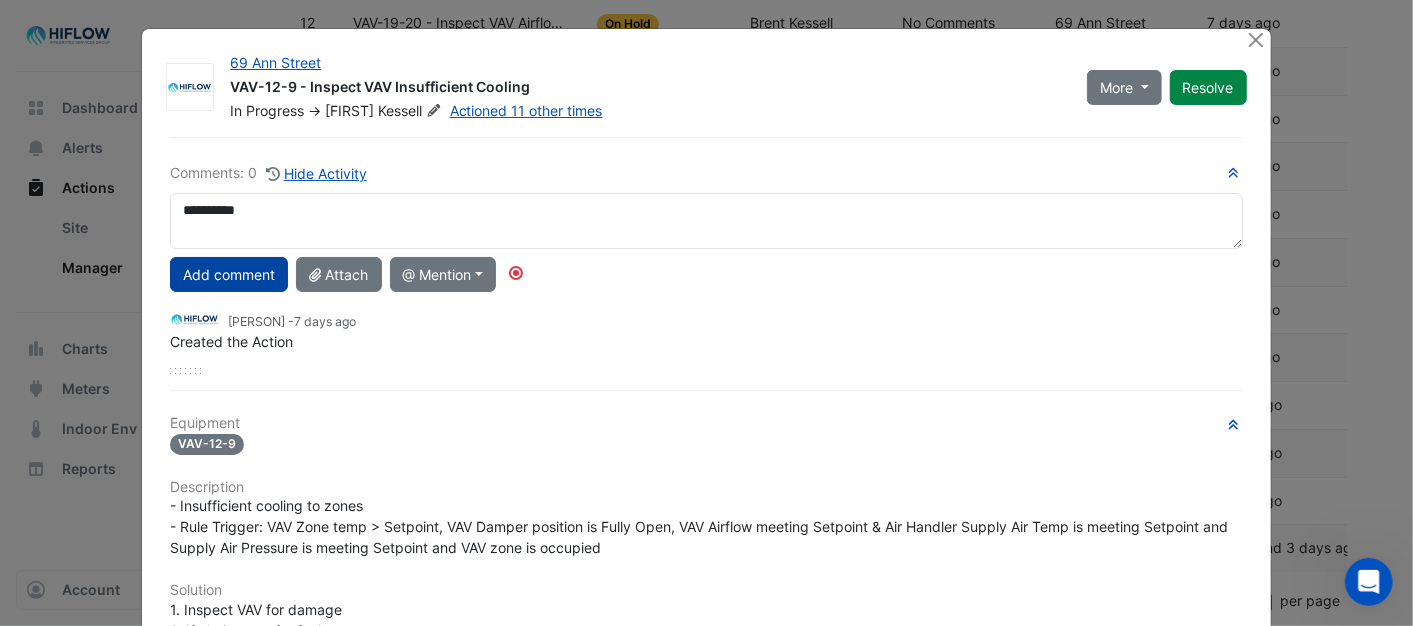 type on "**********" 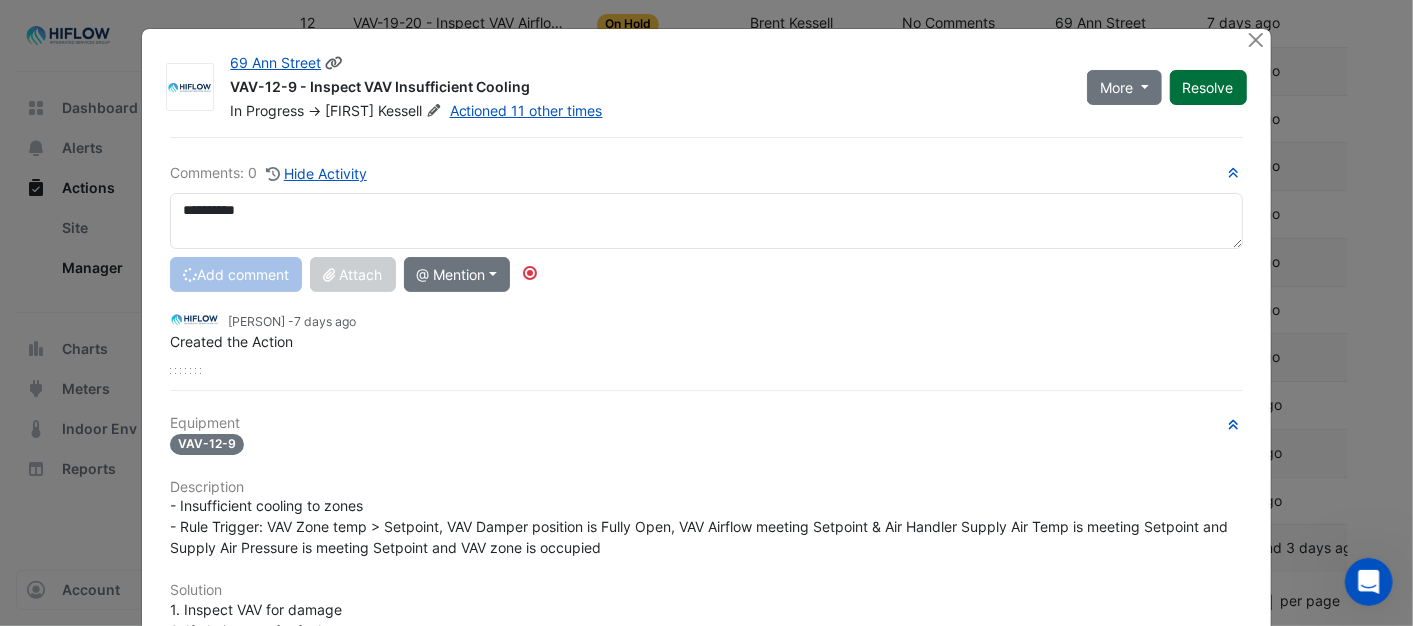 click on "Resolve" 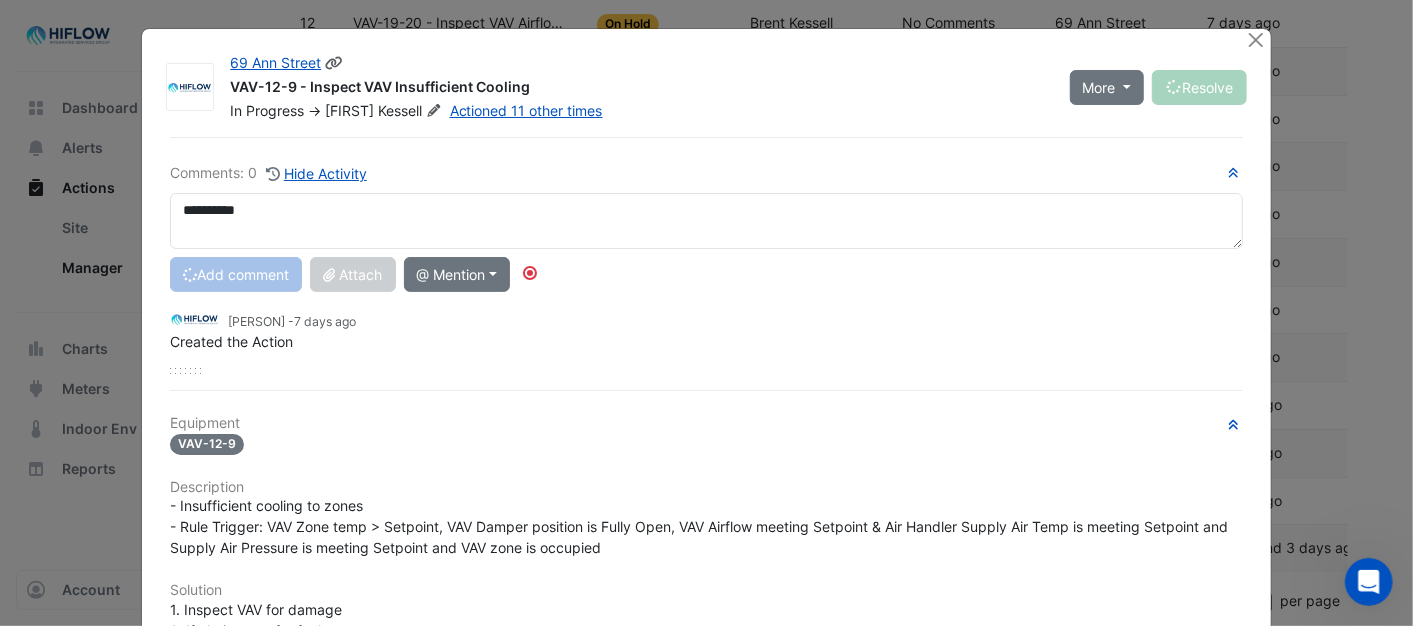 type 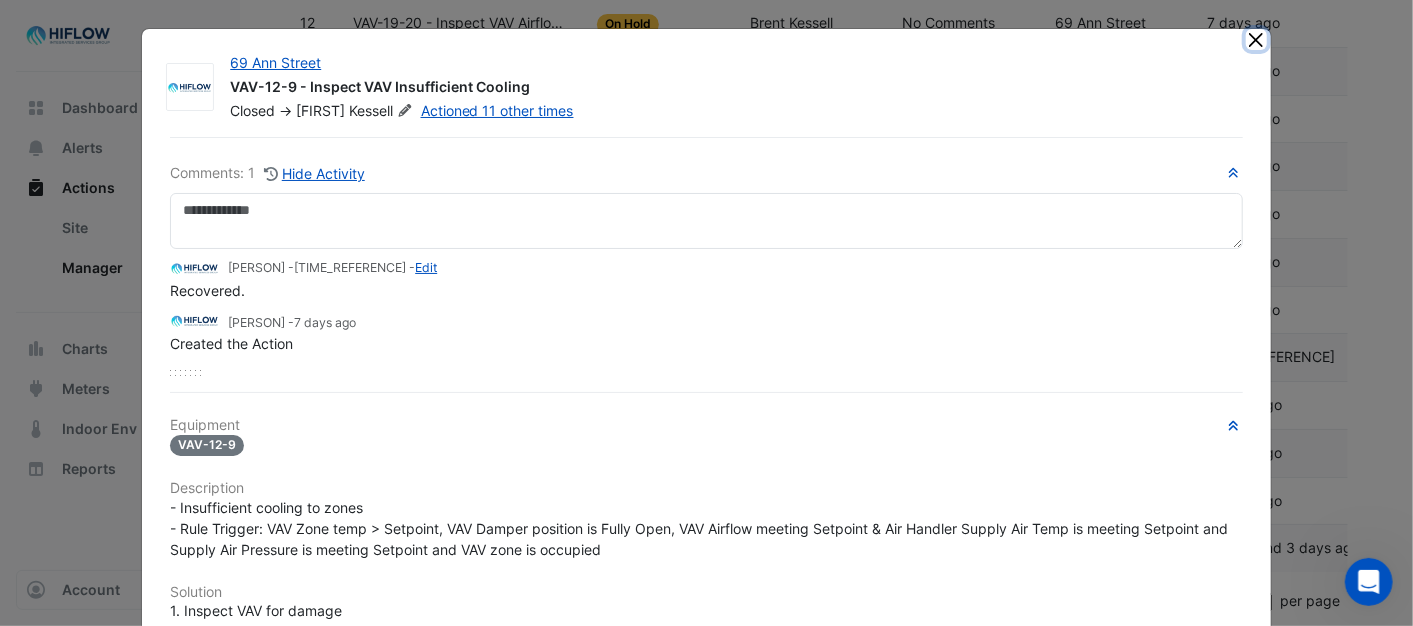 click 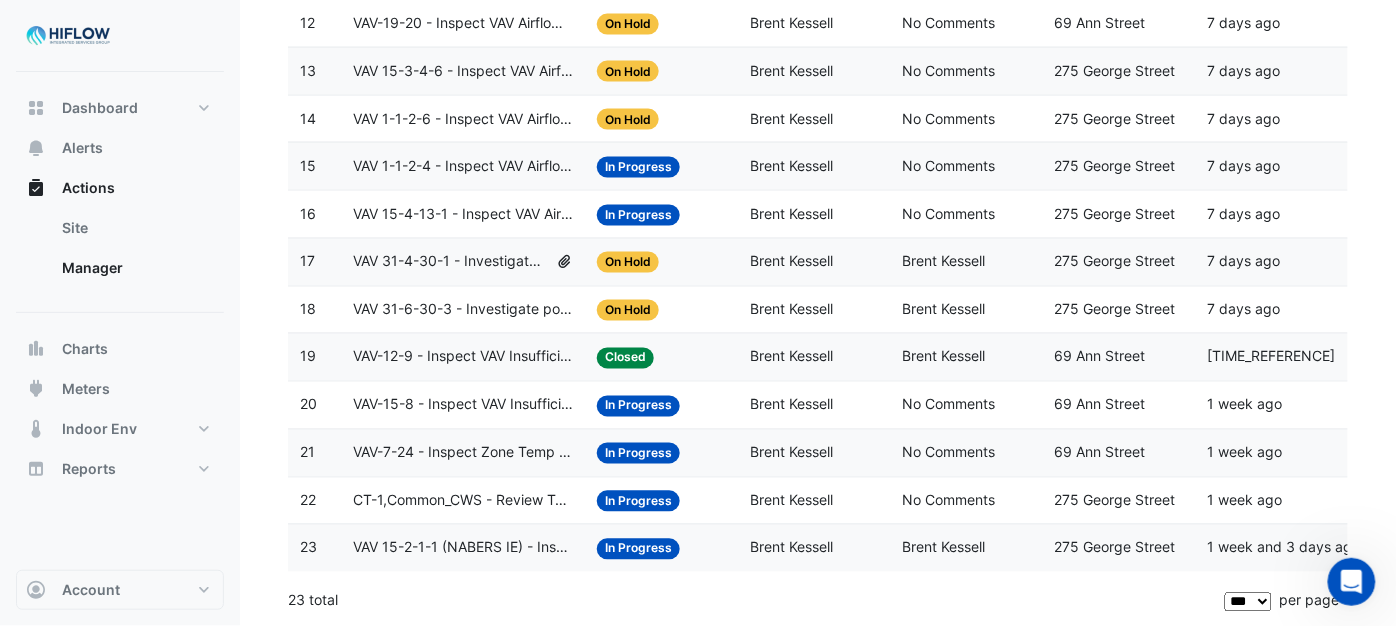 click on "VAV 31-6-30-3 - Investigate poor zone temp" 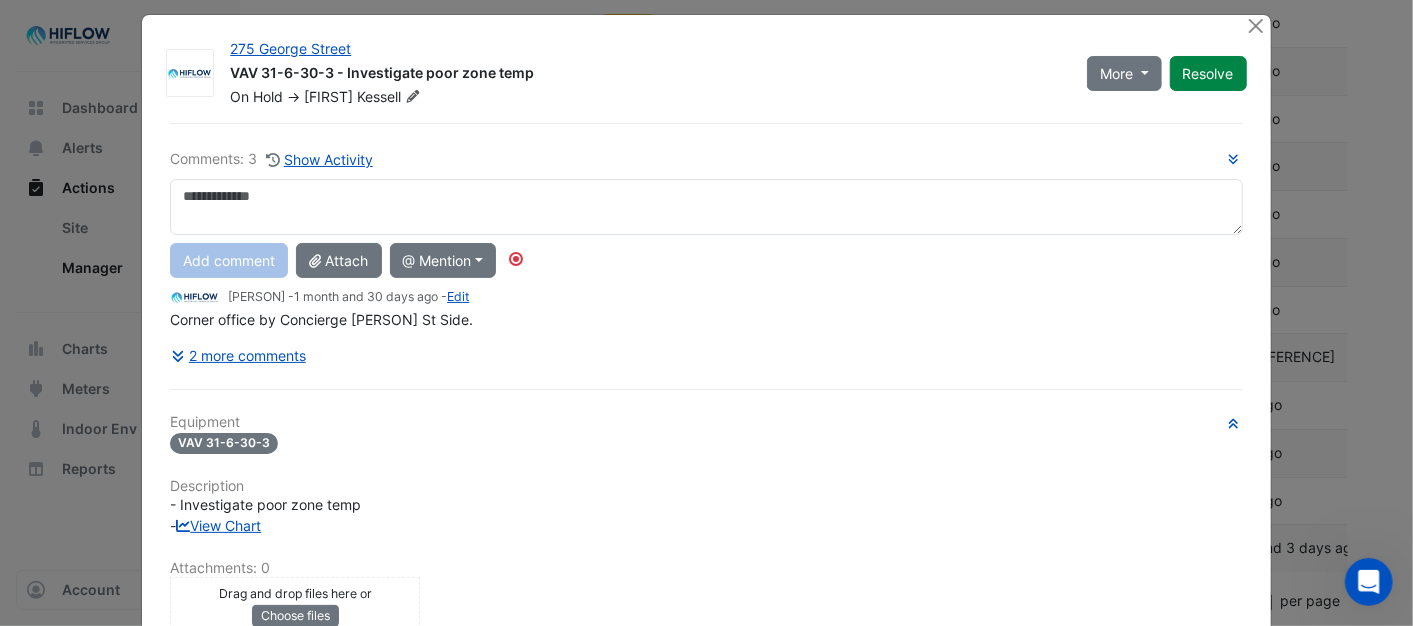 scroll, scrollTop: 0, scrollLeft: 0, axis: both 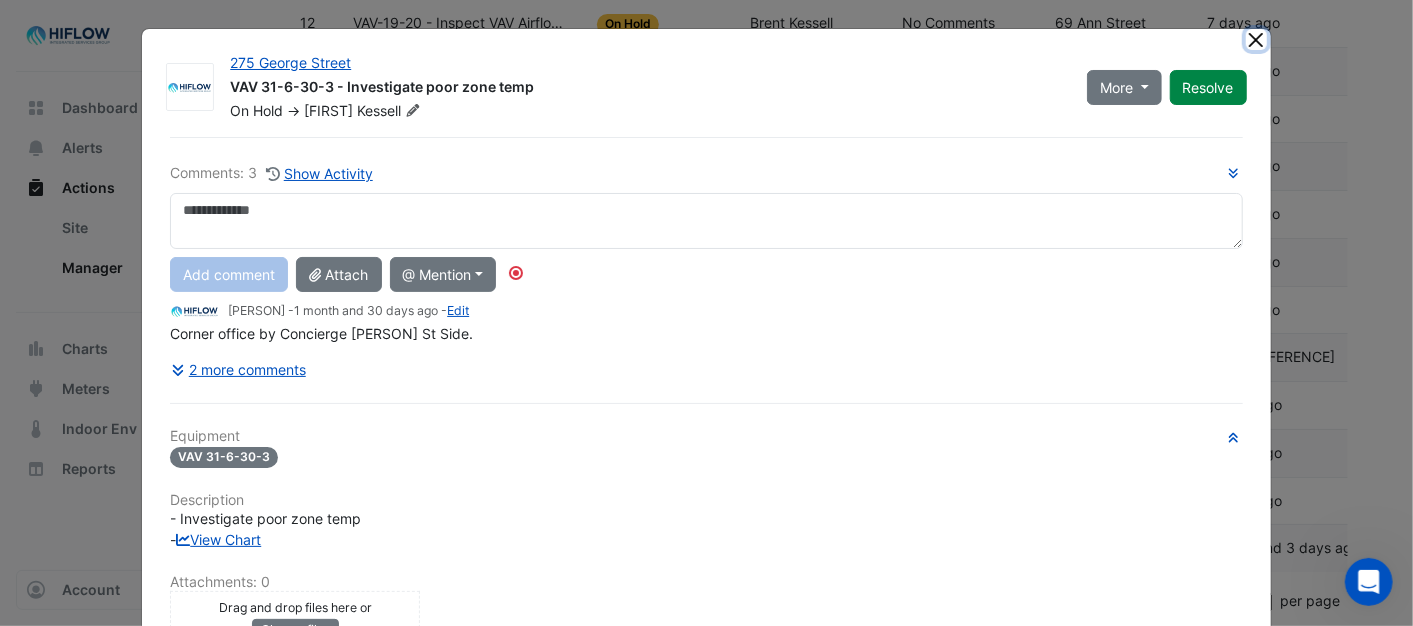 click 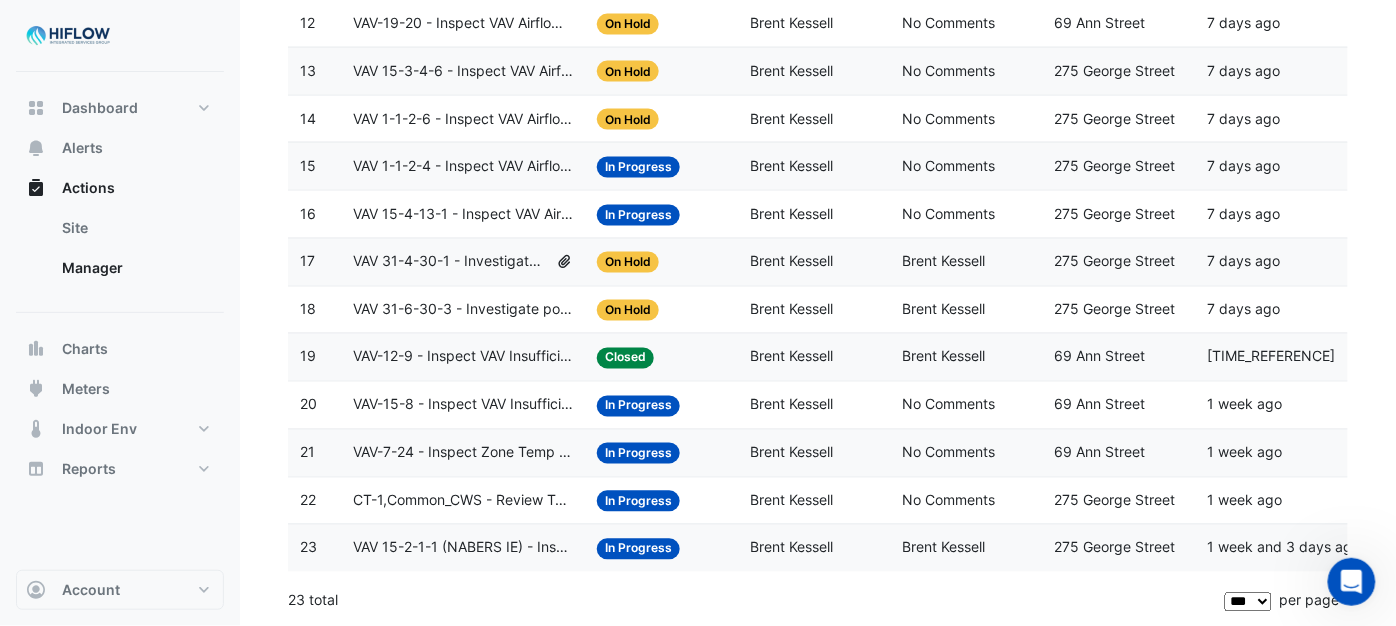 click on "VAV 31-4-30-1 - Investigate poor zone temp" 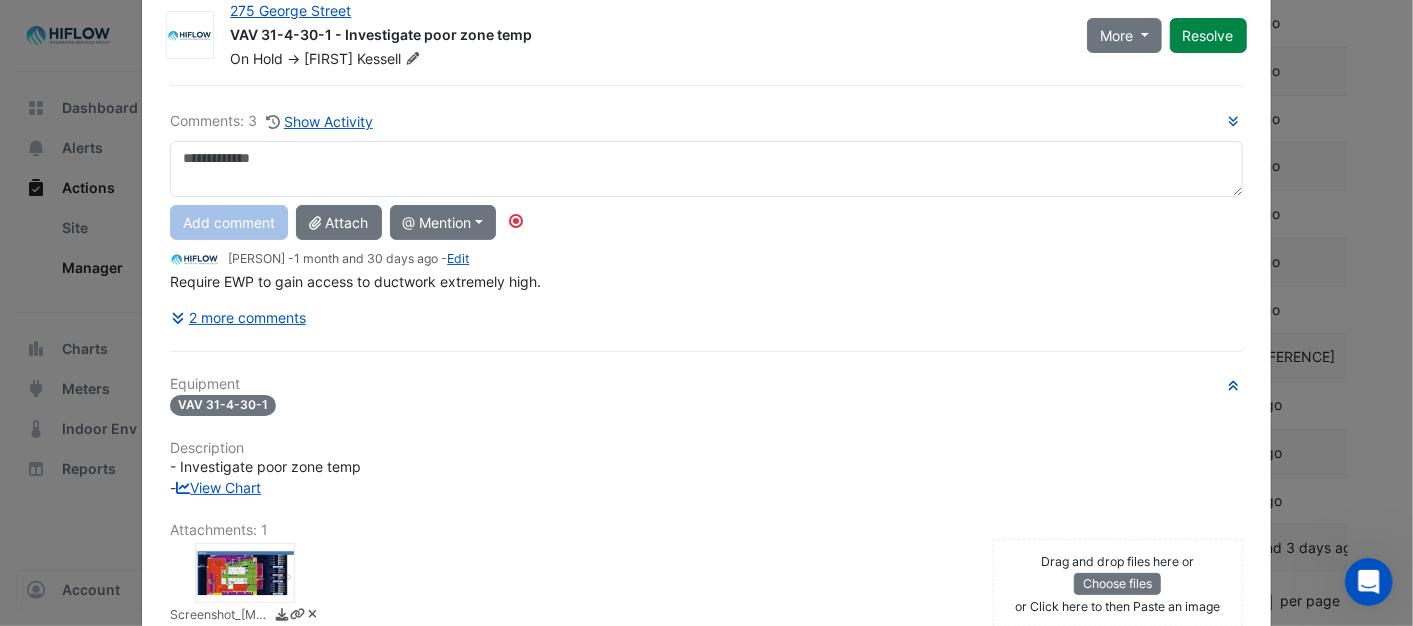 scroll, scrollTop: 0, scrollLeft: 0, axis: both 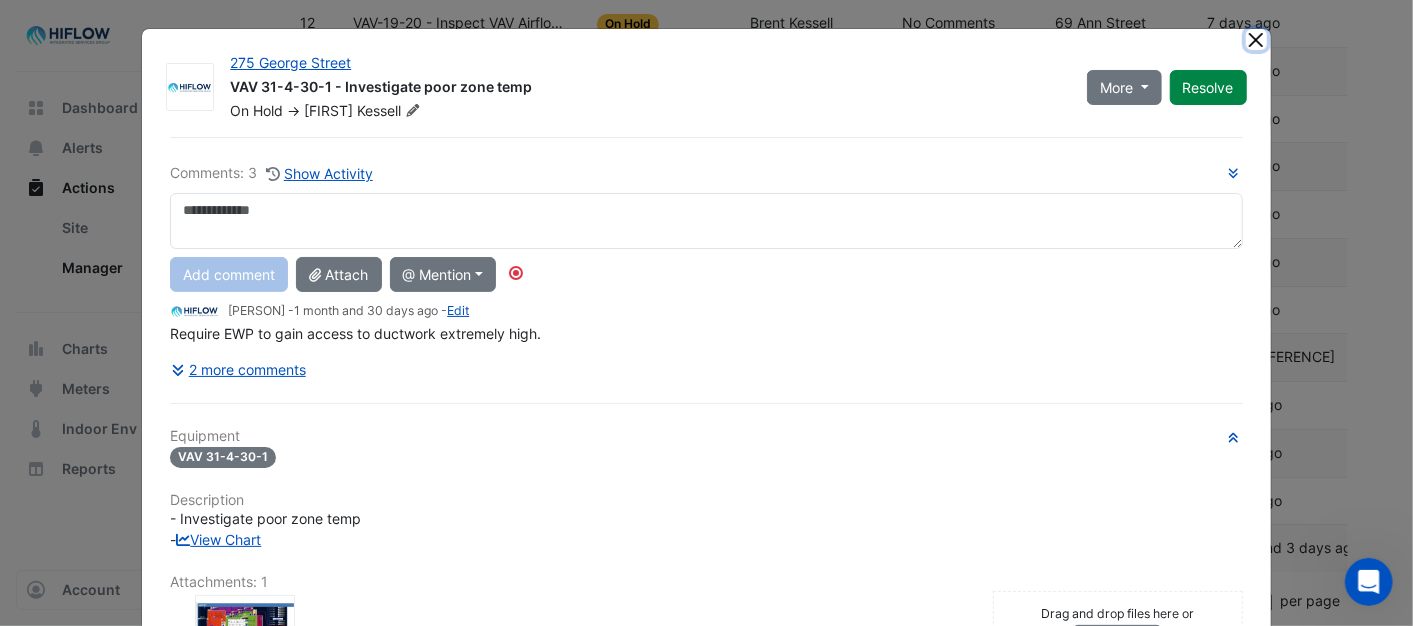 click 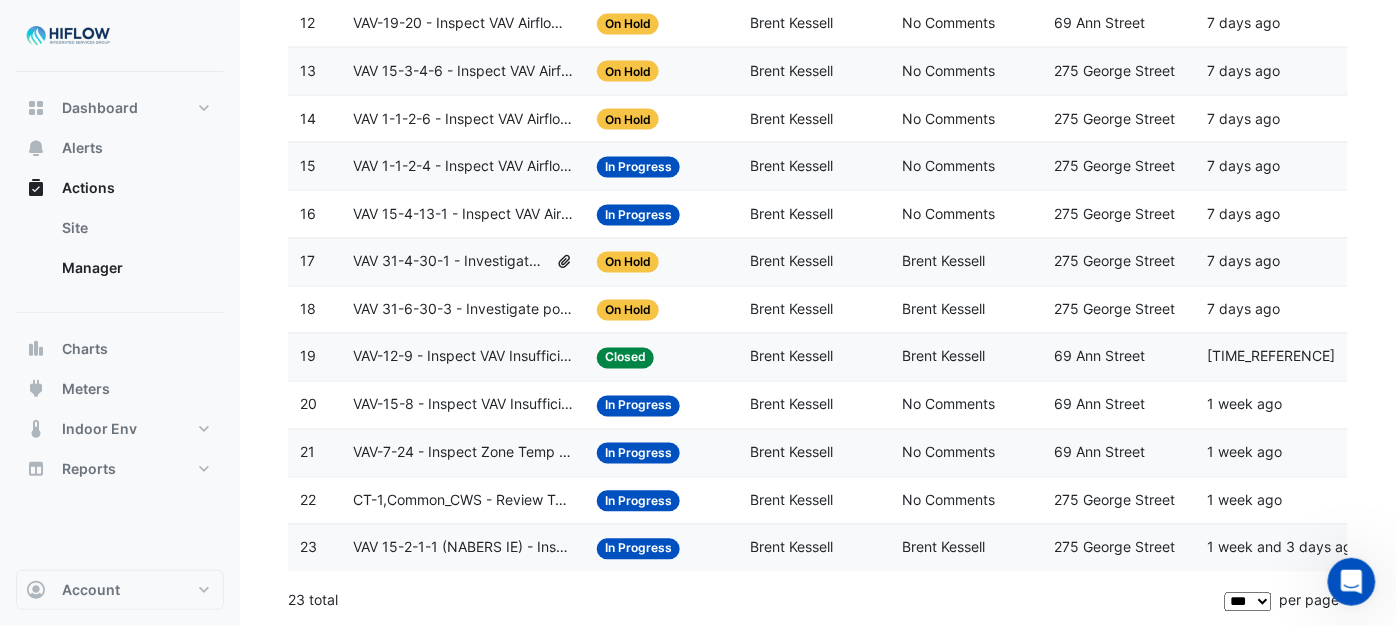 click on "VAV 15-4-13-1 - Inspect VAV Airflow Block" 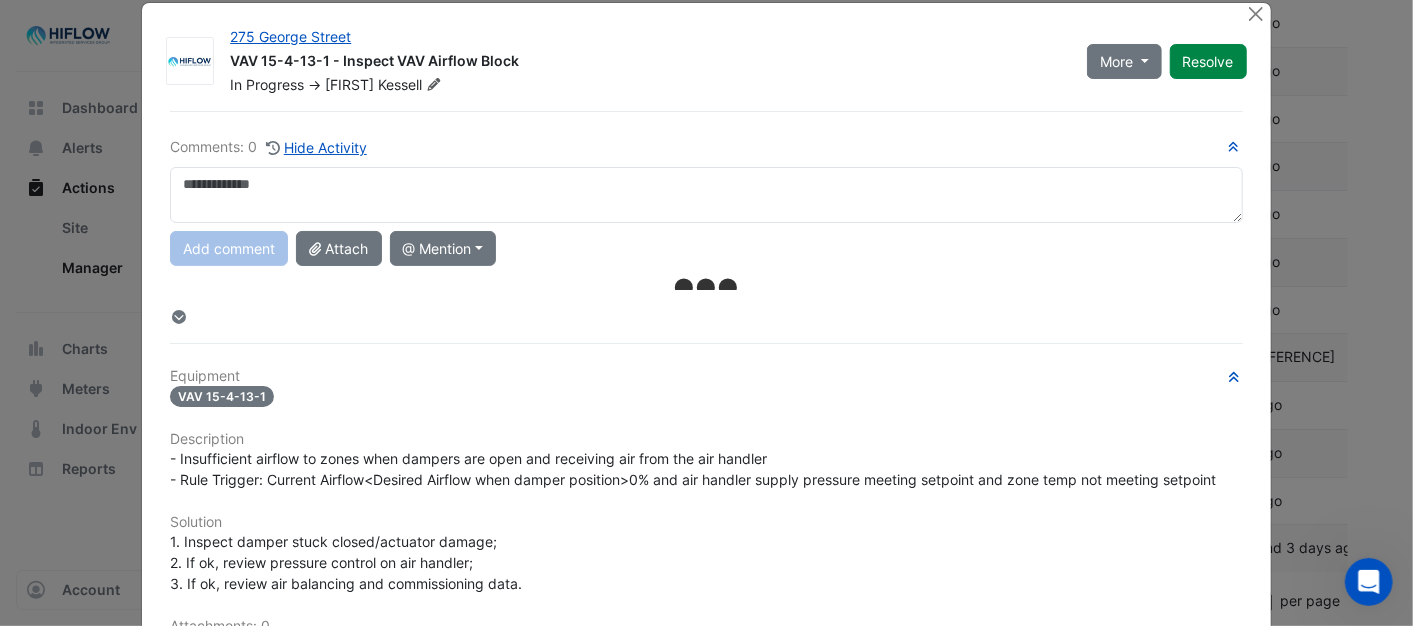 scroll, scrollTop: 0, scrollLeft: 0, axis: both 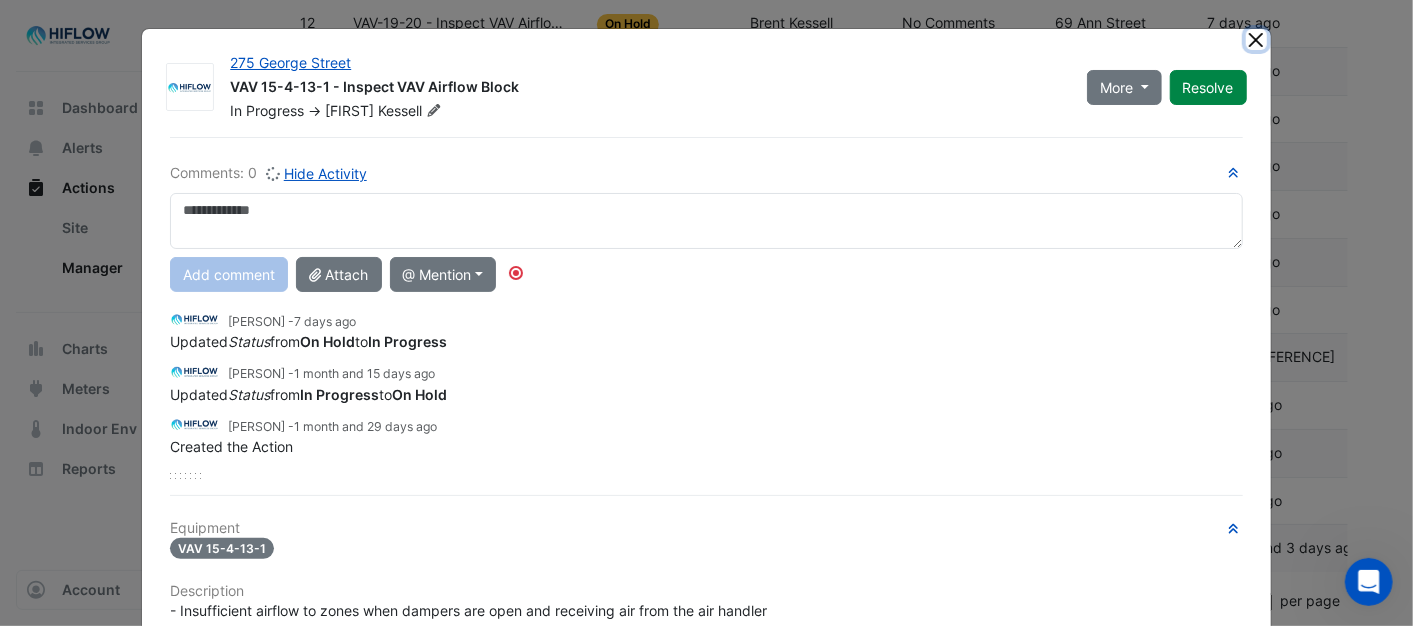 click 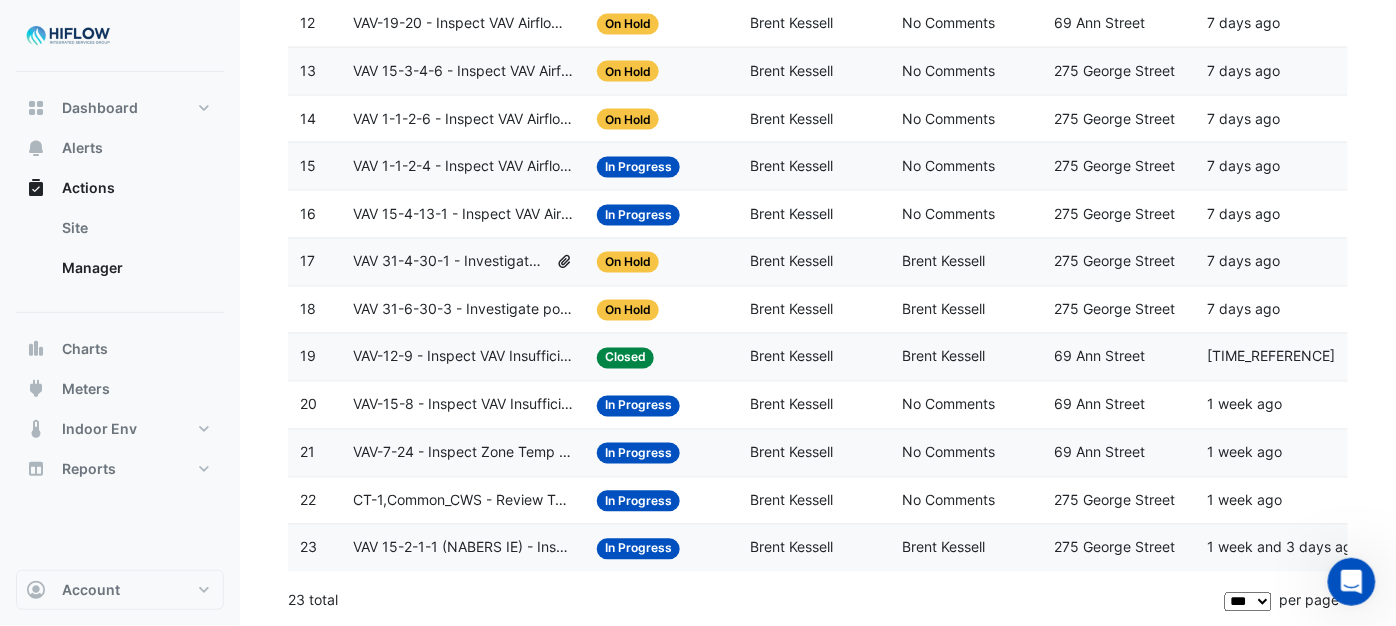 click on "Action Title:
VAV 1-1-2-4 - Inspect VAV Airflow Leak" 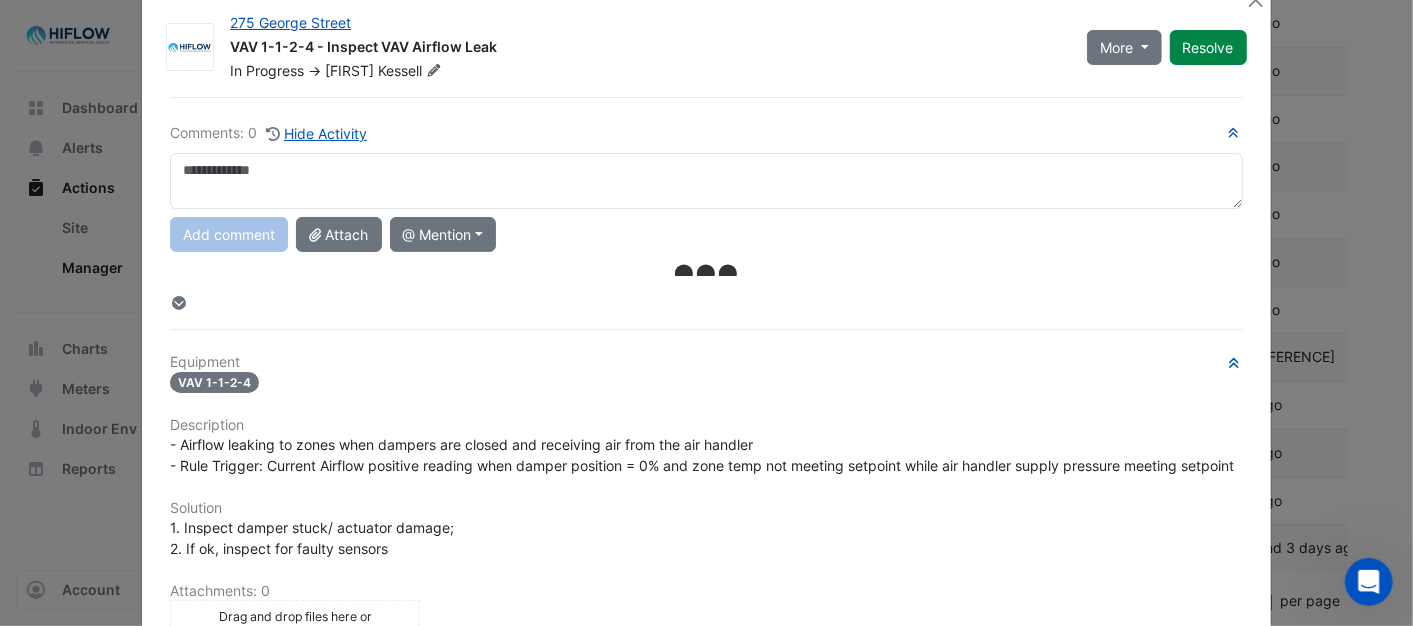 scroll, scrollTop: 0, scrollLeft: 0, axis: both 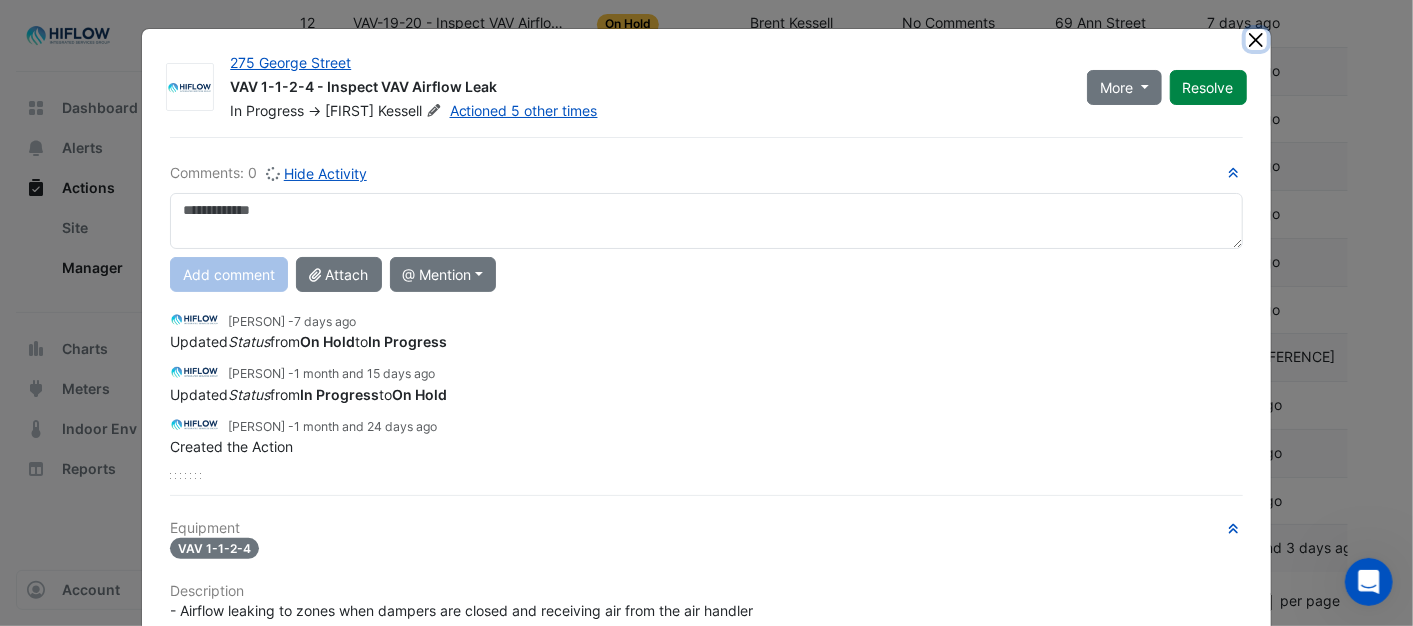 click 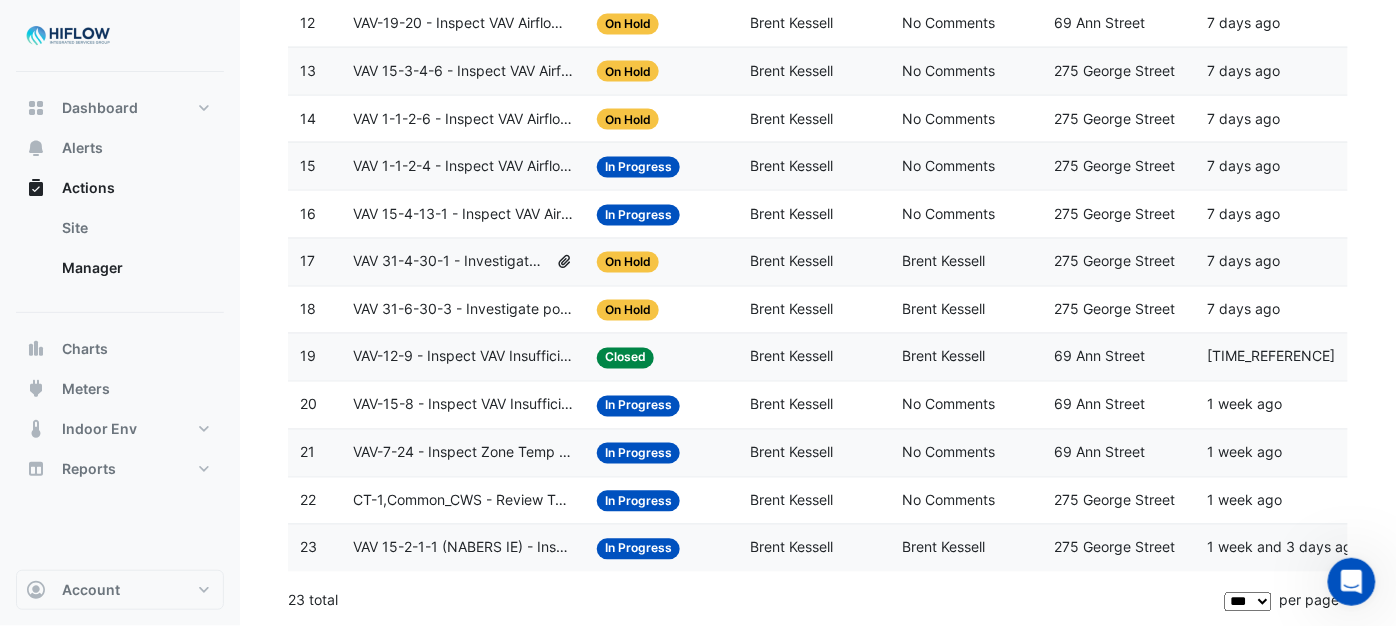 click on "VAV 1-1-2-6 - Inspect VAV Airflow Leak" 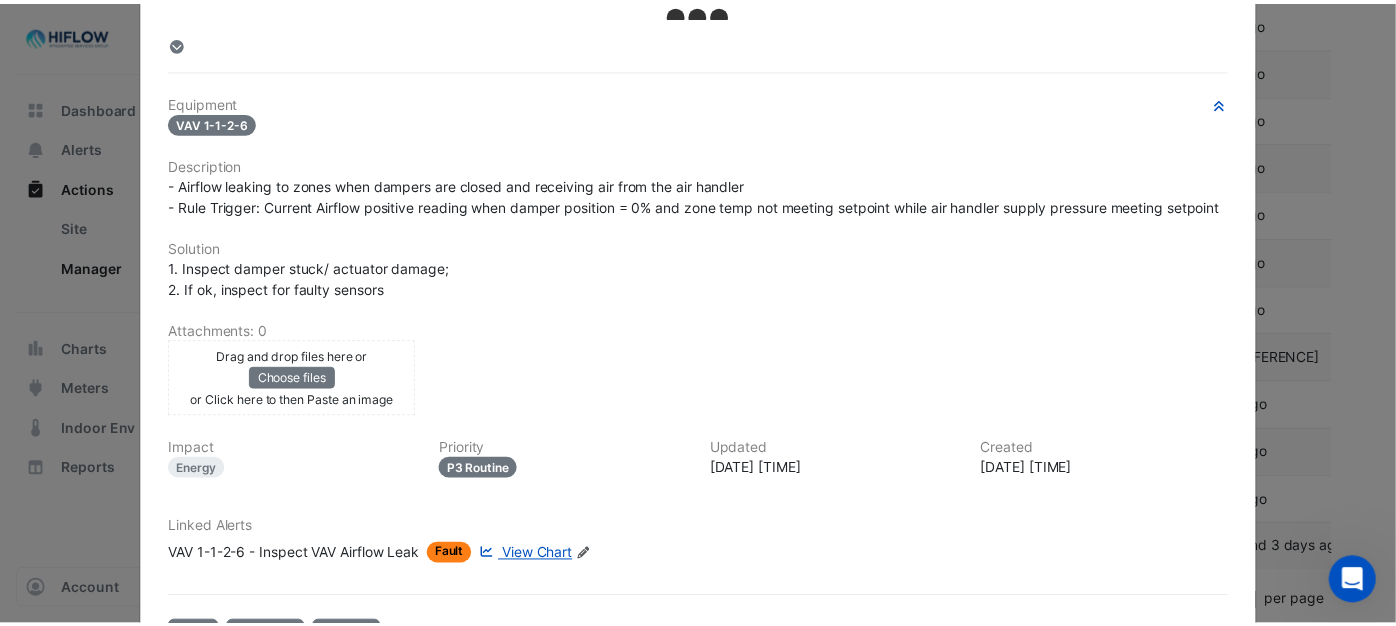 scroll, scrollTop: 0, scrollLeft: 0, axis: both 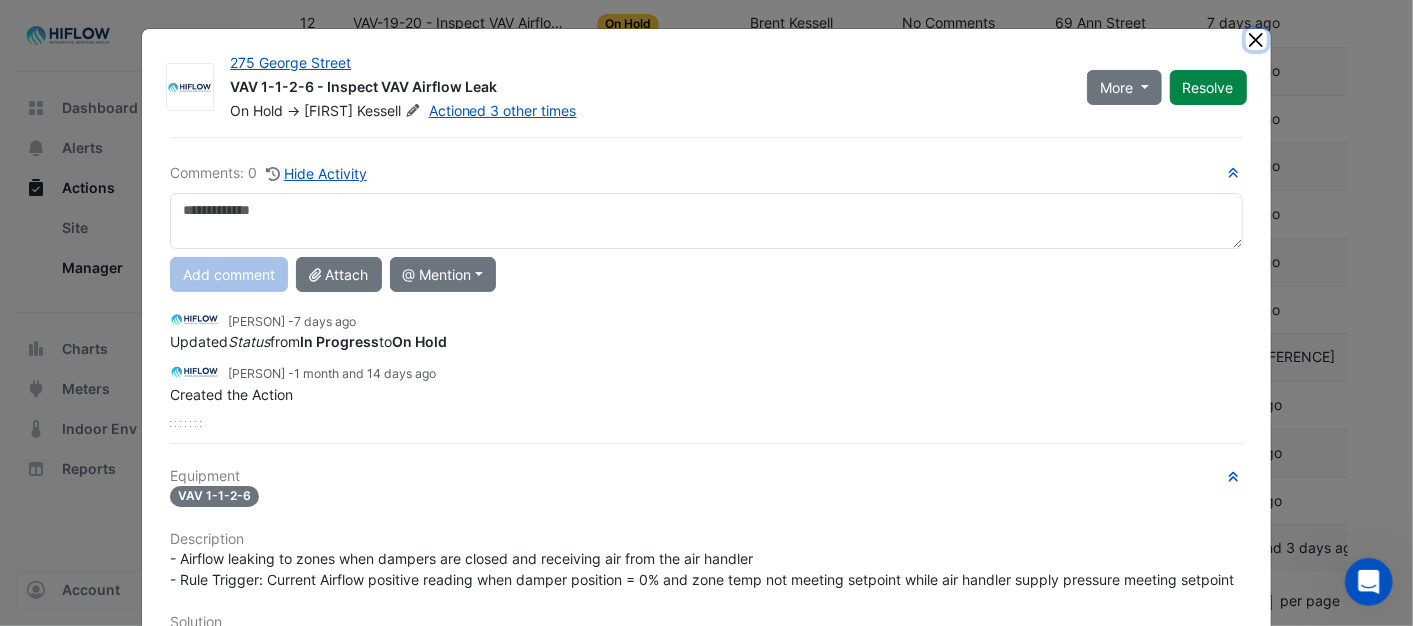 click 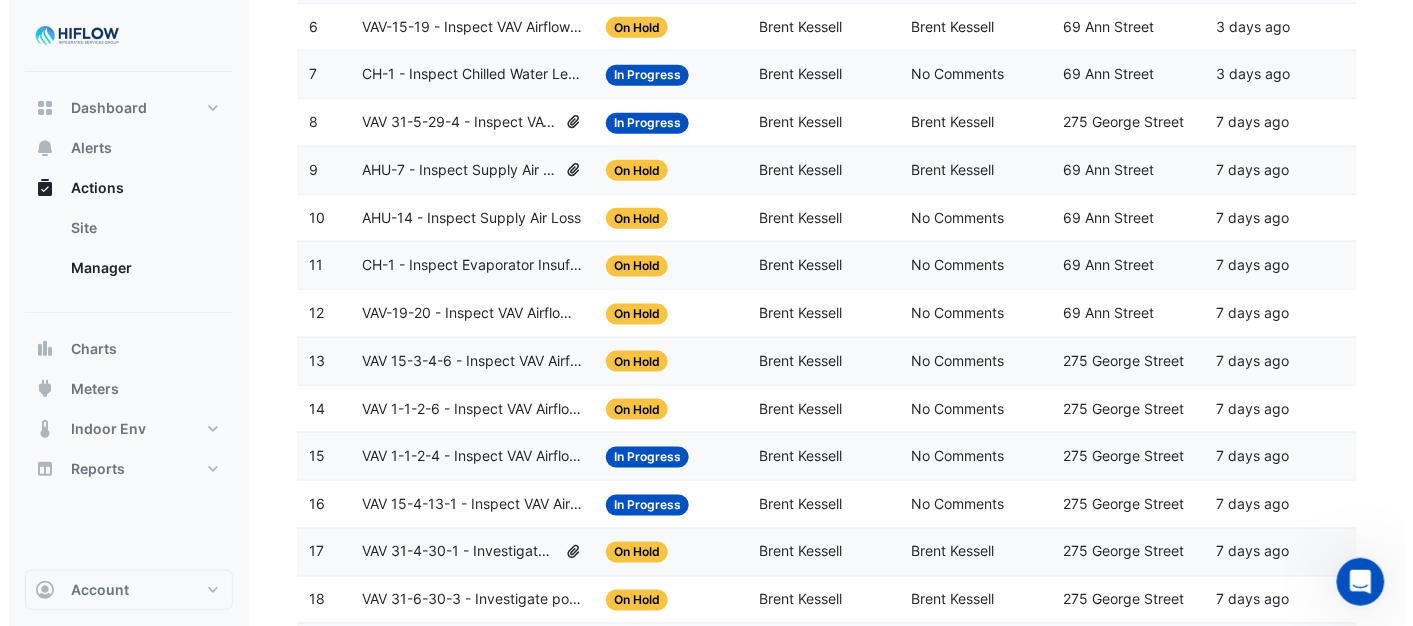 scroll, scrollTop: 502, scrollLeft: 0, axis: vertical 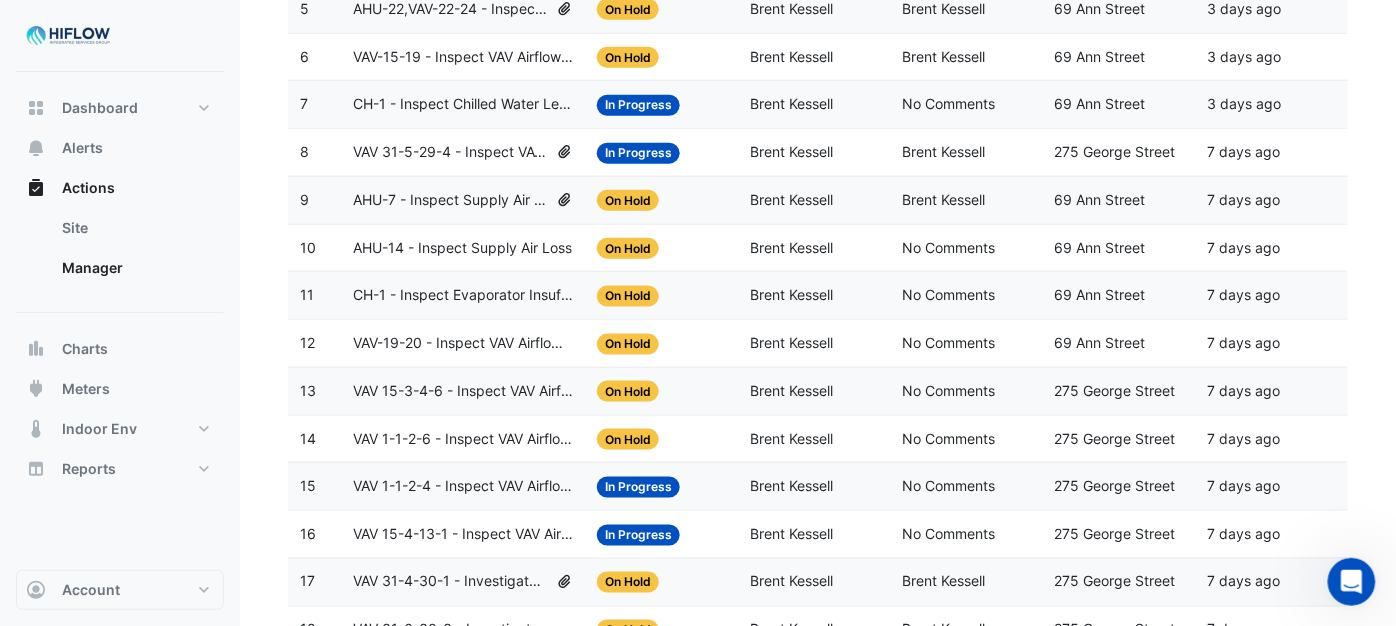 click on "VAV 15-3-4-6 - Inspect VAV Airflow Block" 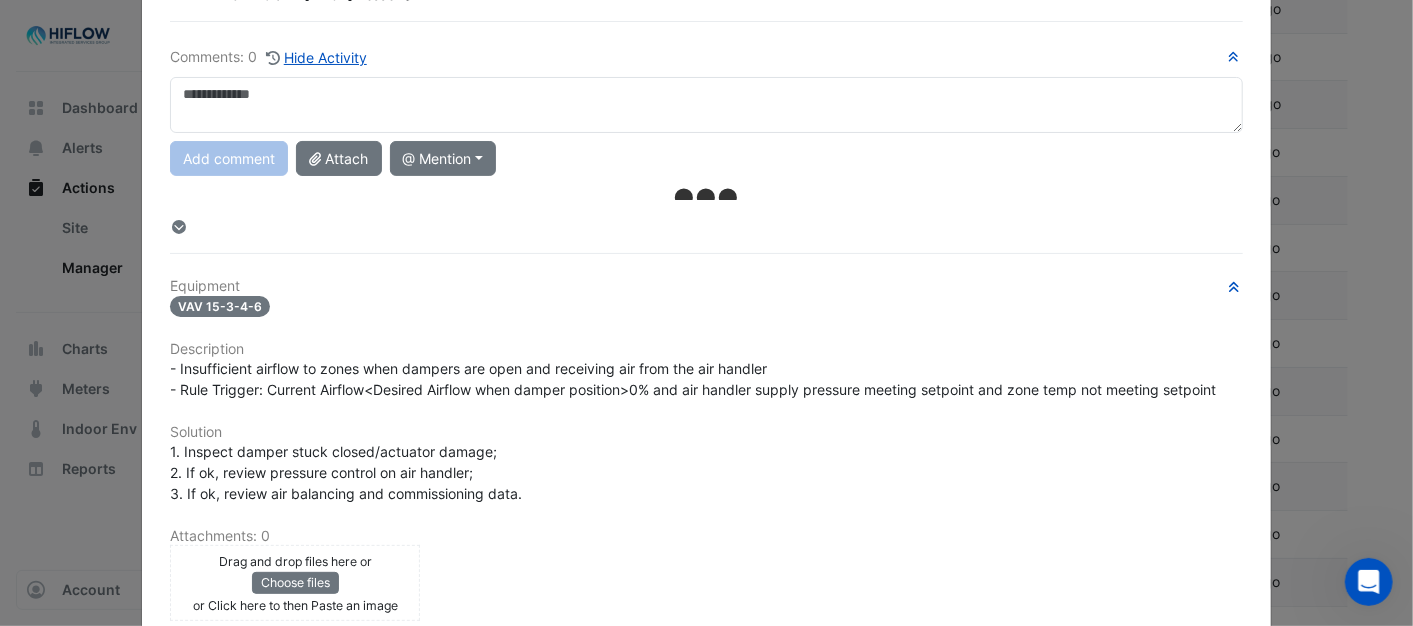 scroll, scrollTop: 0, scrollLeft: 0, axis: both 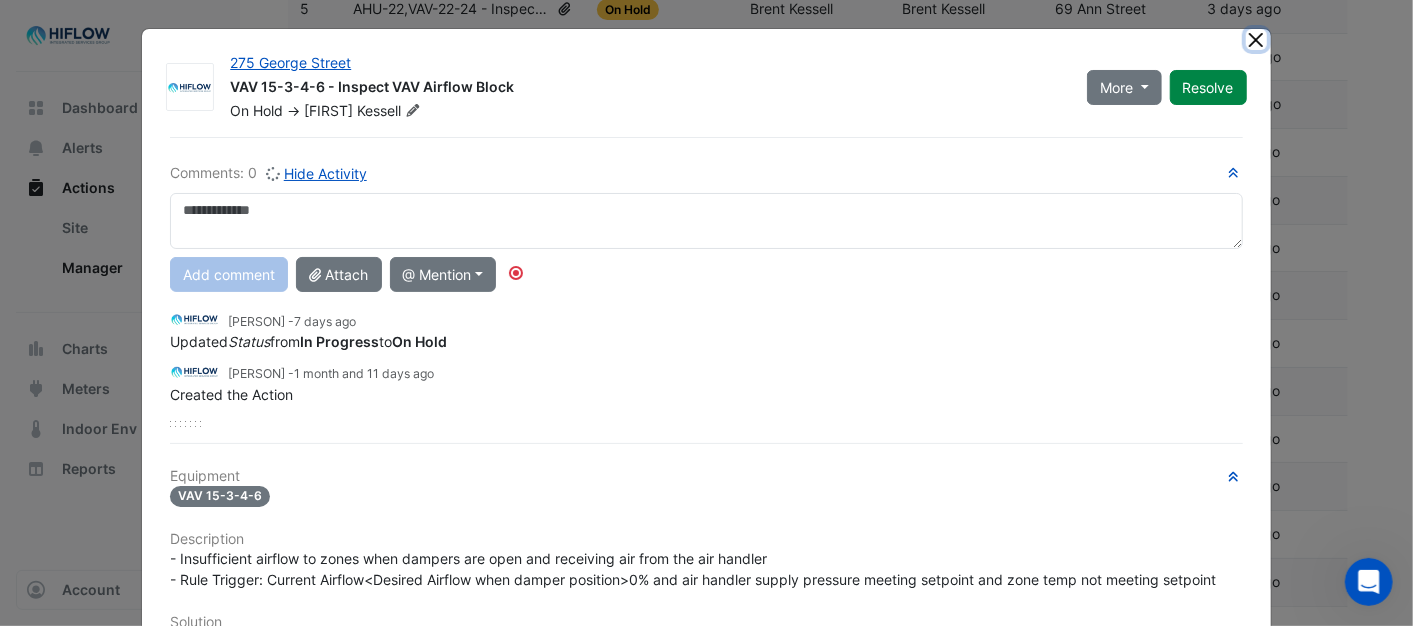 click 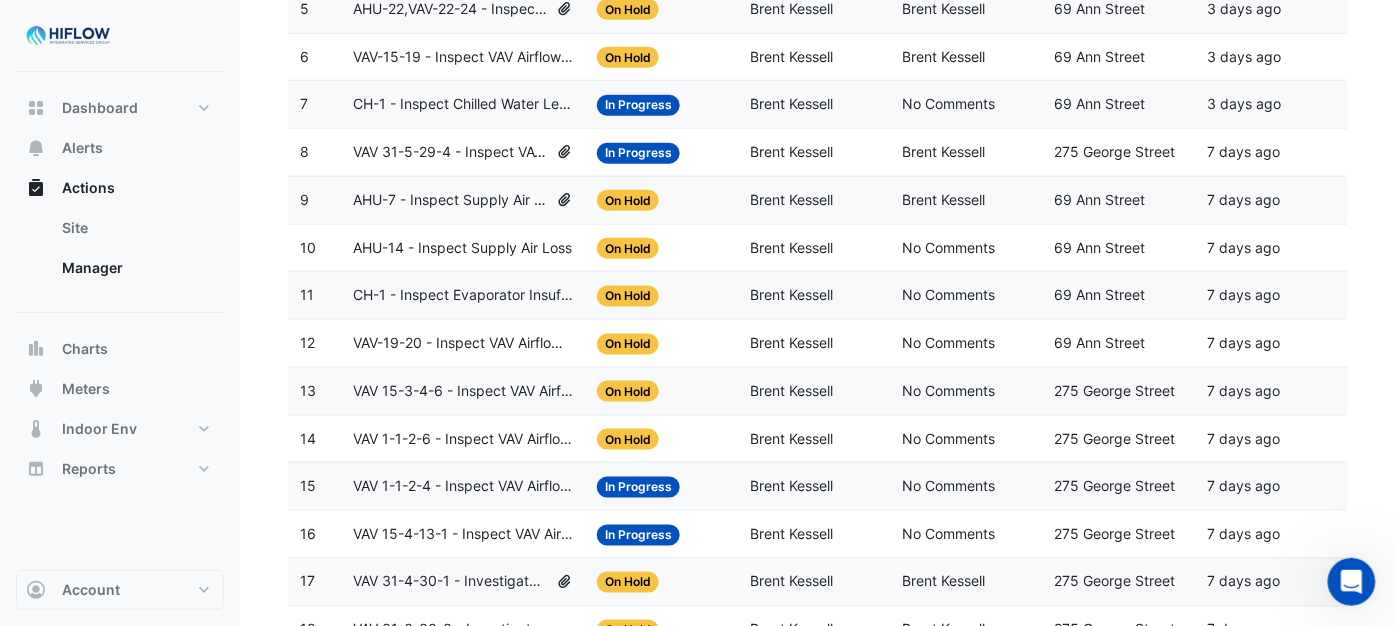 click on "VAV-19-20 - Inspect VAV Airflow Block" 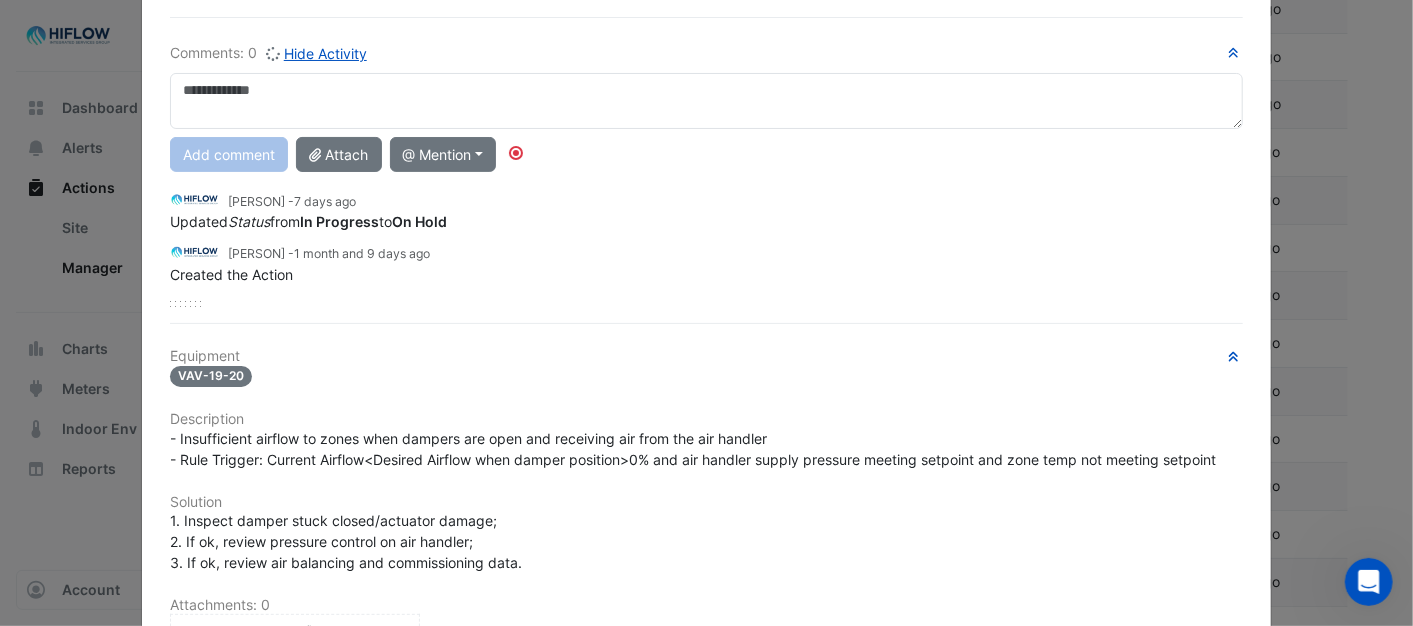 scroll, scrollTop: 0, scrollLeft: 0, axis: both 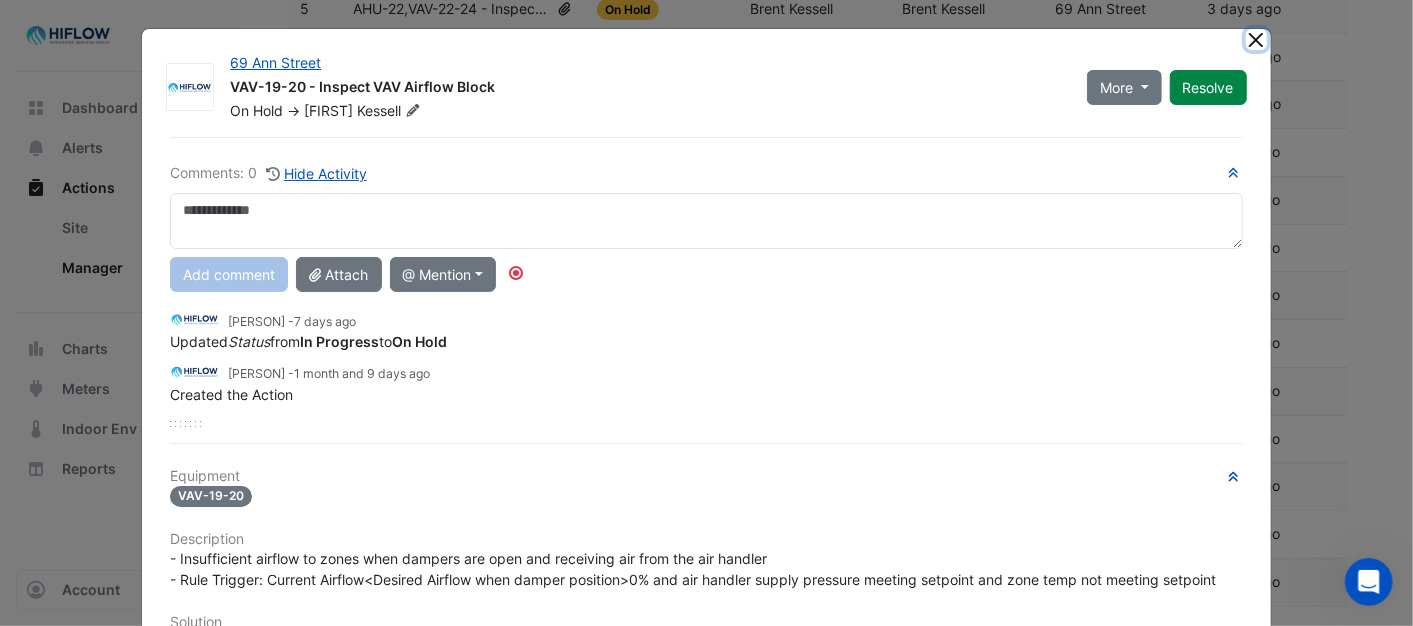click 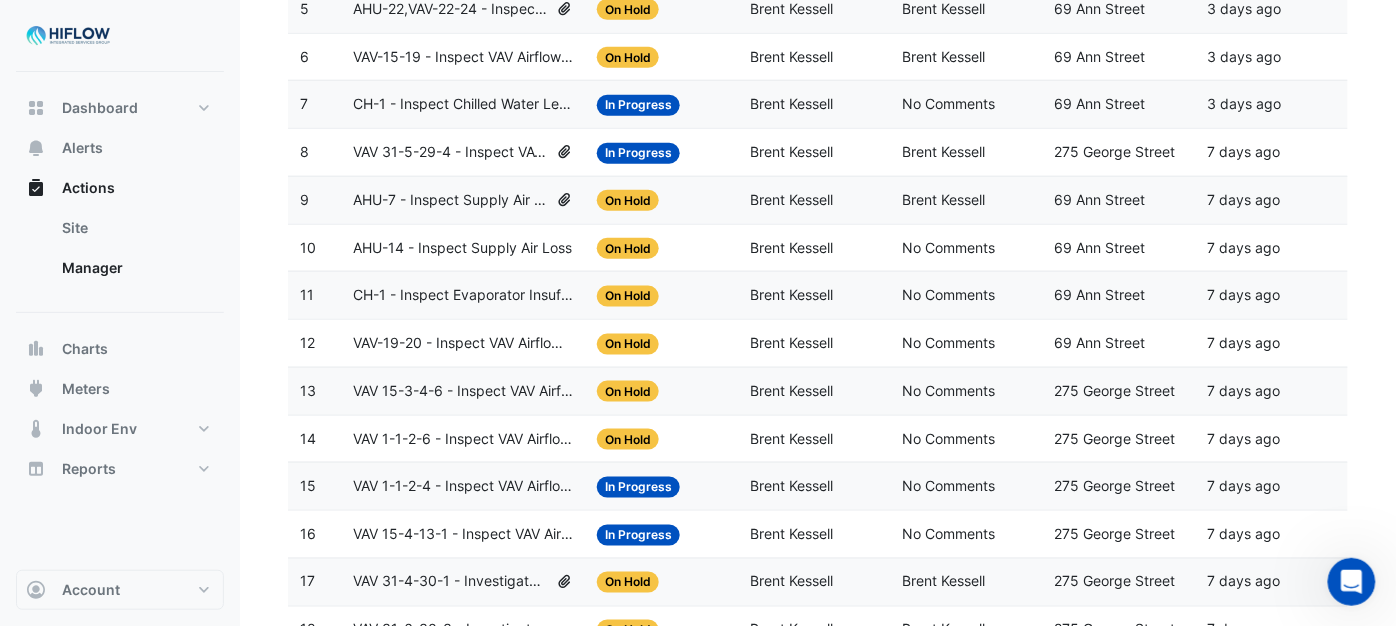 click on "CH-1 - Inspect Evaporator Insufficient Flow" 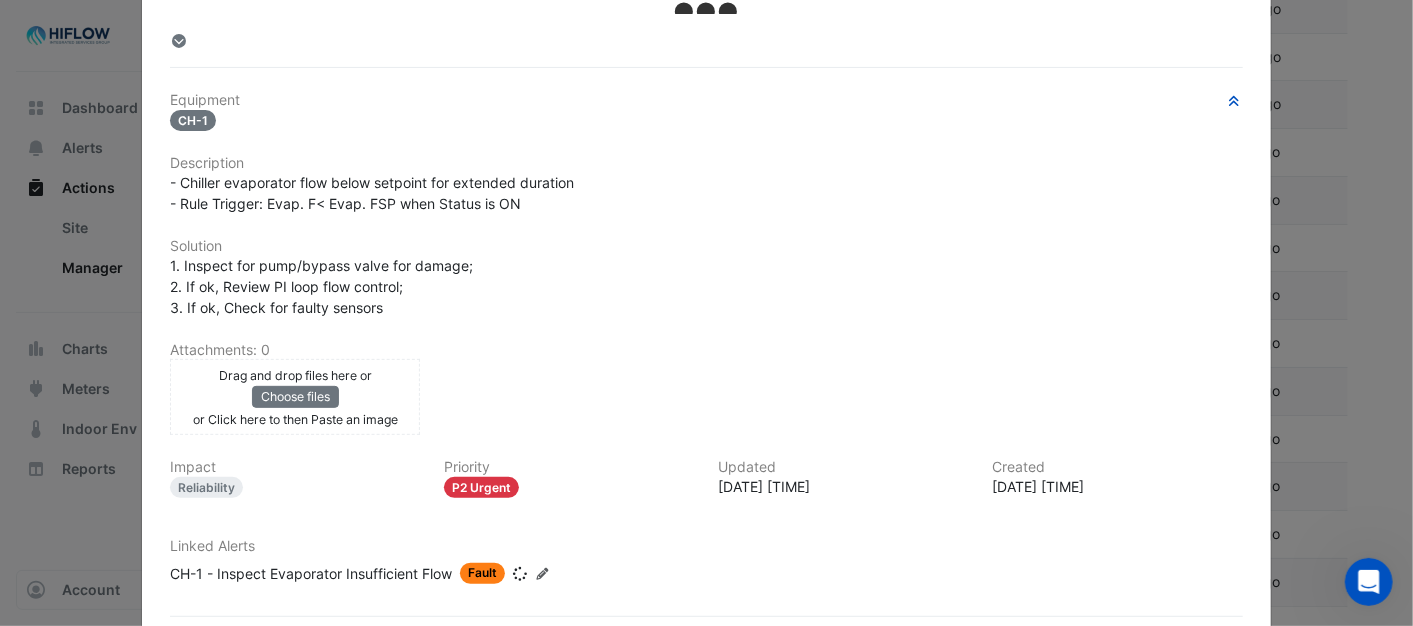 scroll, scrollTop: 0, scrollLeft: 0, axis: both 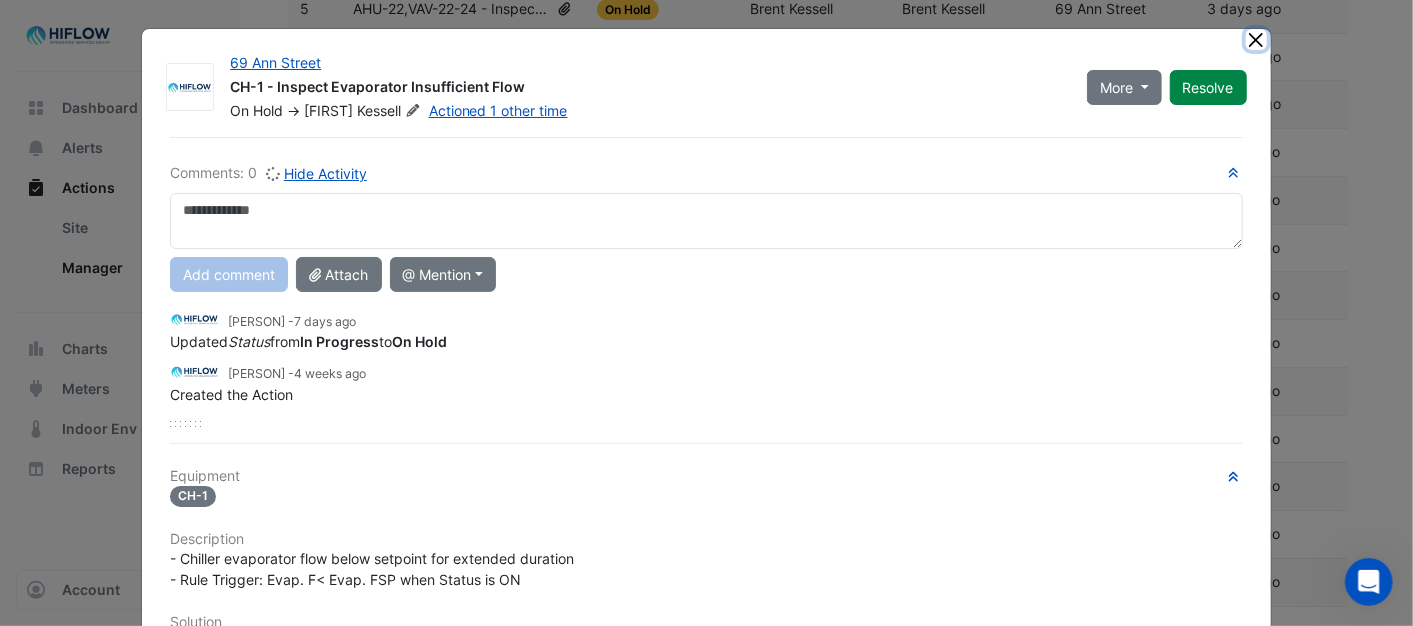 click 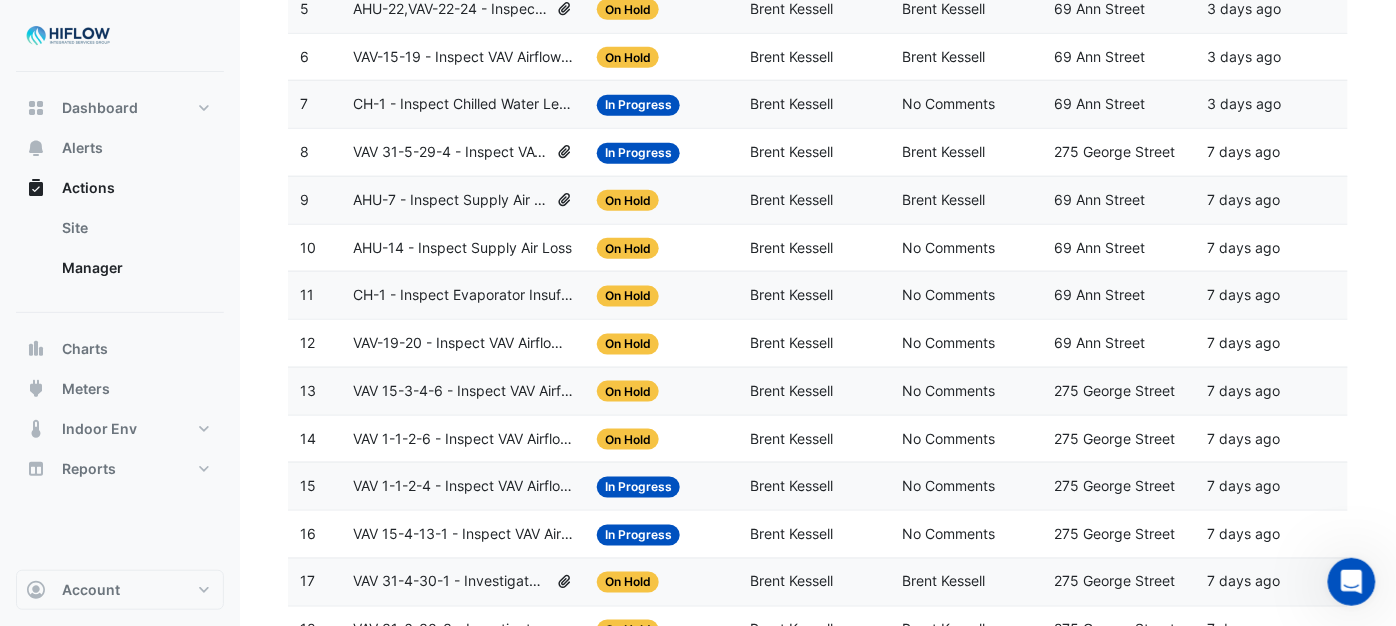 click on "AHU-14 - Inspect Supply Air Loss" 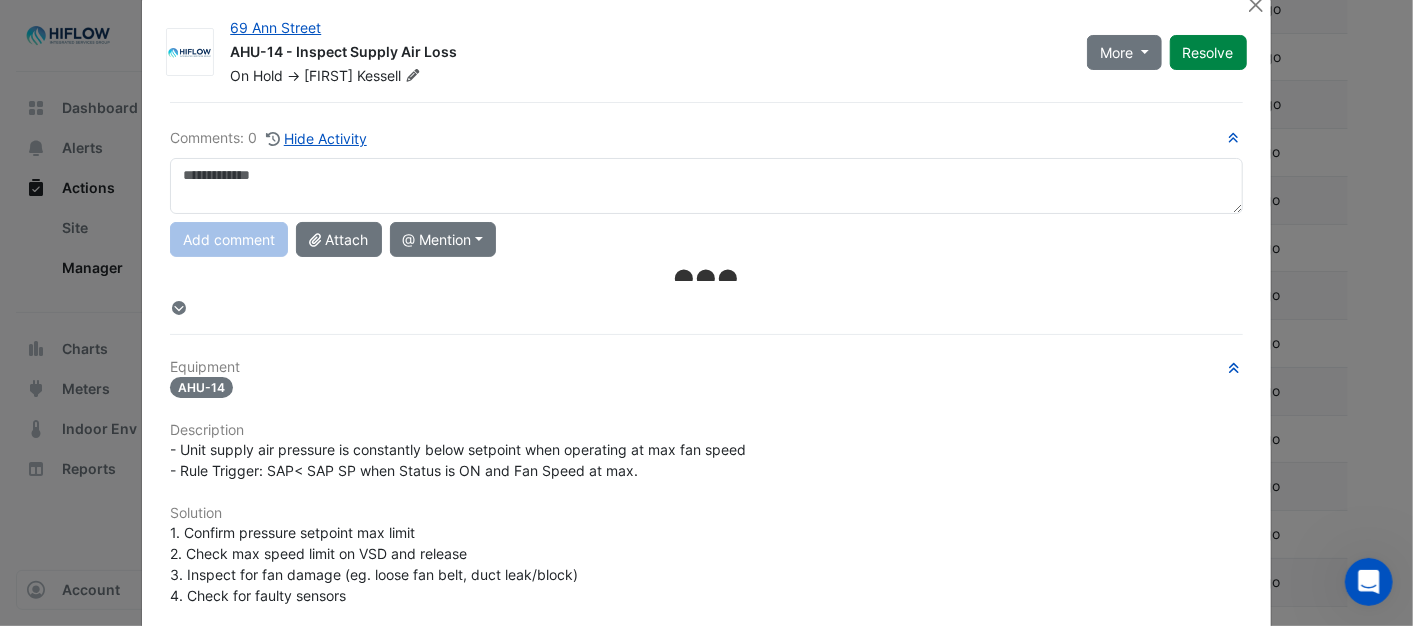 scroll, scrollTop: 0, scrollLeft: 0, axis: both 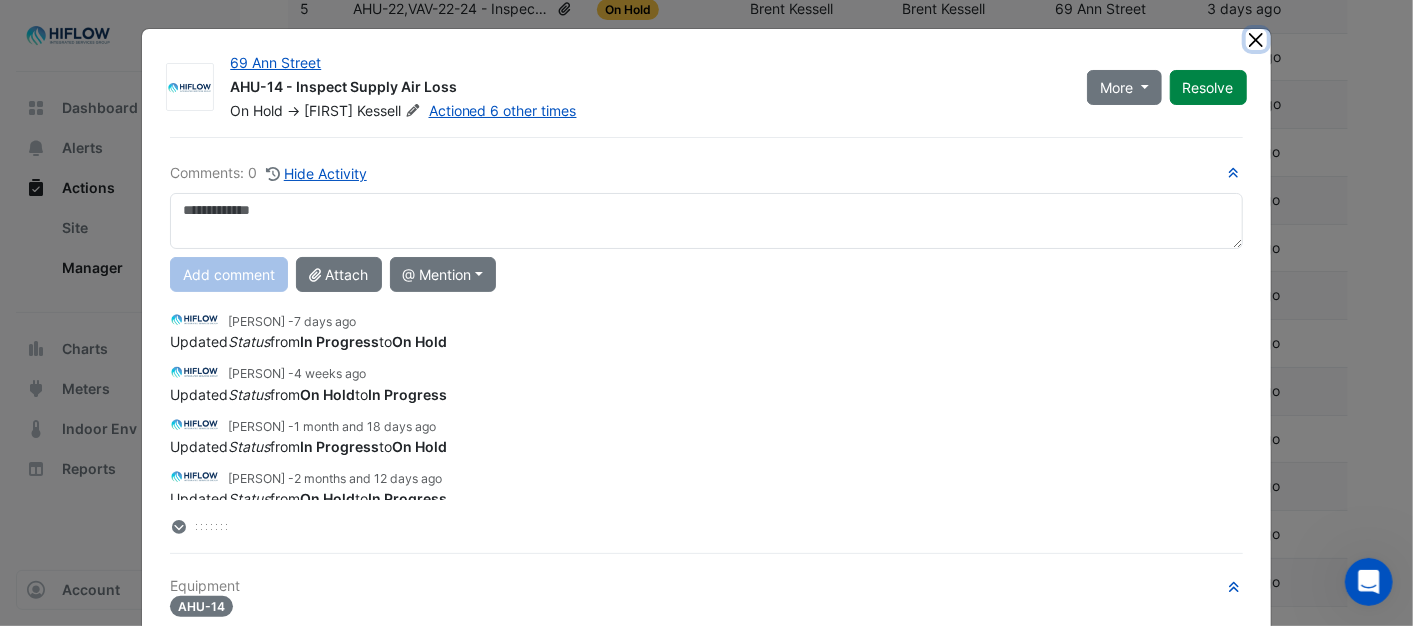 click 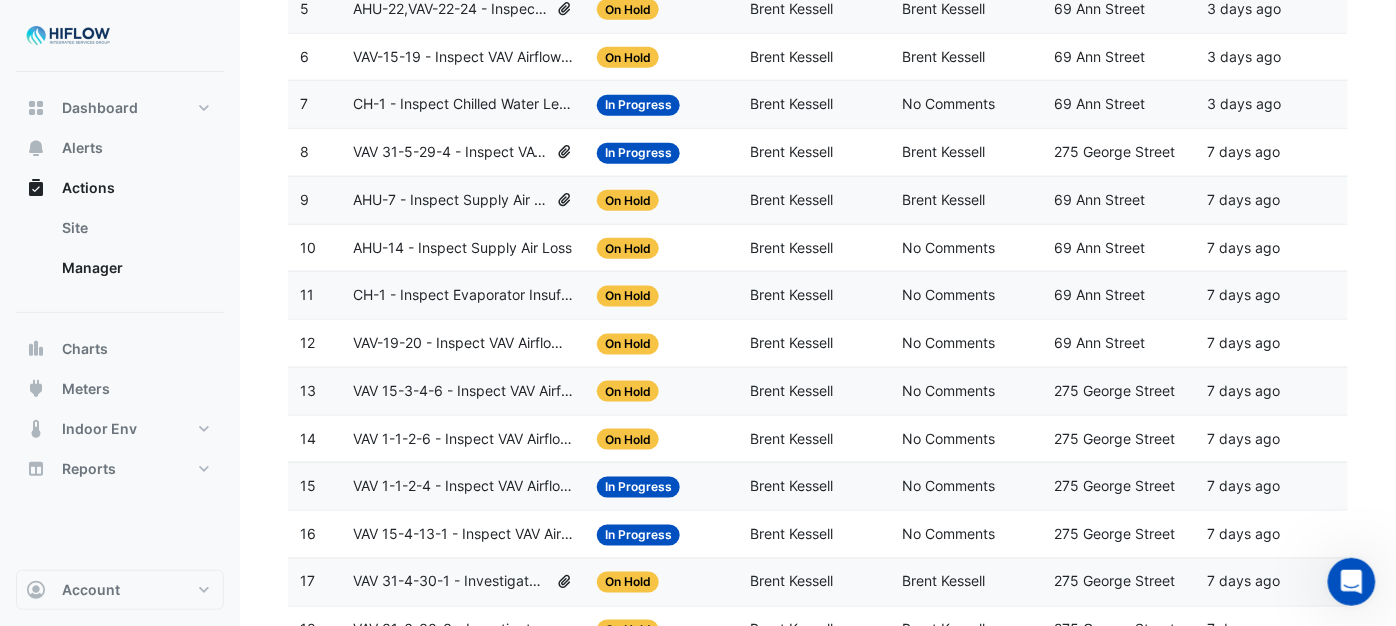 click on "AHU-7 - Inspect Supply Air Loss" 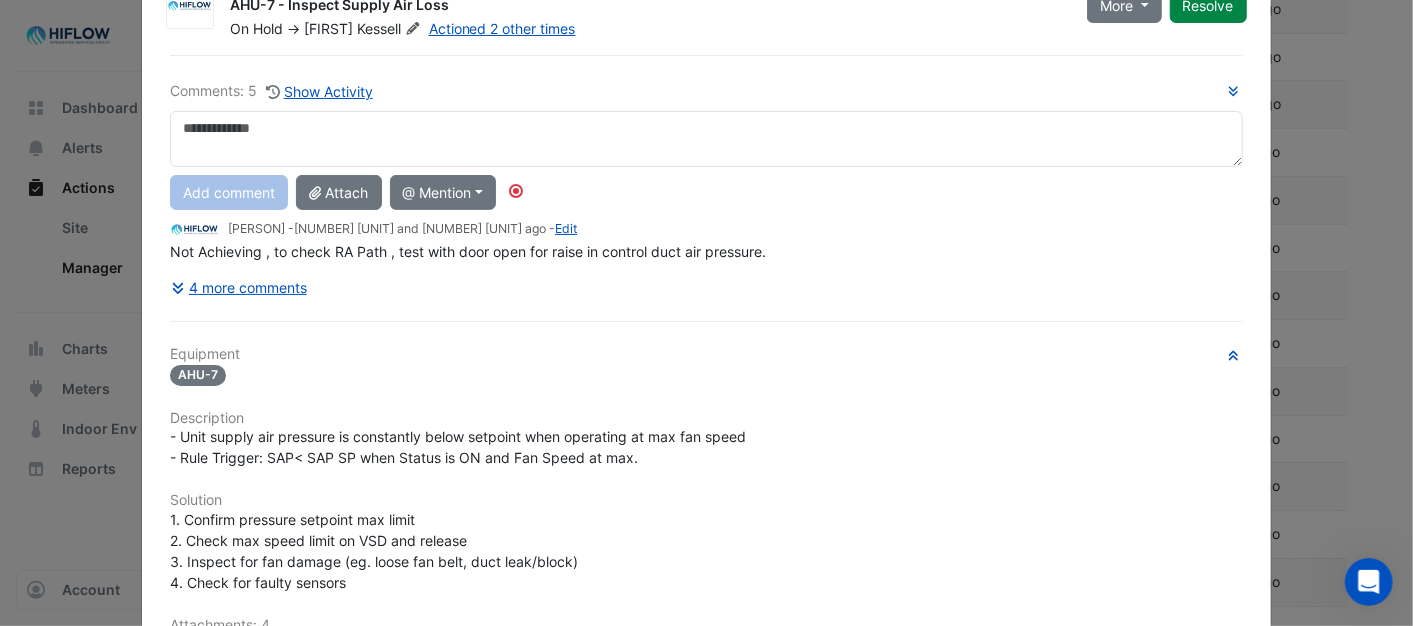 scroll, scrollTop: 0, scrollLeft: 0, axis: both 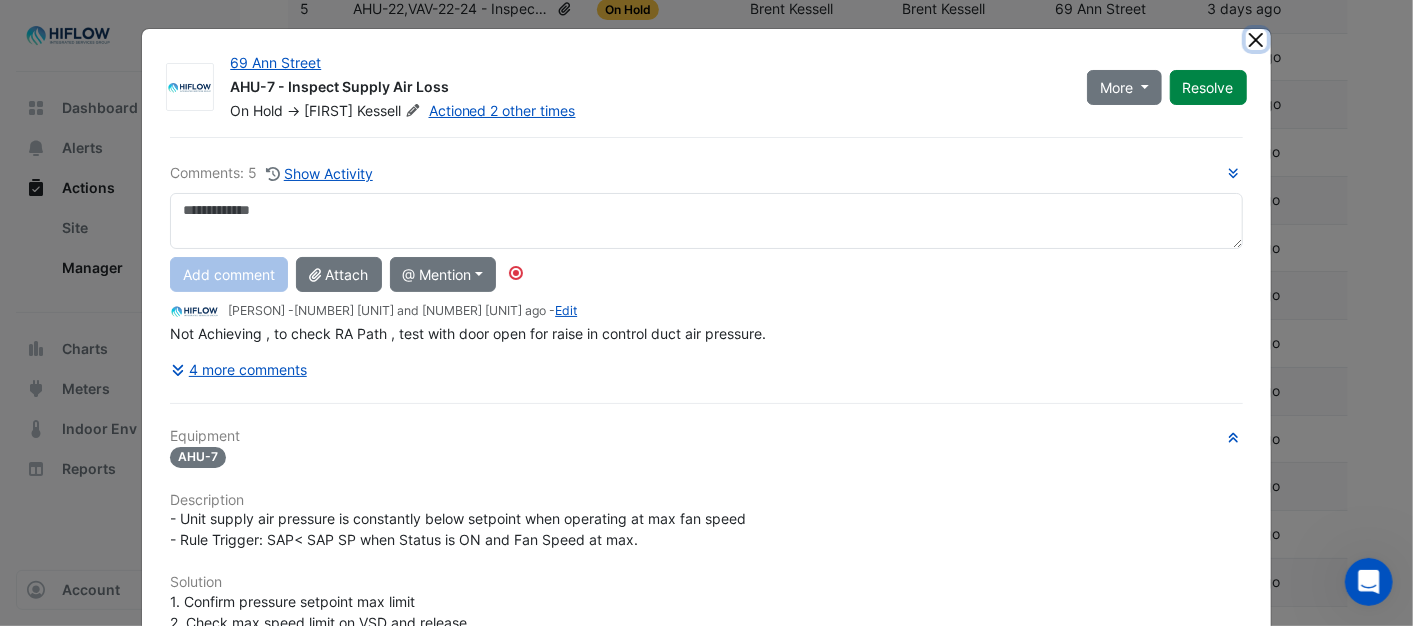 click 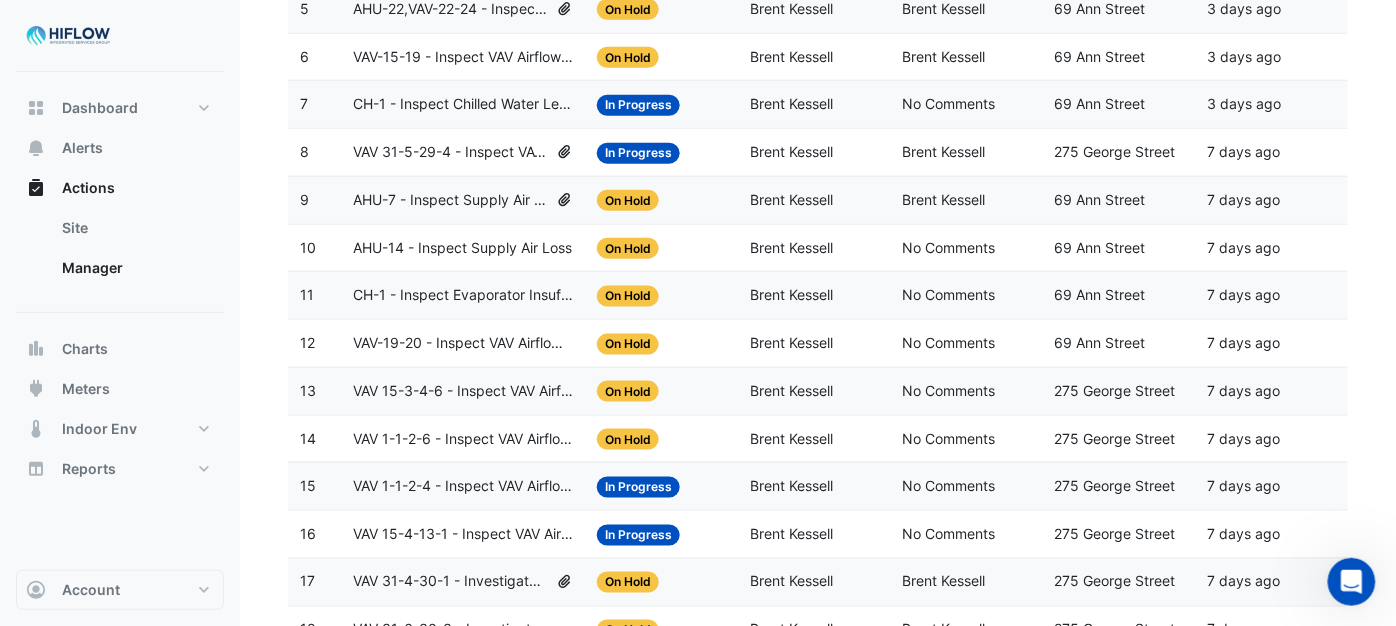 click on "VAV 31-5-29-4 - Inspect VAV Airflow Block" 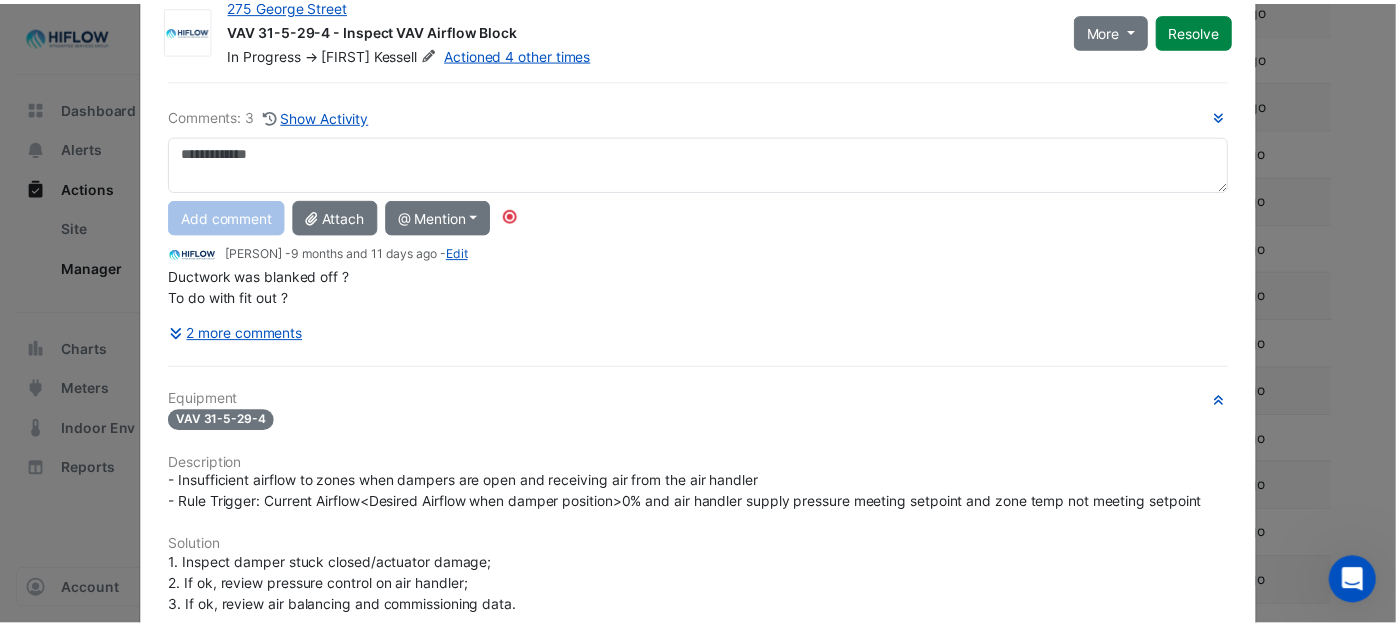 scroll, scrollTop: 0, scrollLeft: 0, axis: both 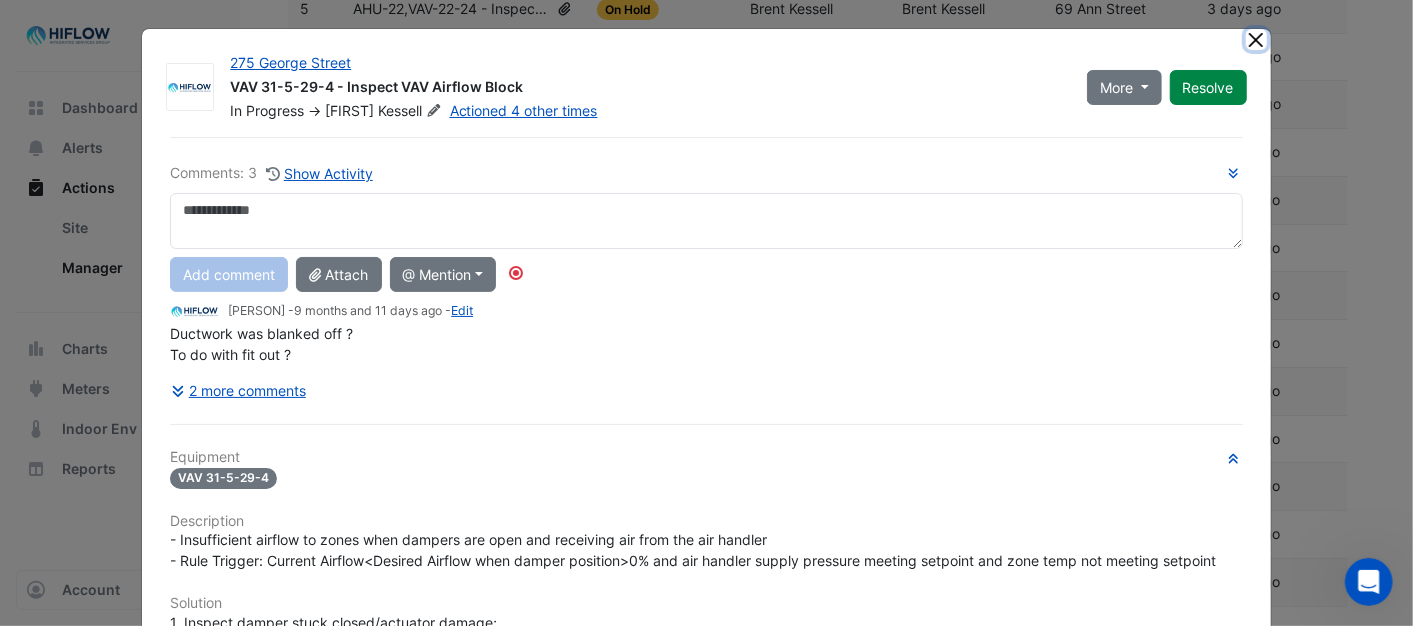 click 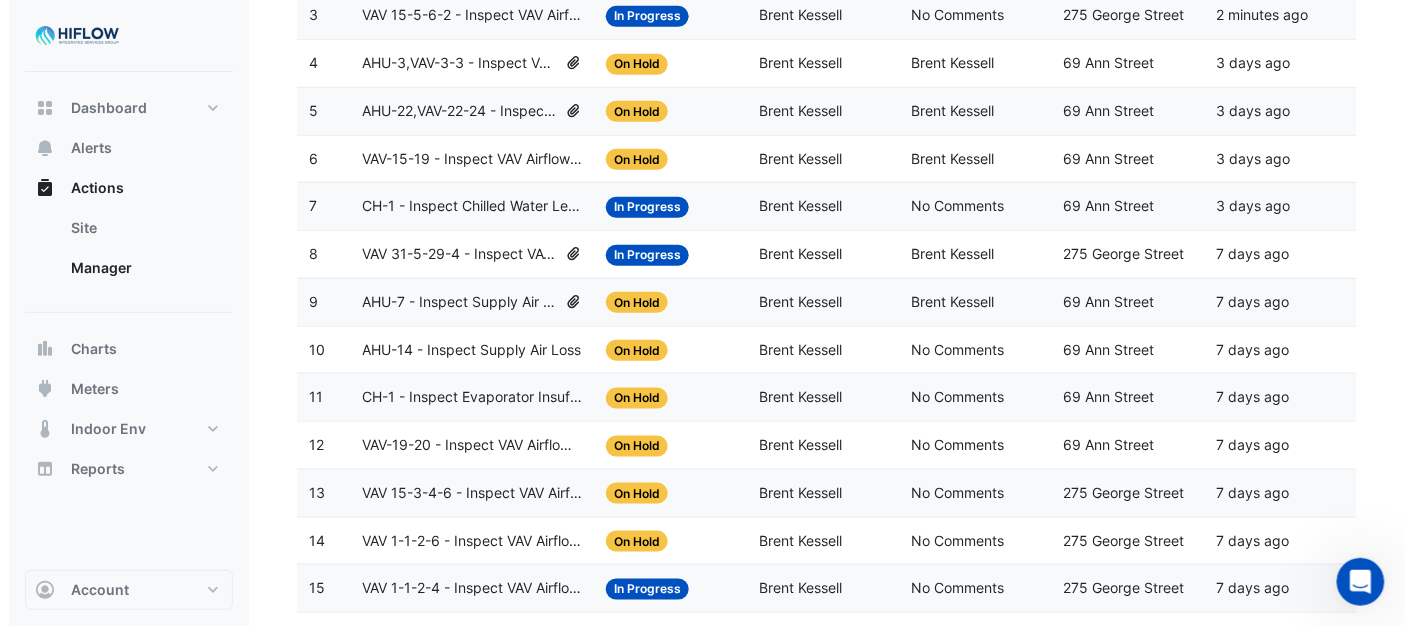 scroll, scrollTop: 391, scrollLeft: 0, axis: vertical 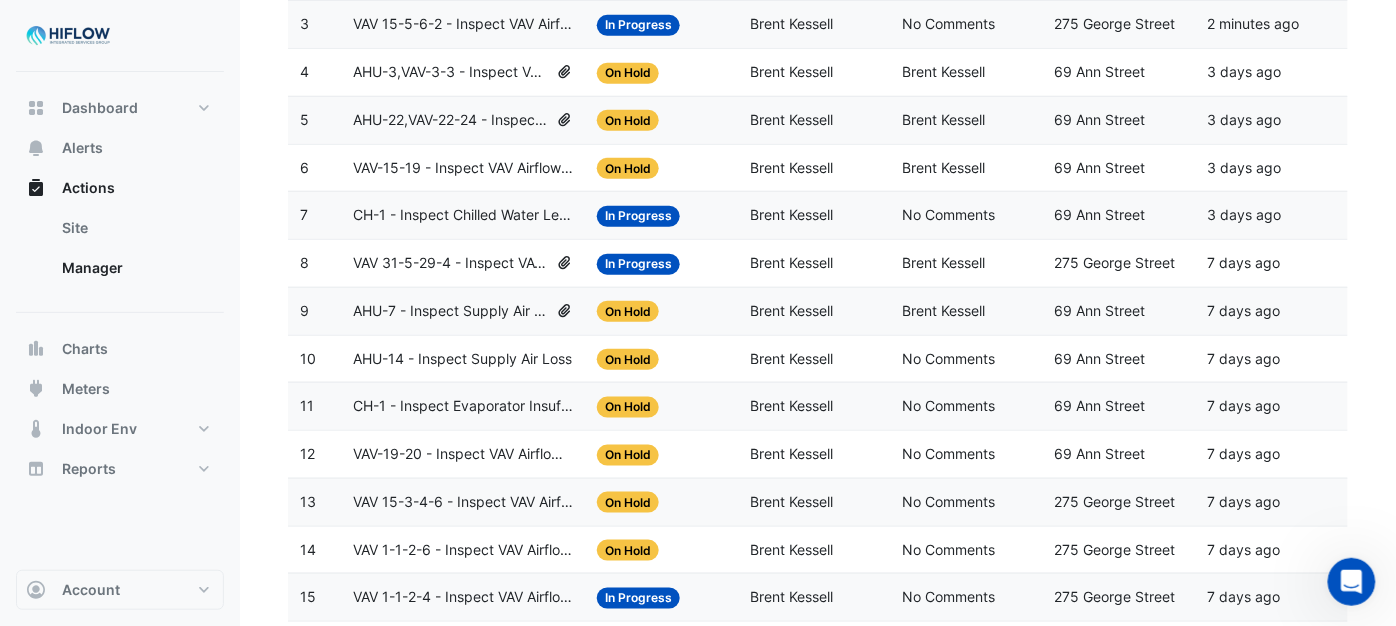 click on "CH-1 - Inspect Chilled Water Leave Temp Broken Sensor" 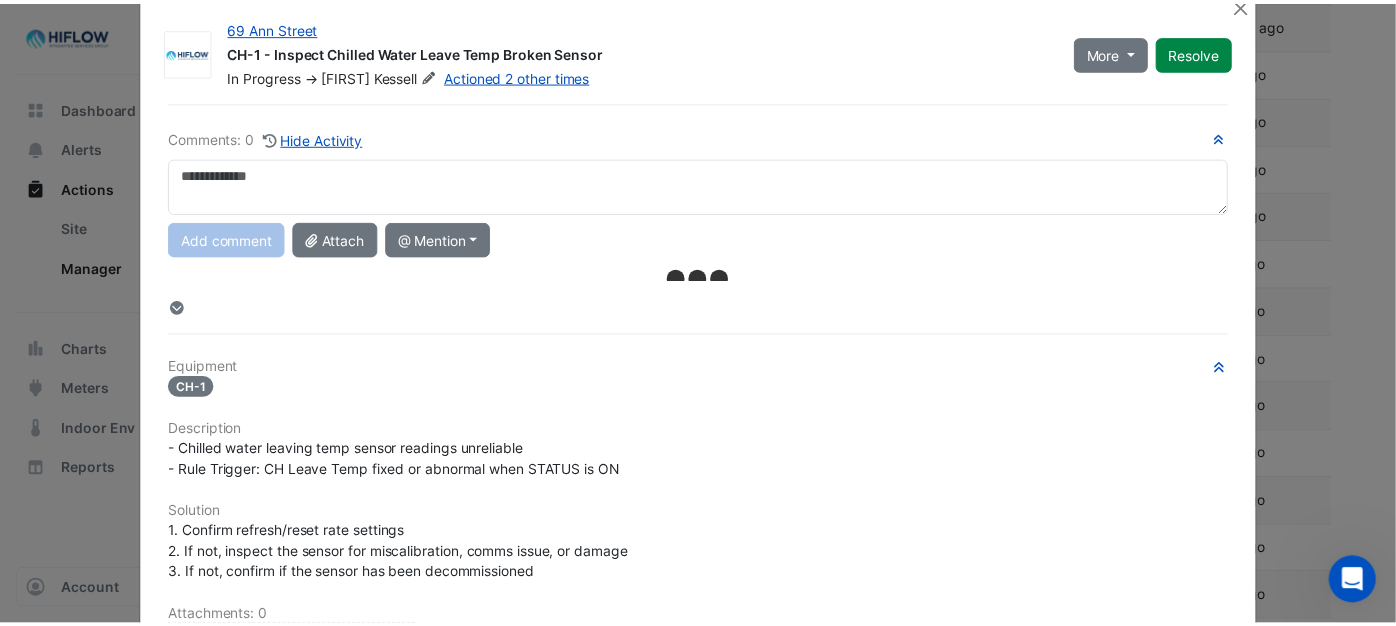 scroll, scrollTop: 0, scrollLeft: 0, axis: both 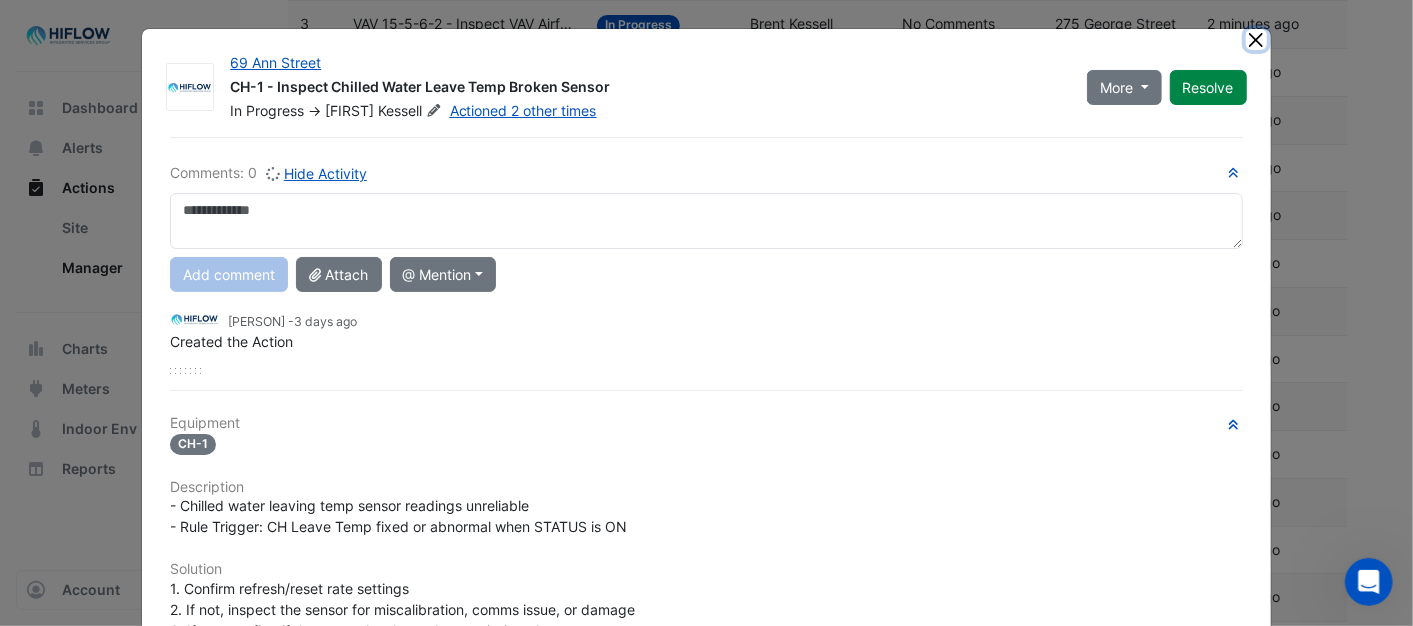 click 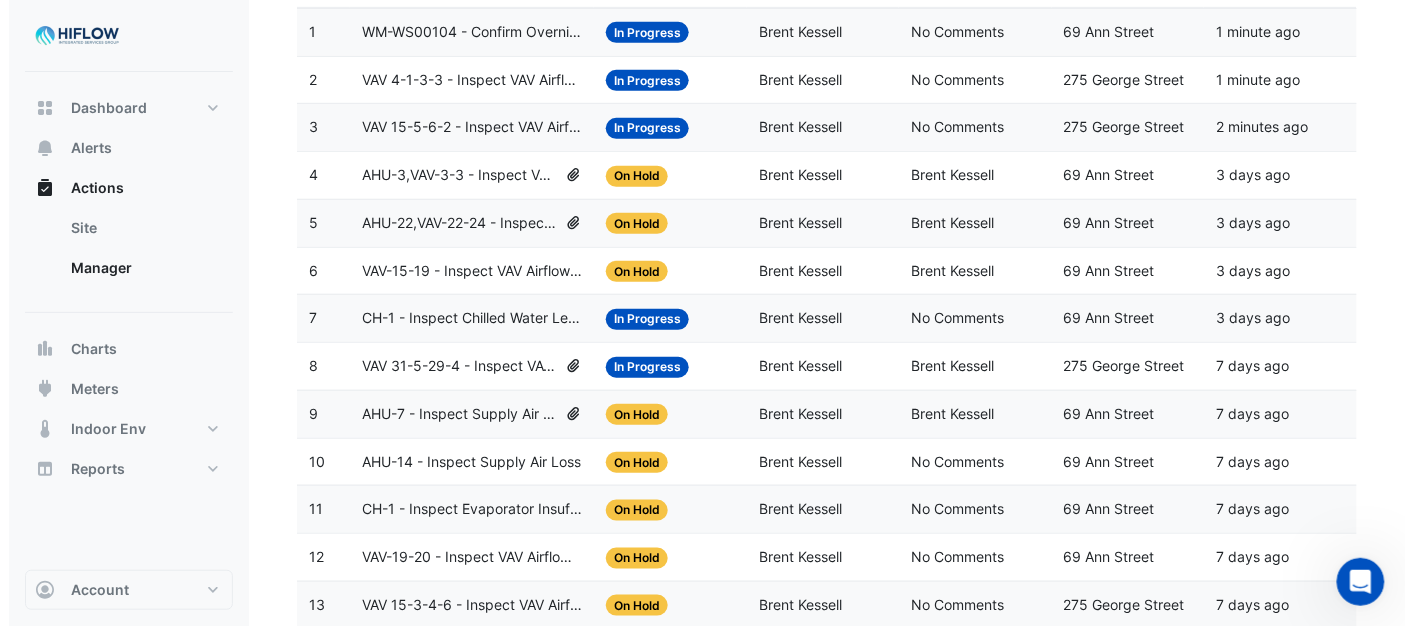 scroll, scrollTop: 280, scrollLeft: 0, axis: vertical 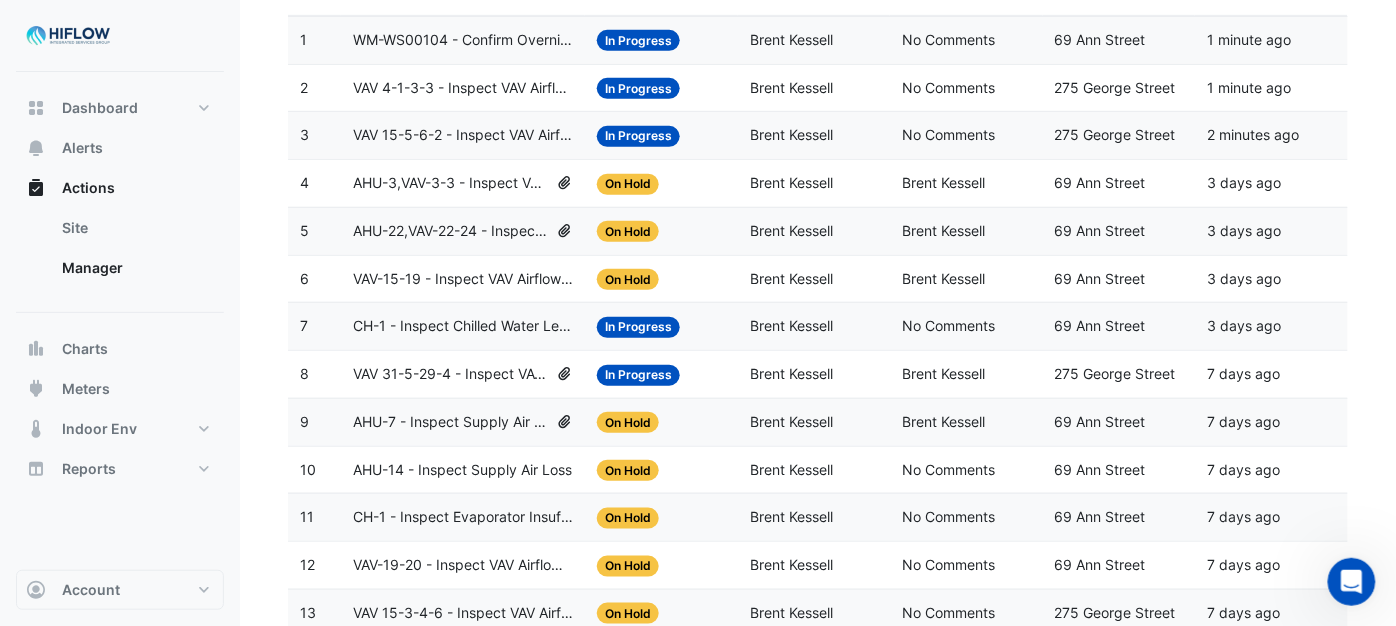 click on "VAV-15-19 - Inspect VAV Airflow Leak" 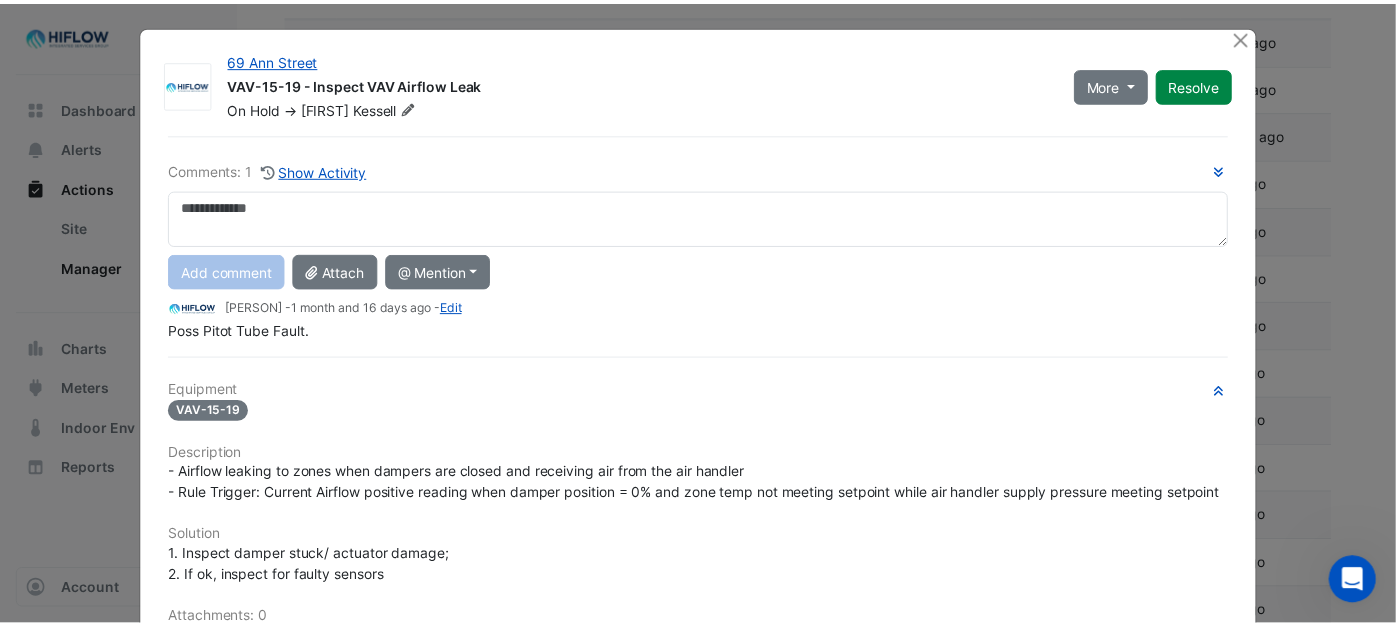 scroll, scrollTop: 0, scrollLeft: 0, axis: both 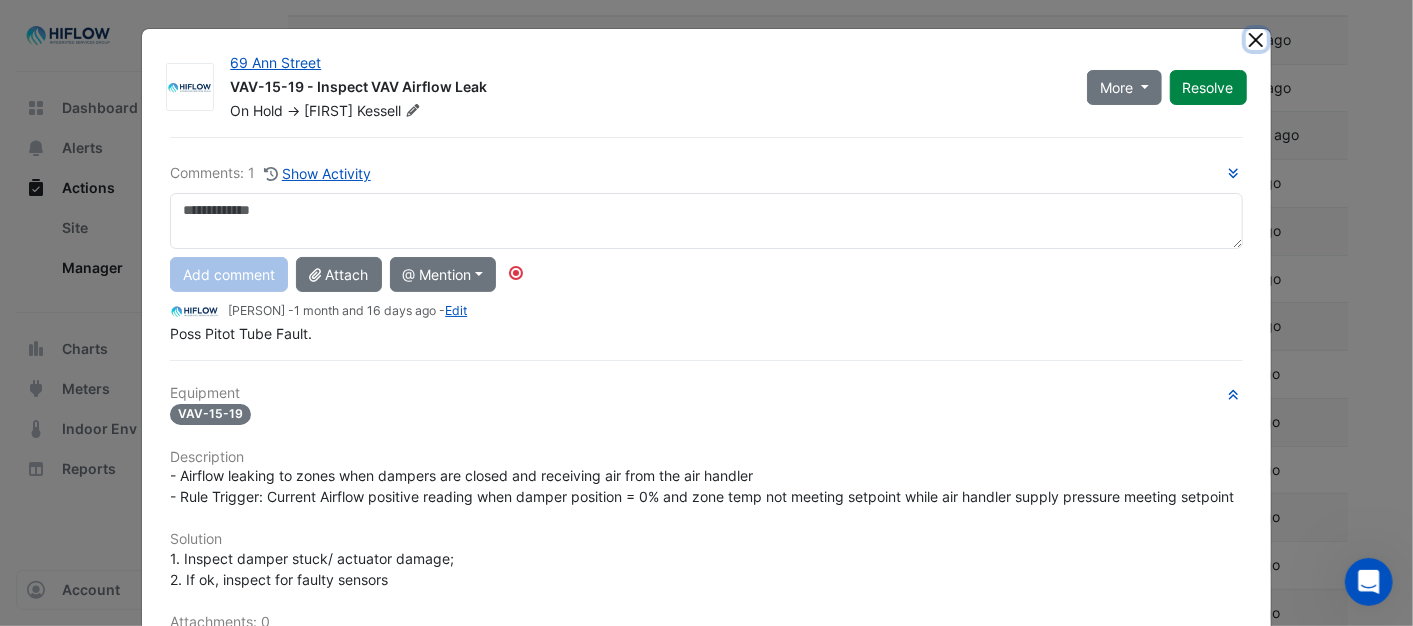 click 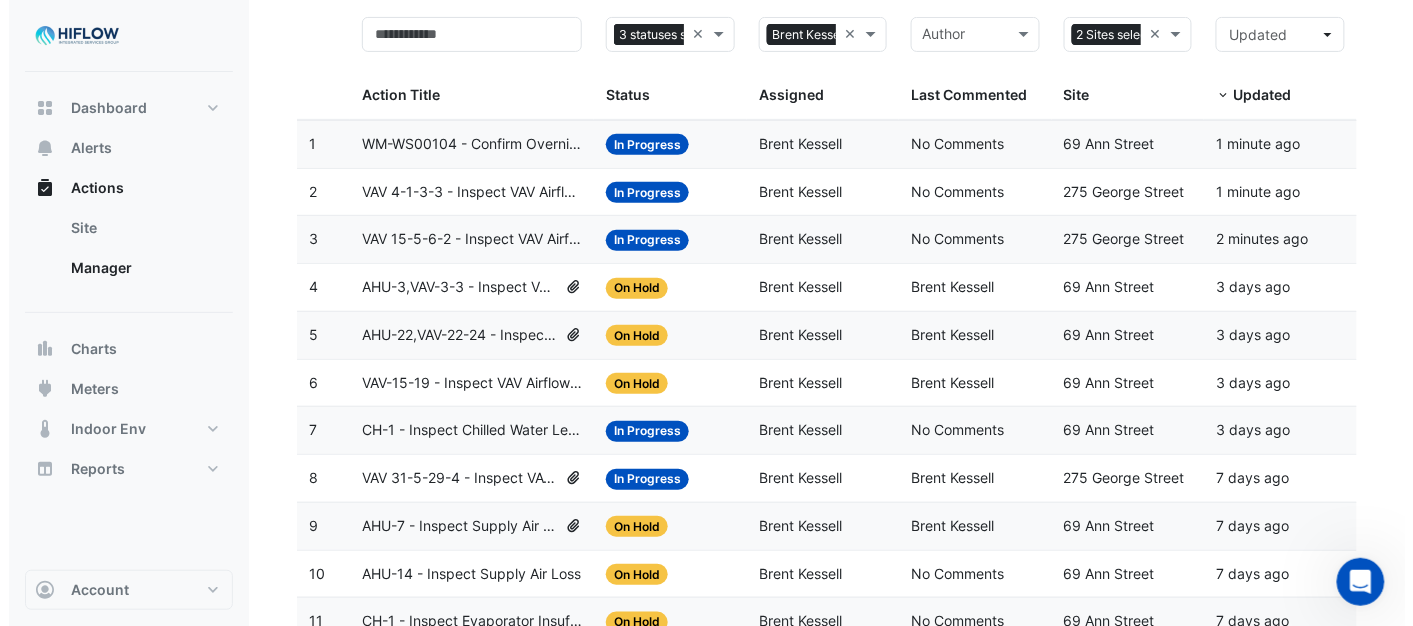 scroll, scrollTop: 168, scrollLeft: 0, axis: vertical 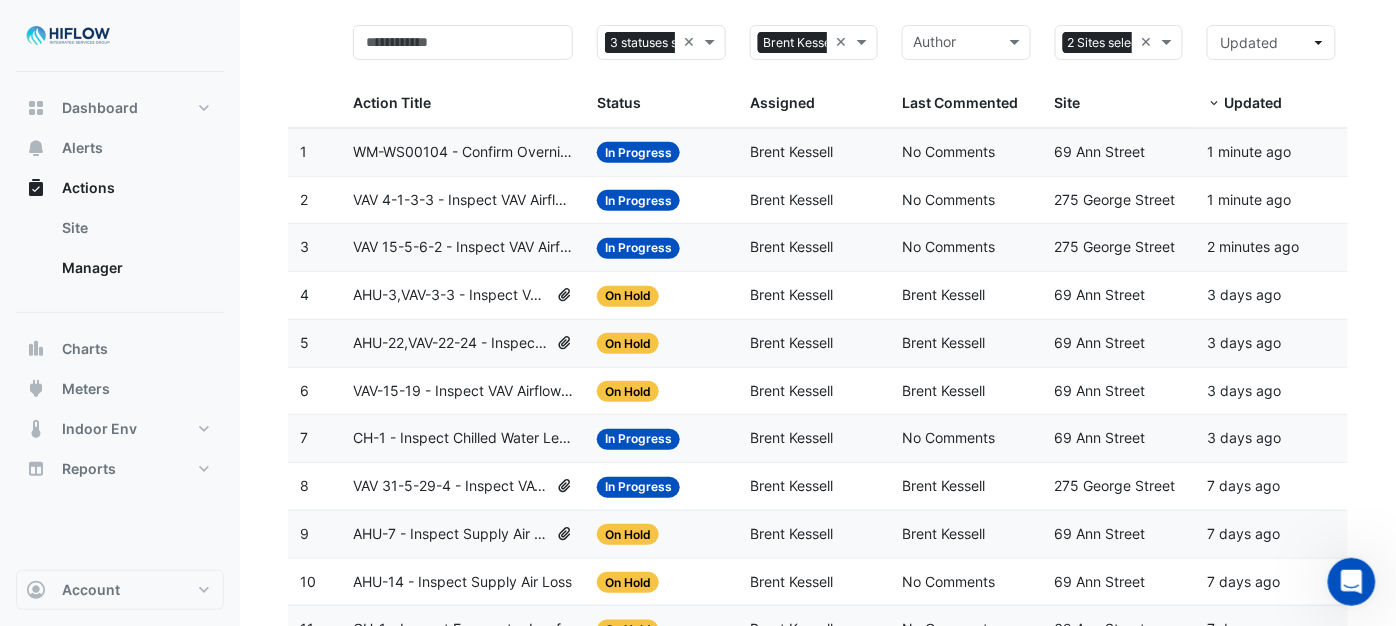 click on "AHU-22,VAV-22-24 - Inspect VAV Airflow Leak" 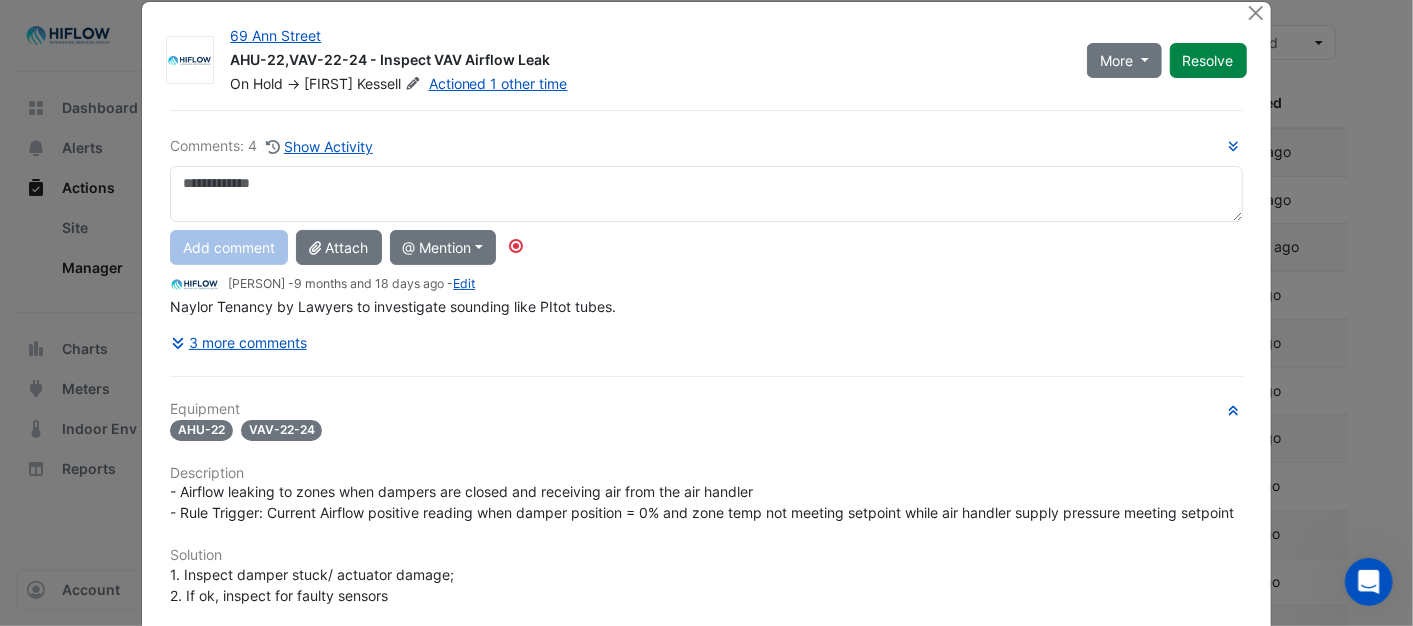 scroll, scrollTop: 0, scrollLeft: 0, axis: both 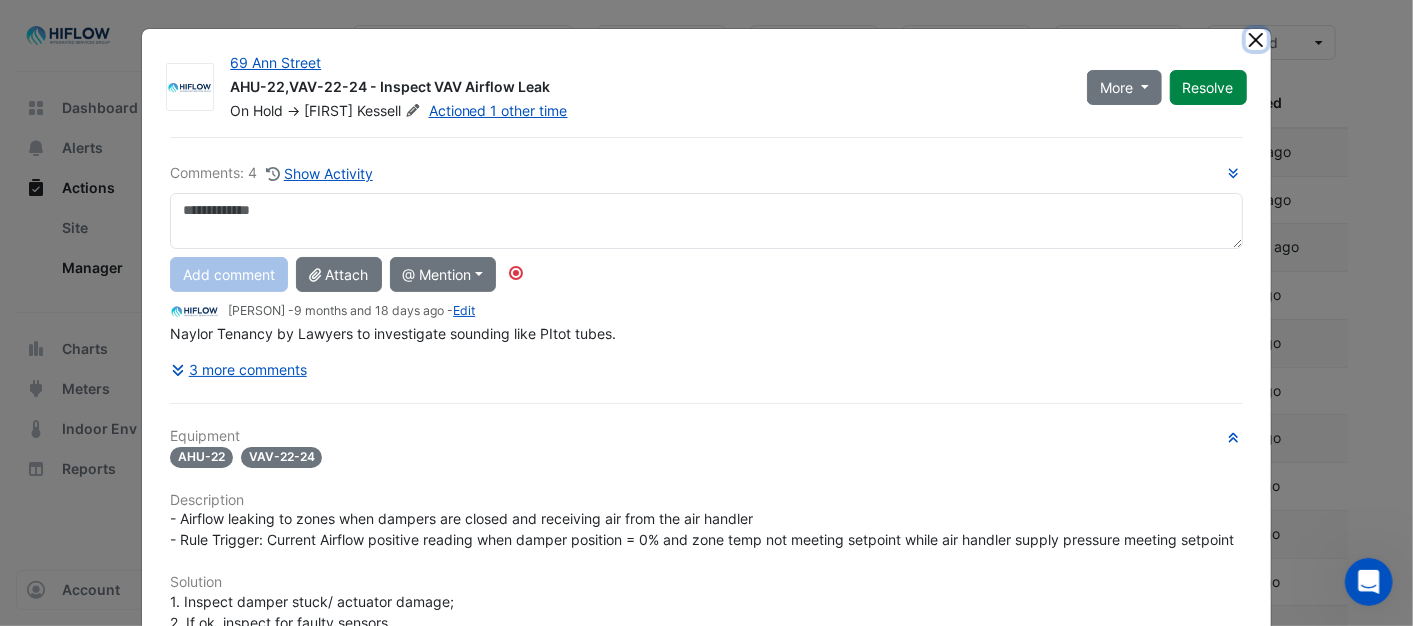 click 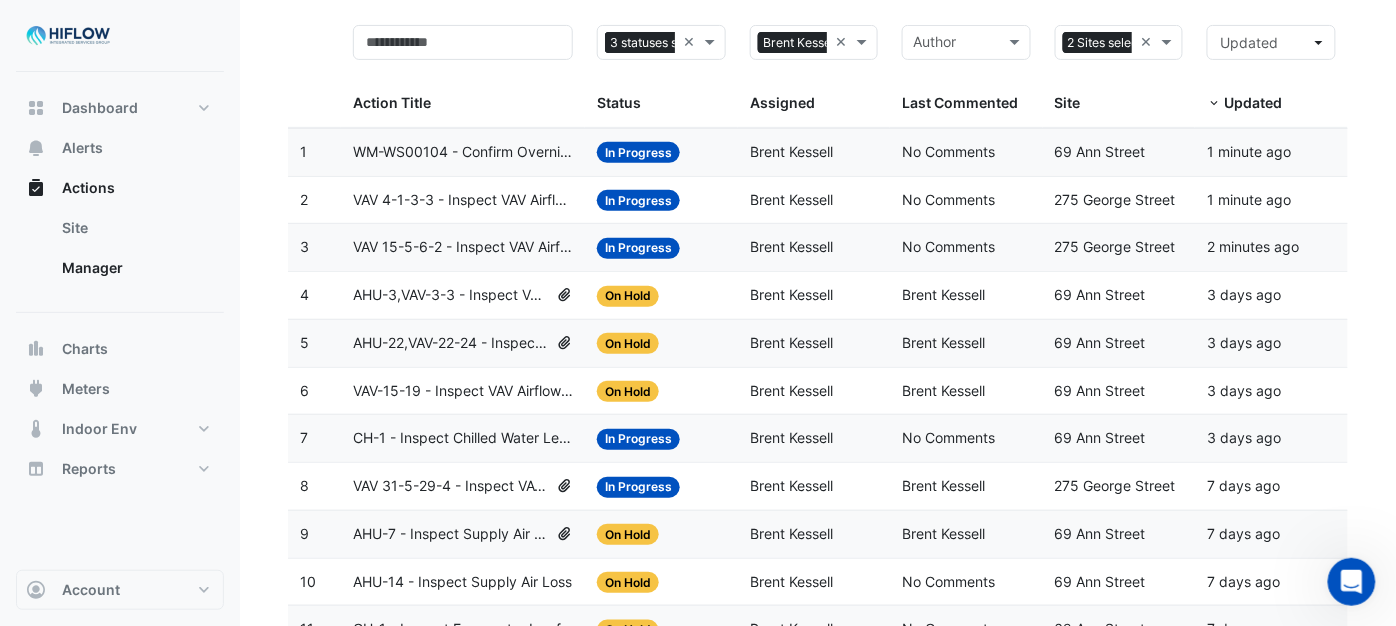 click on "AHU-3,VAV-3-3 - Inspect VAV Airflow Block" 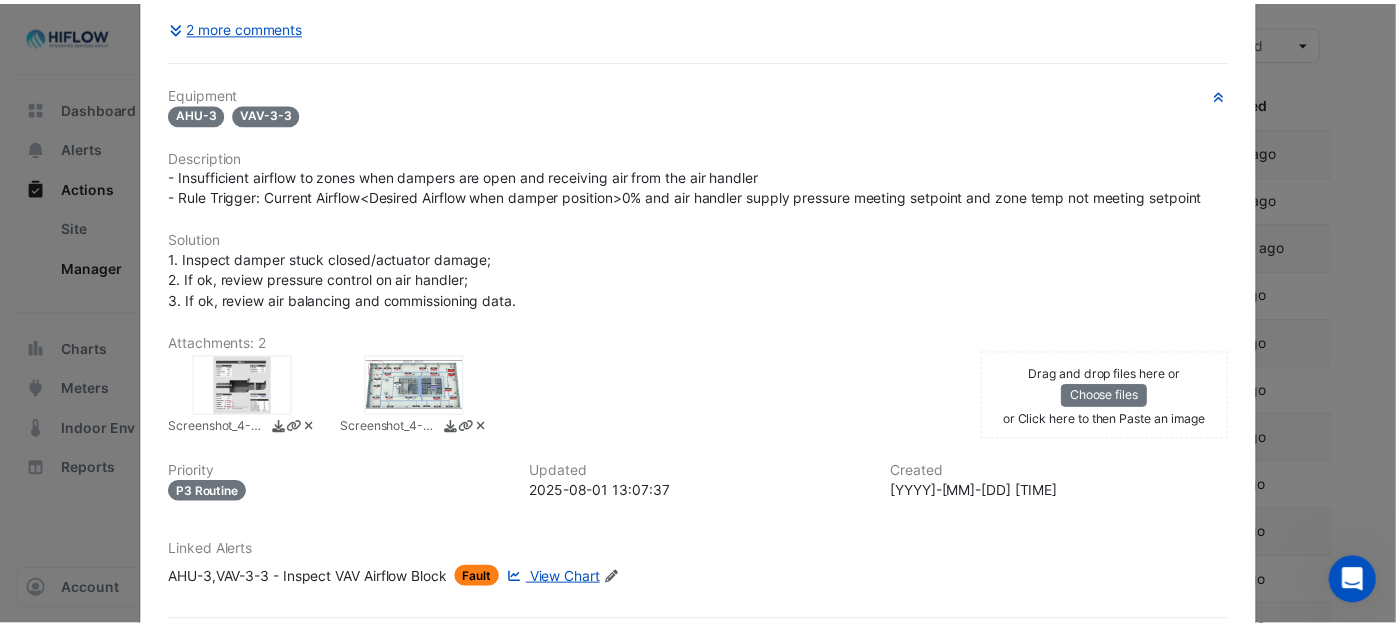 scroll, scrollTop: 0, scrollLeft: 0, axis: both 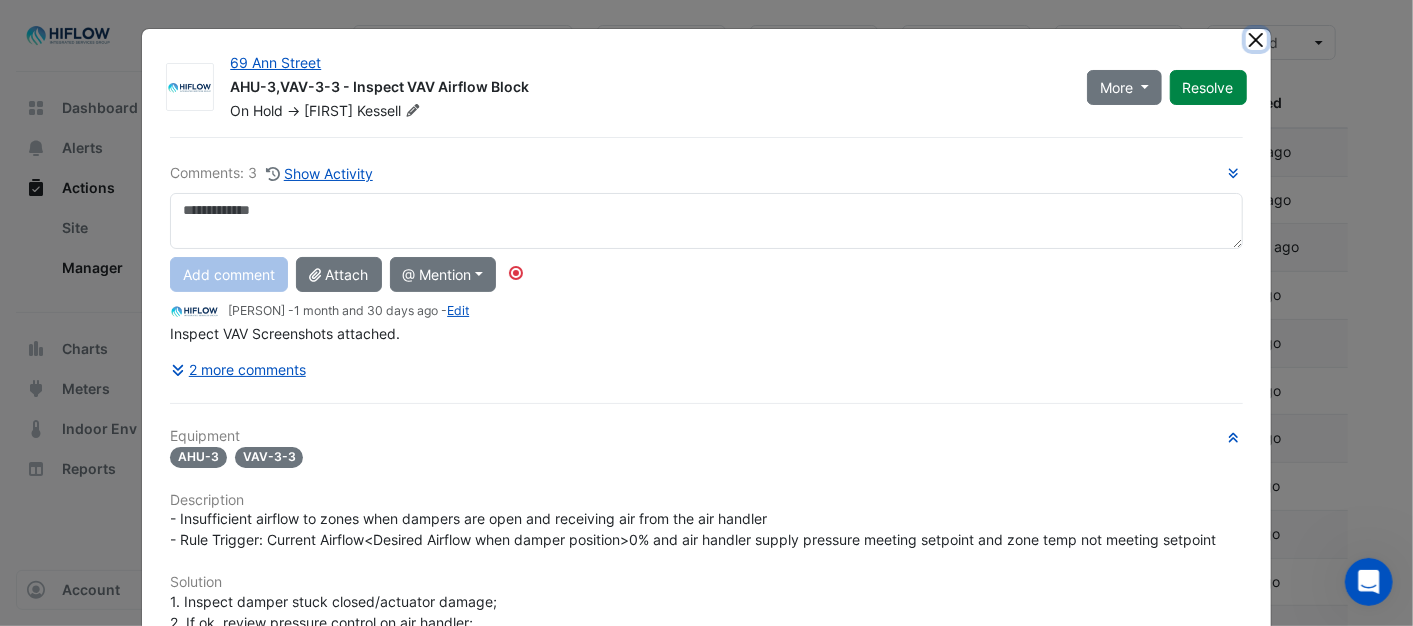 click 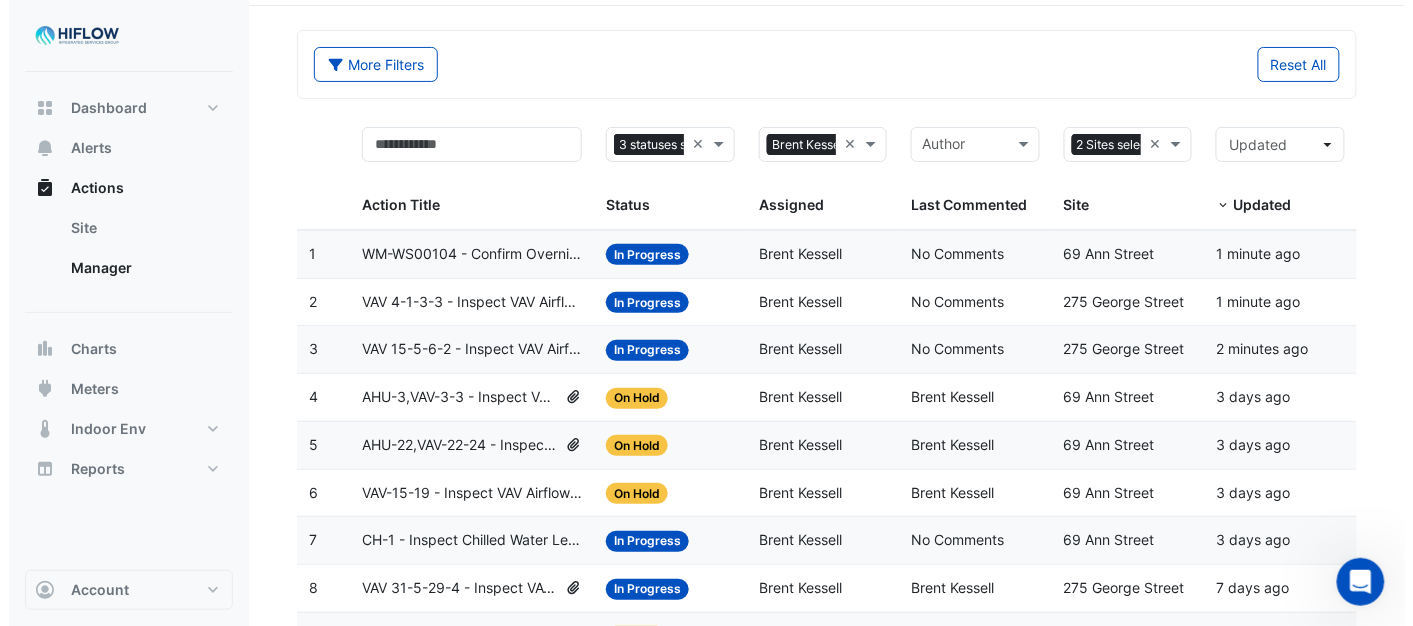 scroll, scrollTop: 57, scrollLeft: 0, axis: vertical 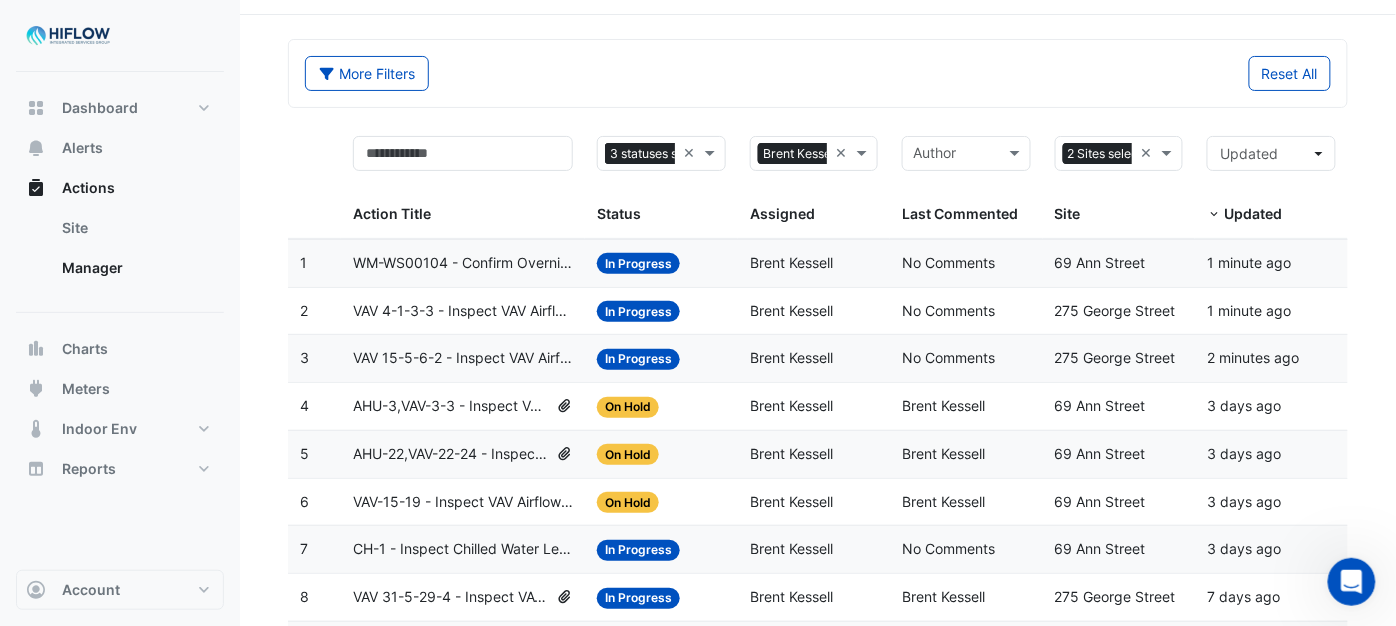 click on "VAV 15-5-6-2 - Inspect VAV Airflow Block" 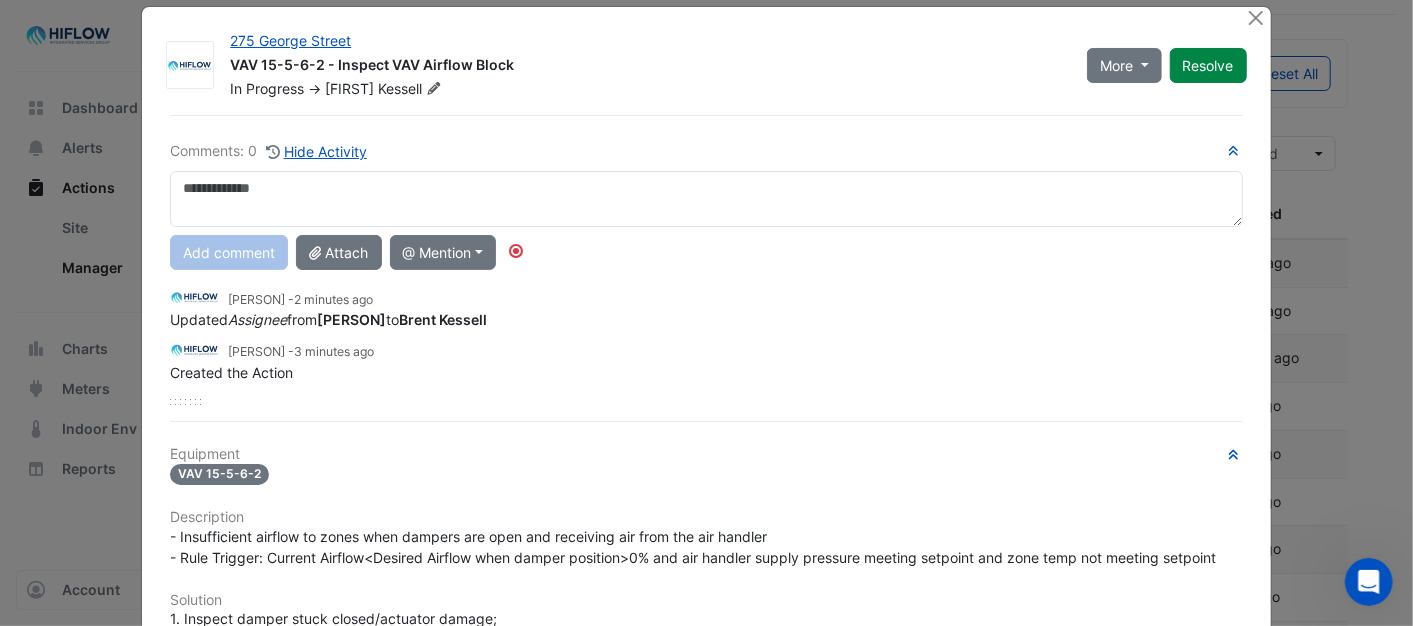 scroll, scrollTop: 1, scrollLeft: 0, axis: vertical 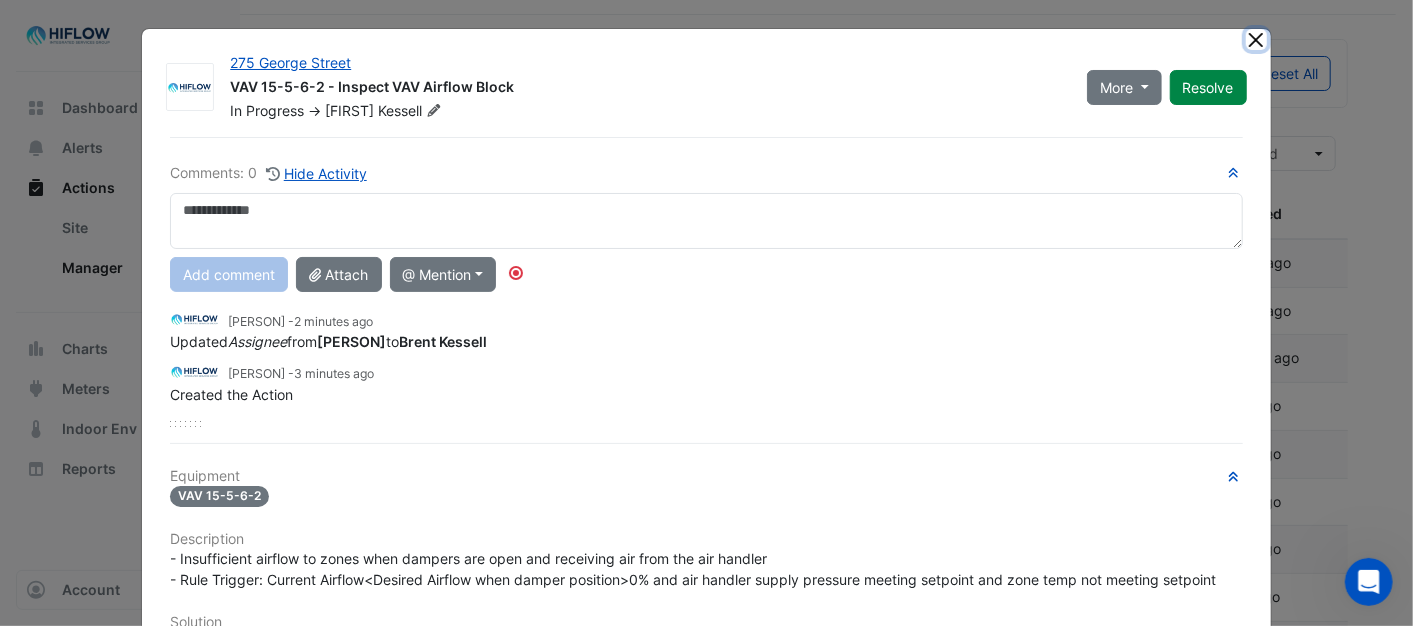 click 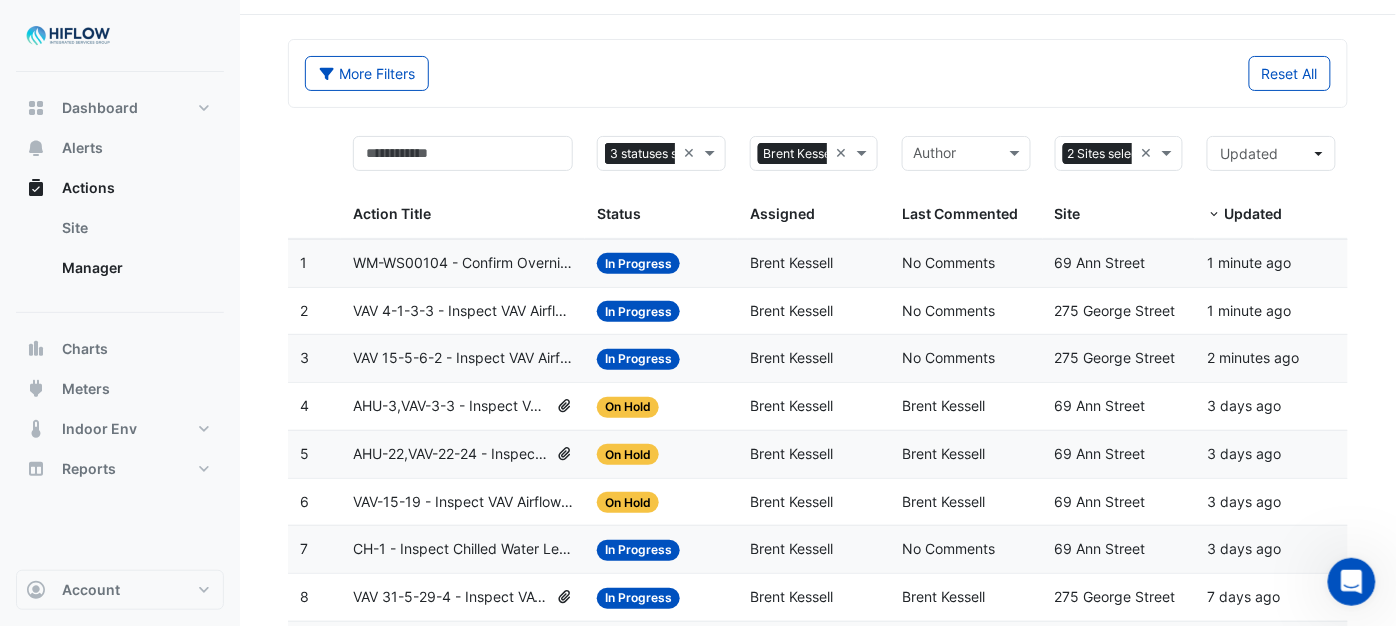 click on "Action Title:
VAV 4-1-3-3 - Inspect VAV Airflow Leak" 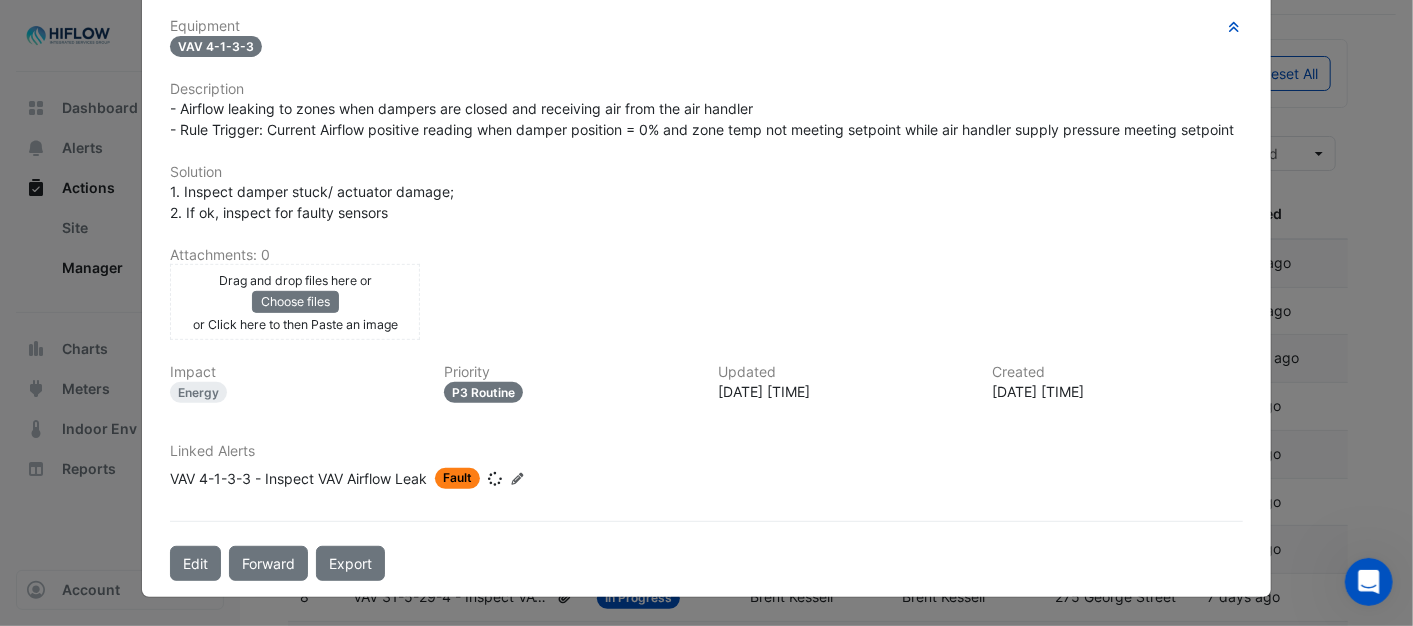 scroll, scrollTop: 12, scrollLeft: 0, axis: vertical 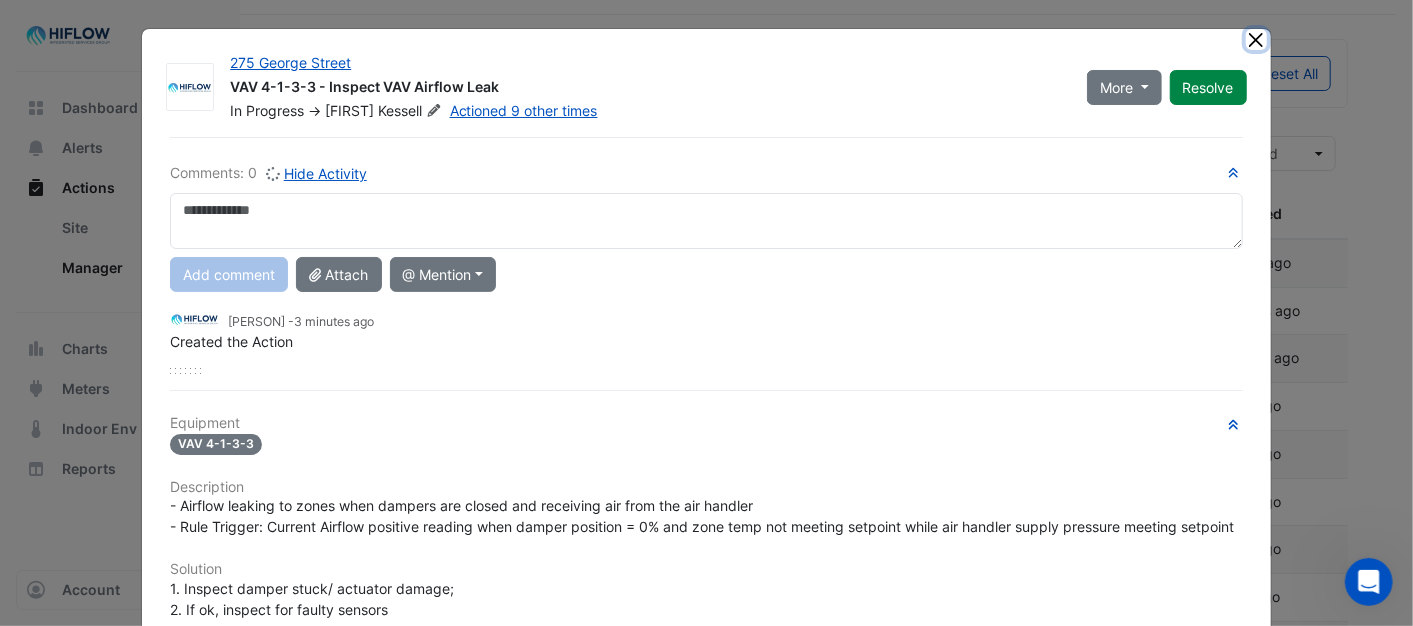 click 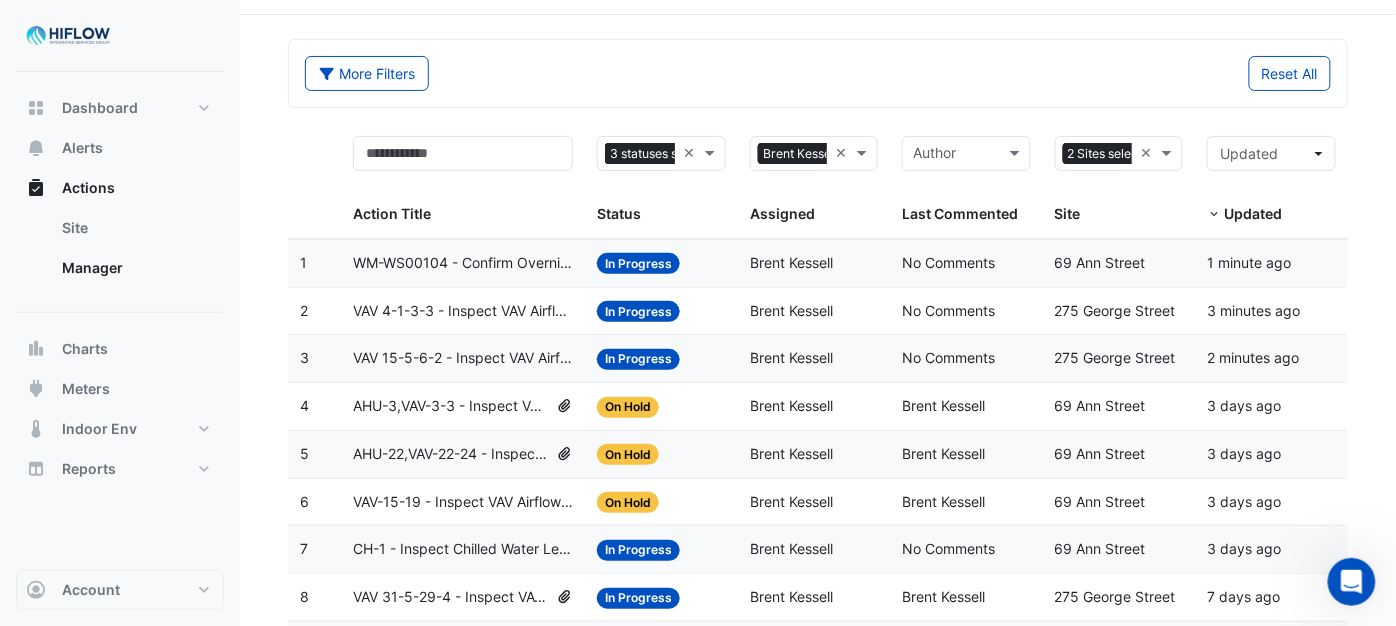 click on "WM-WS00104 - Confirm Overnight Water Consumption" 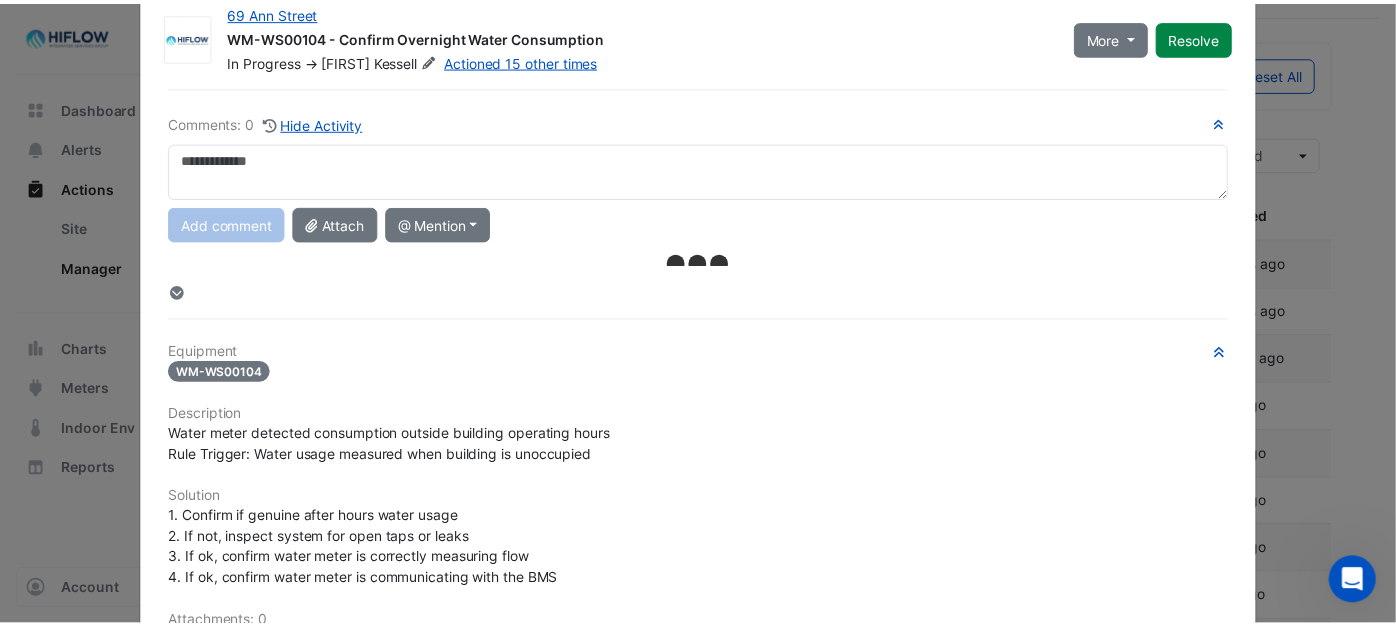 scroll, scrollTop: 0, scrollLeft: 0, axis: both 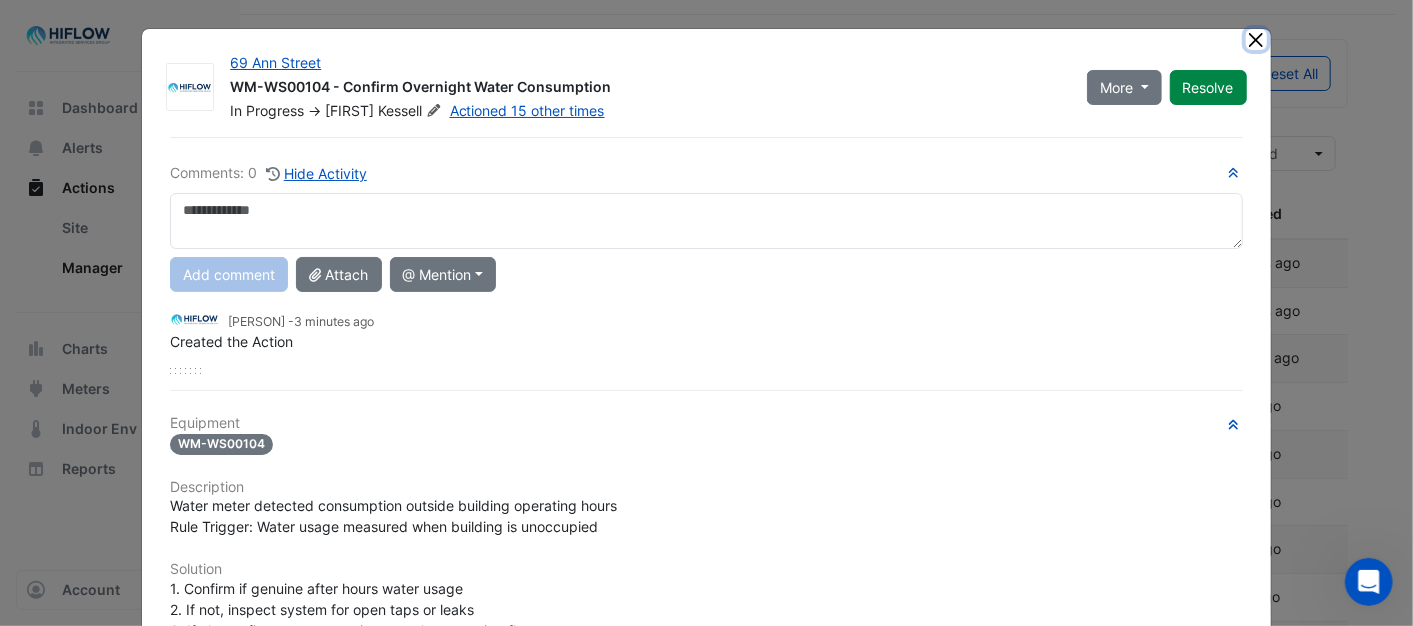 click 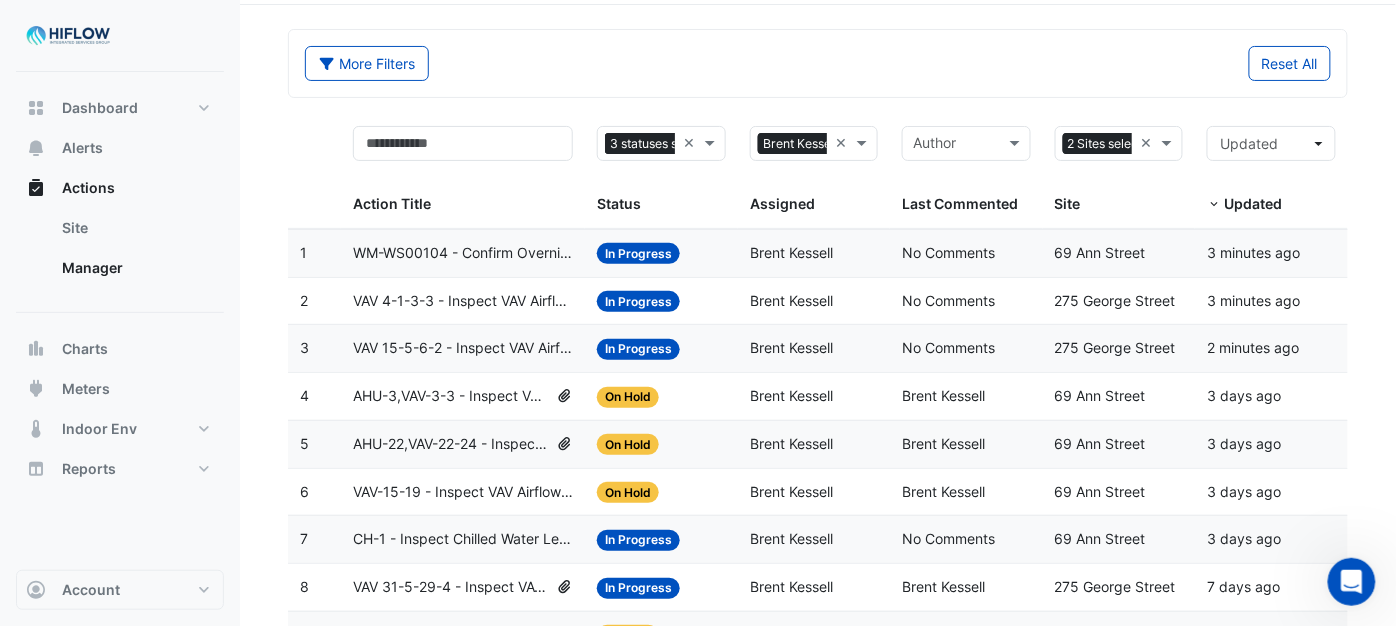 scroll, scrollTop: 0, scrollLeft: 0, axis: both 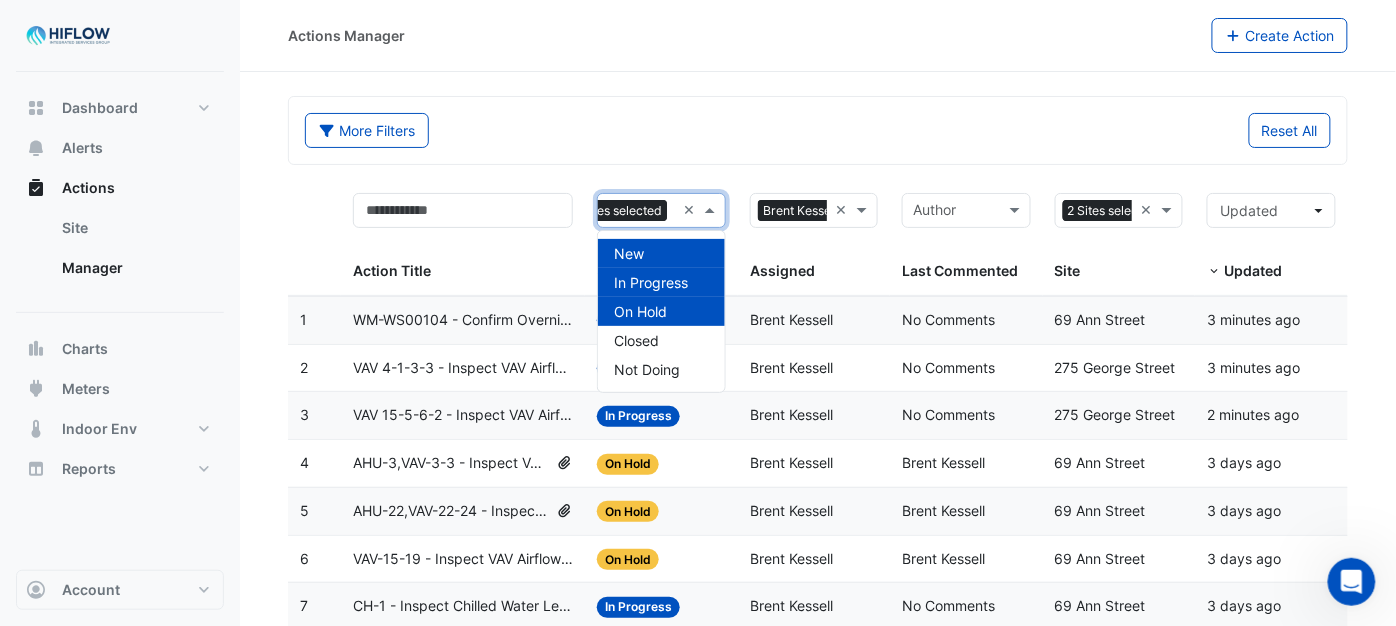 click at bounding box center (712, 210) 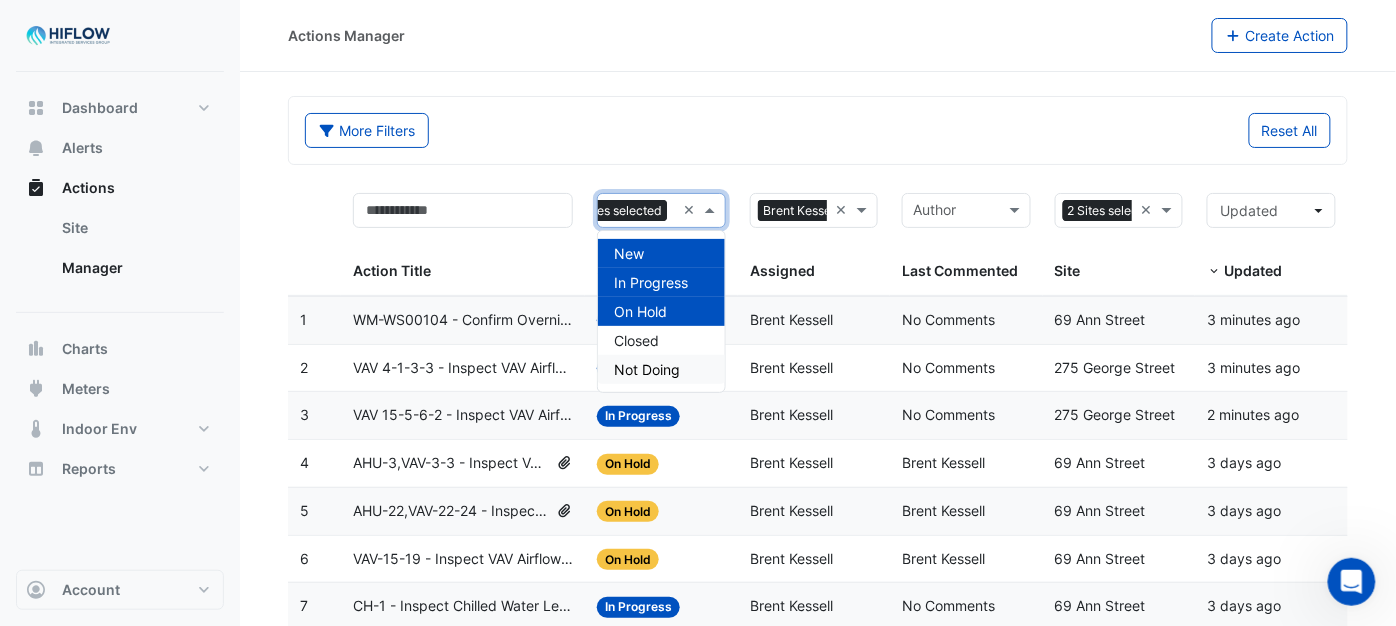 click on "Not Doing" at bounding box center [647, 369] 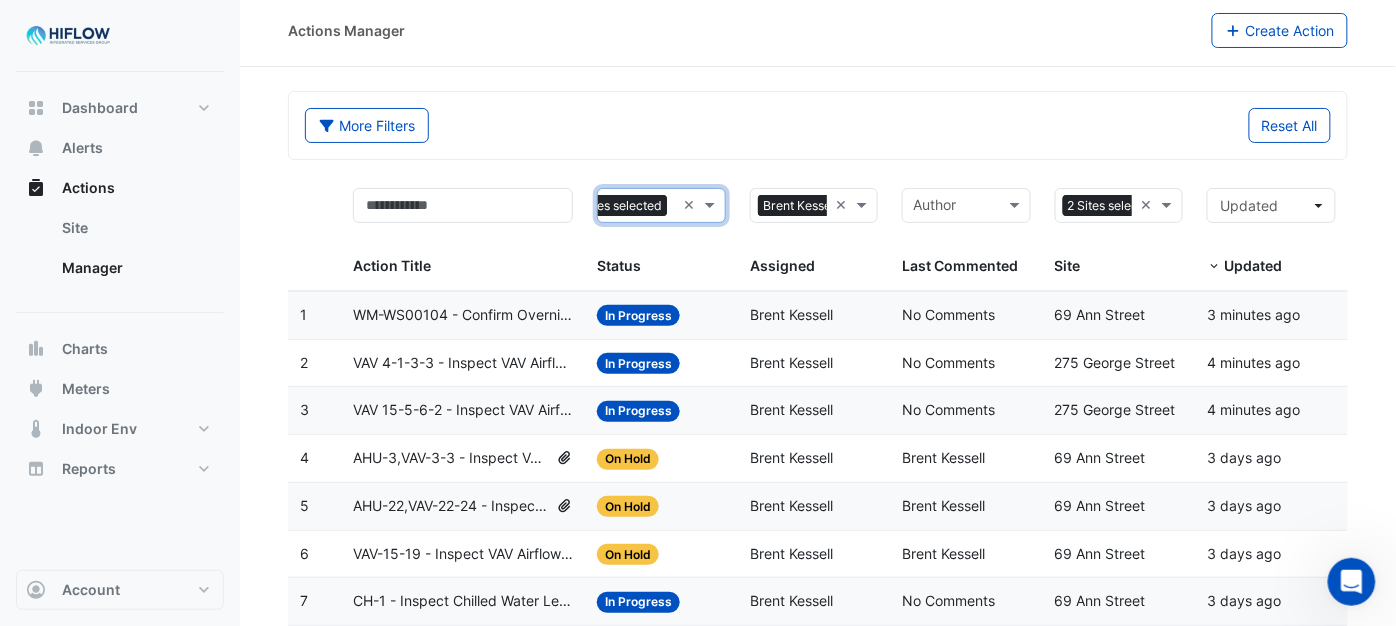 scroll, scrollTop: 0, scrollLeft: 0, axis: both 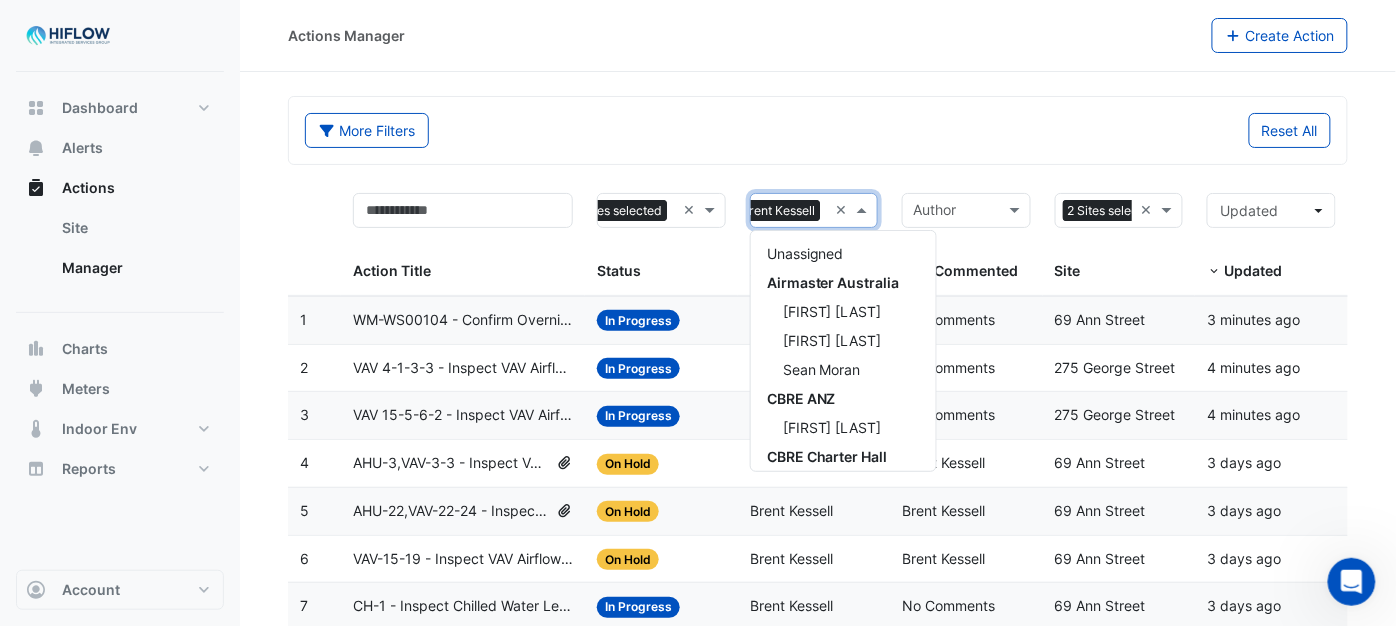 click at bounding box center [864, 210] 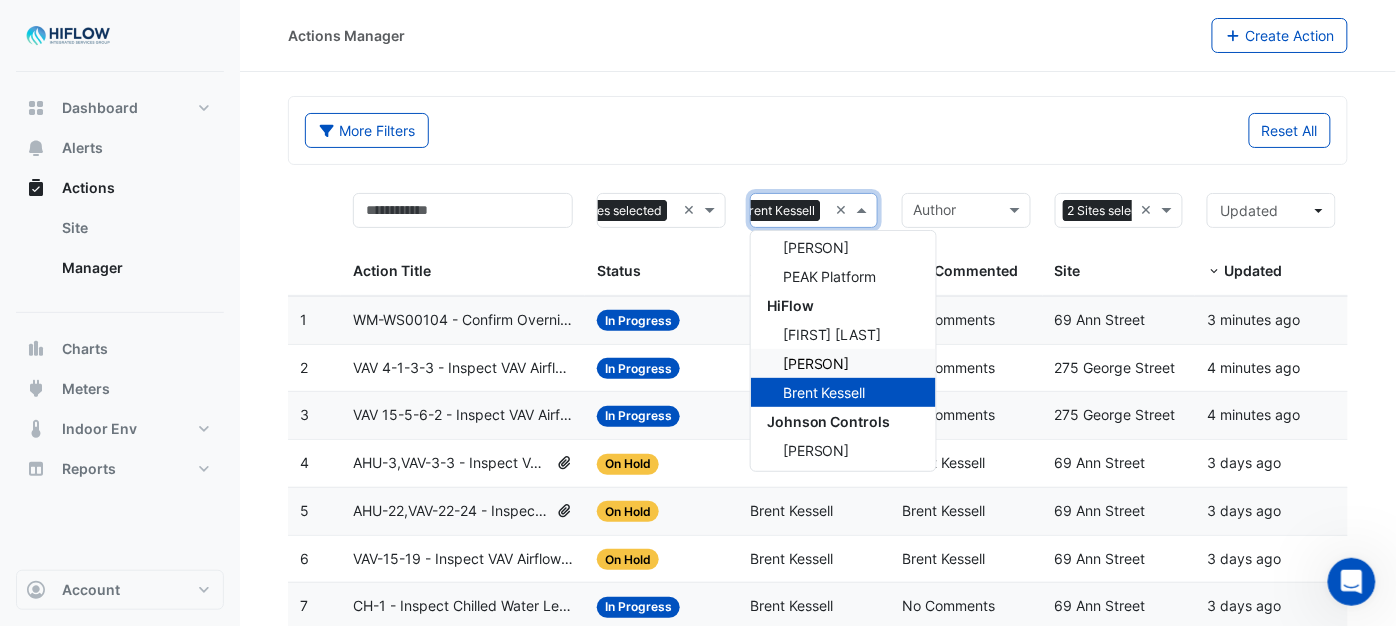 click on "[PERSON]" at bounding box center (816, 363) 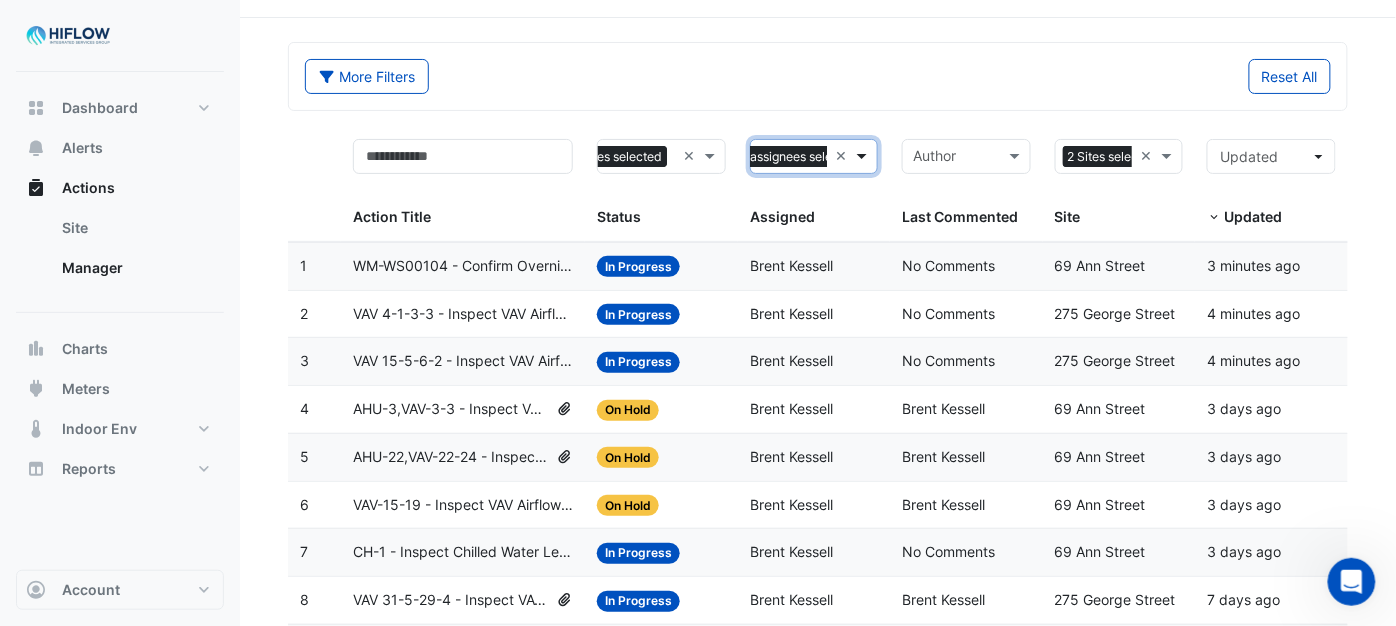 click at bounding box center [864, 156] 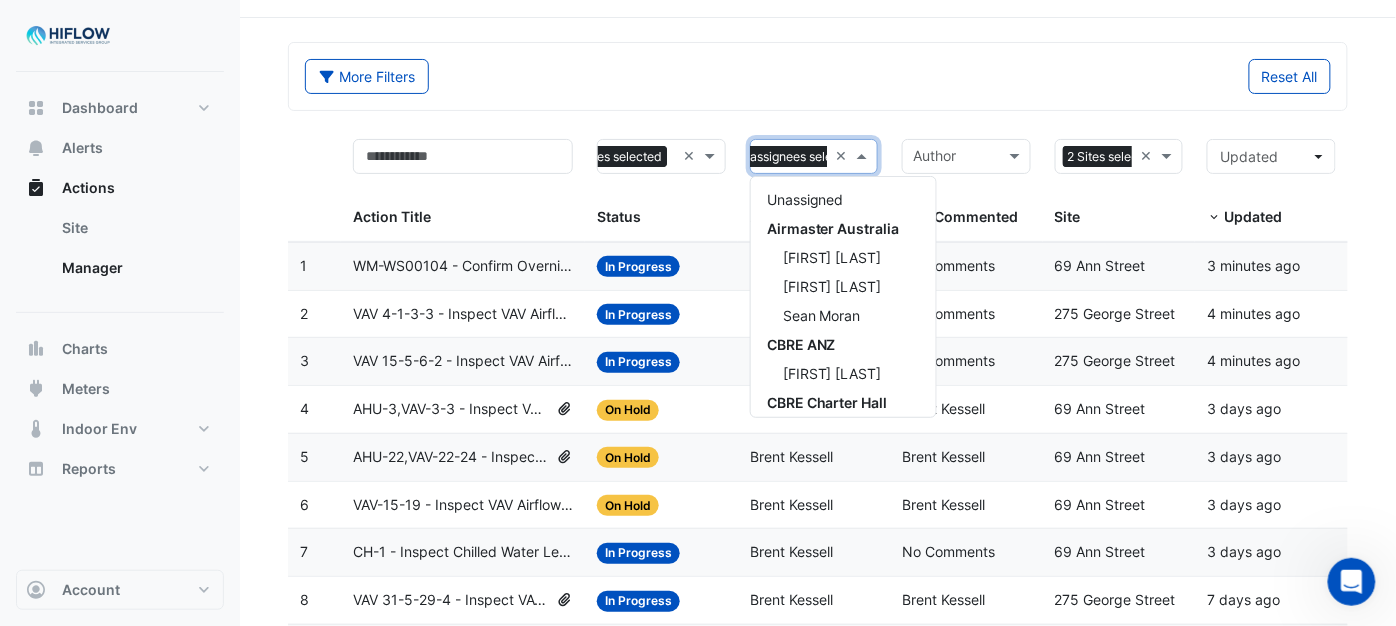 scroll, scrollTop: 528, scrollLeft: 0, axis: vertical 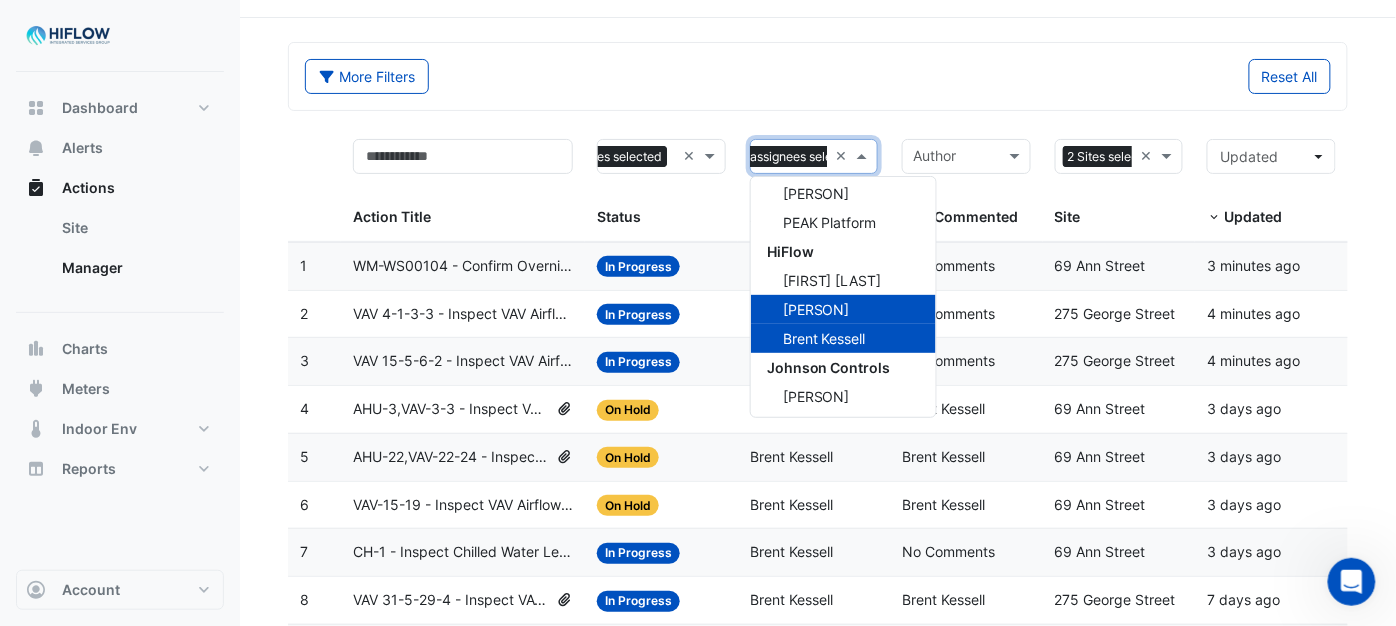 click on "Brent Kessell" at bounding box center (843, 338) 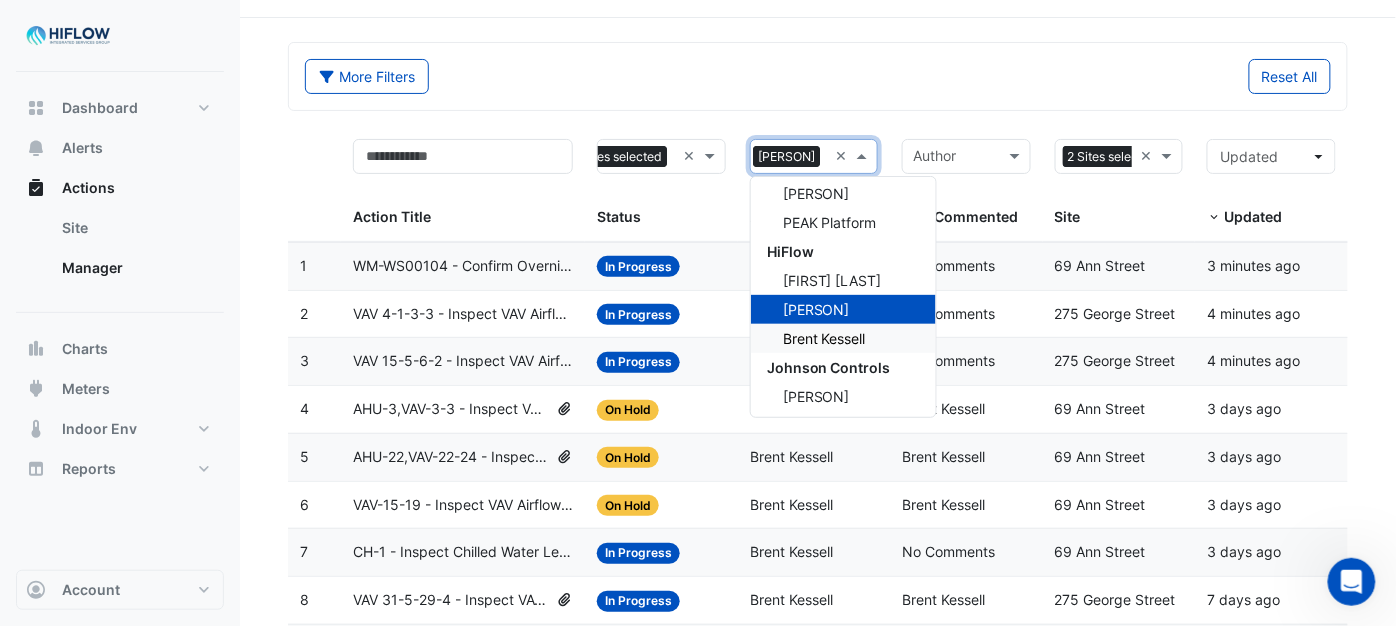scroll, scrollTop: 0, scrollLeft: 10, axis: horizontal 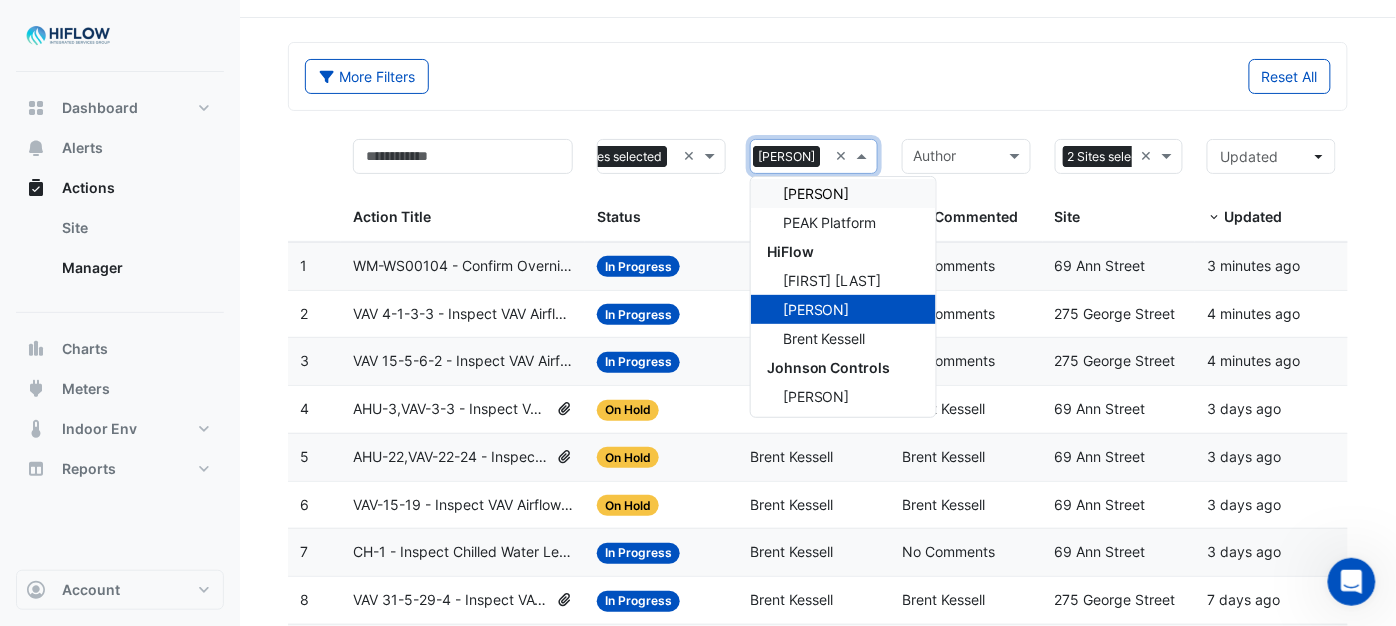 click on "More Filters
Reset All" 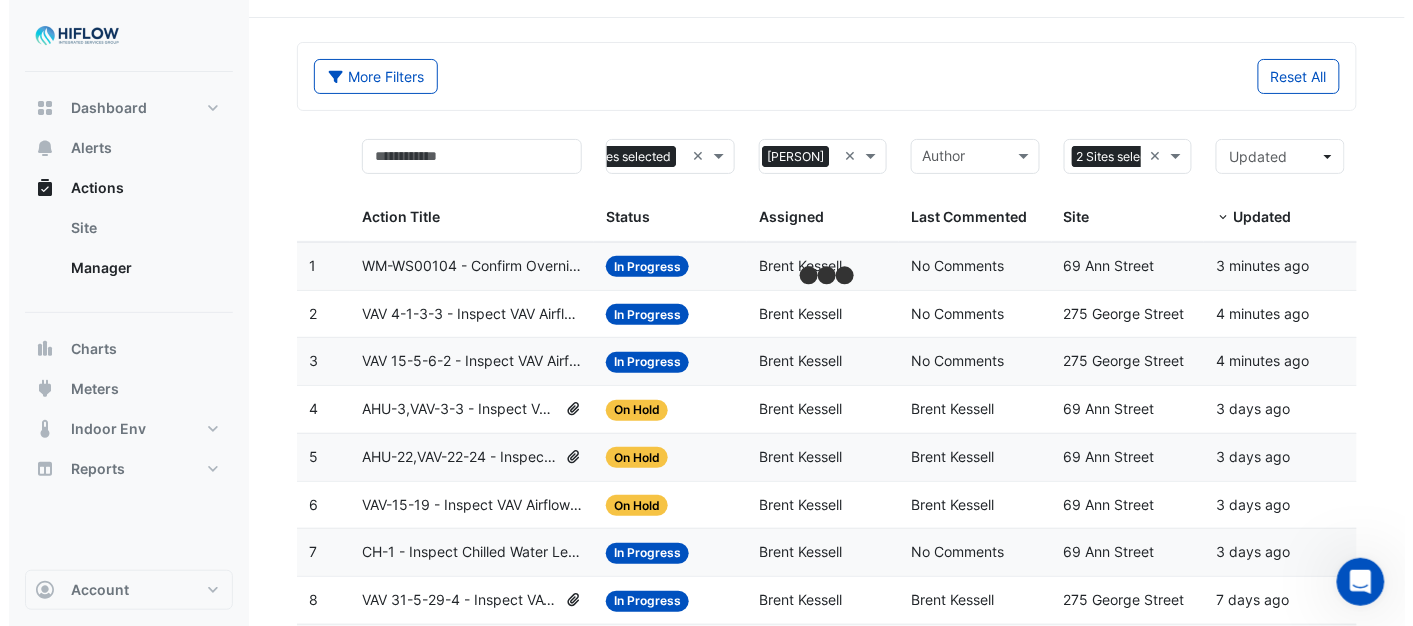 scroll, scrollTop: 0, scrollLeft: 0, axis: both 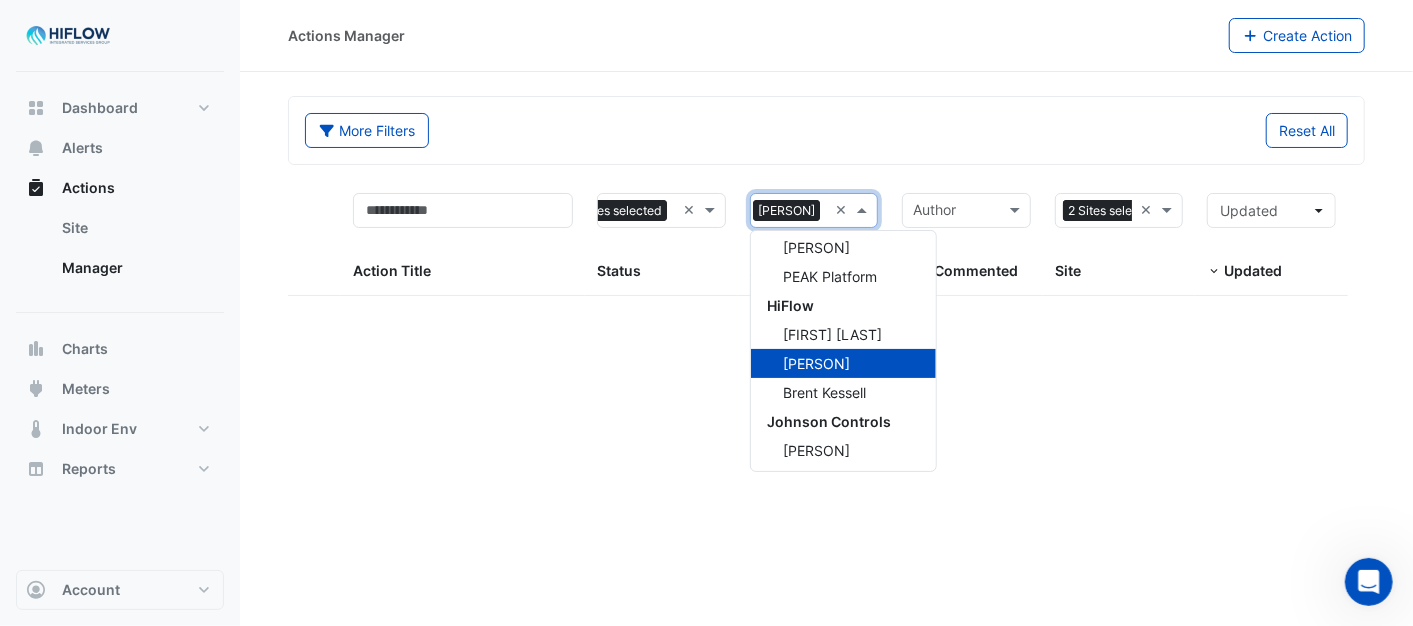 click at bounding box center [864, 210] 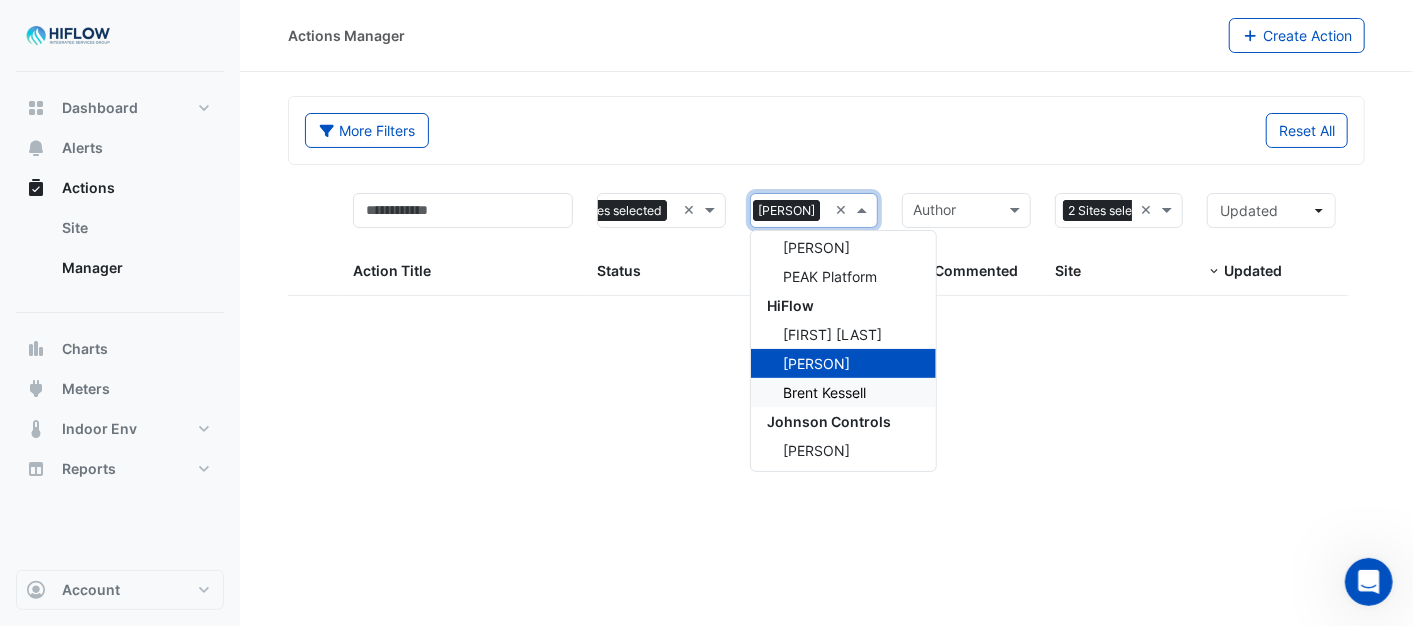 click on "Brent Kessell" at bounding box center [824, 392] 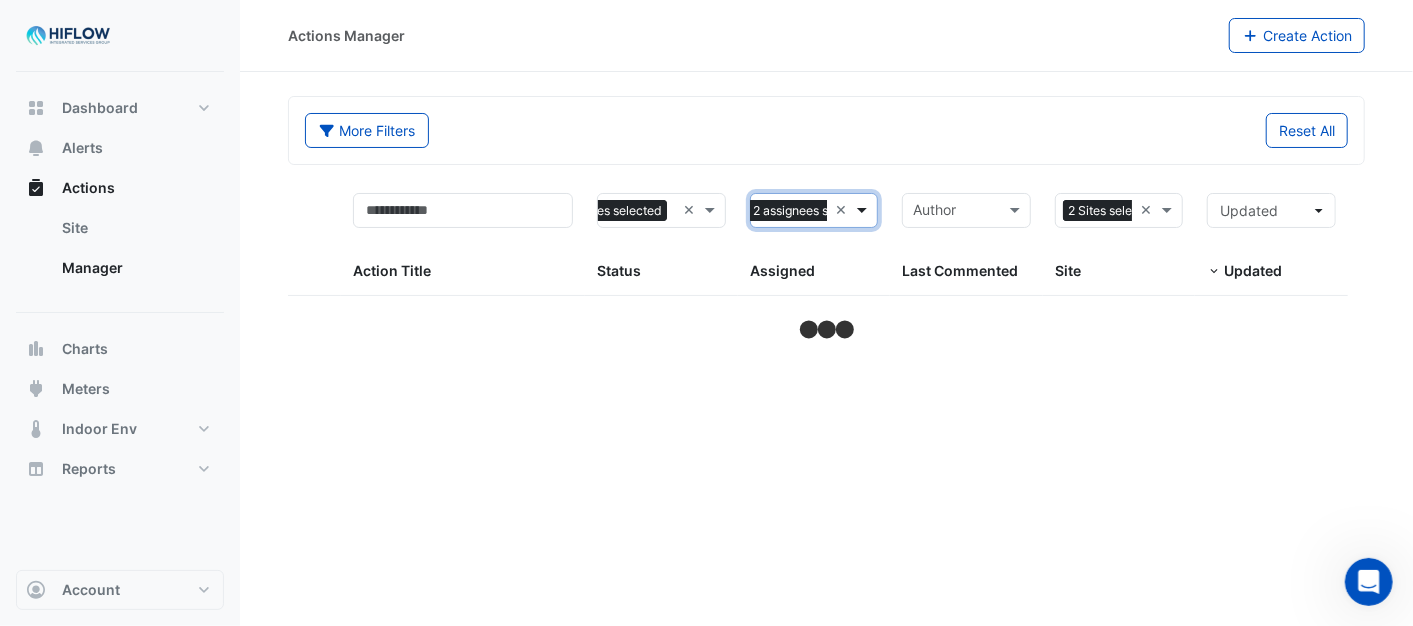 select on "***" 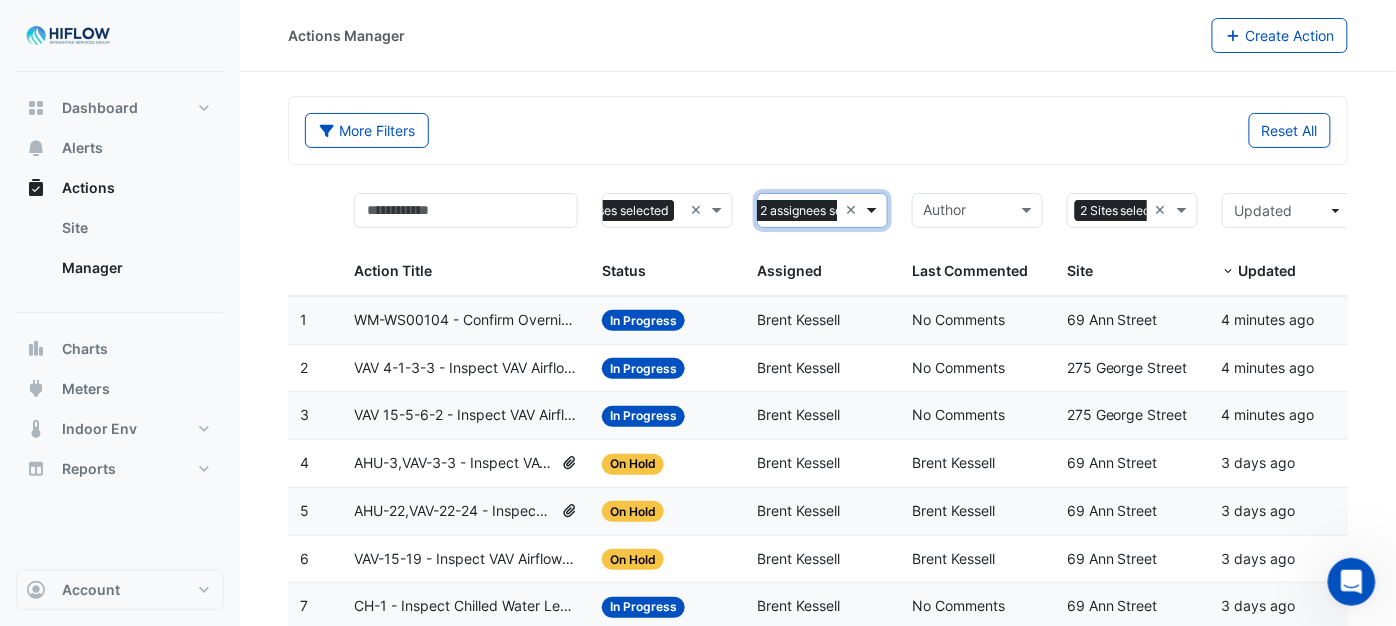 scroll, scrollTop: 0, scrollLeft: 60, axis: horizontal 